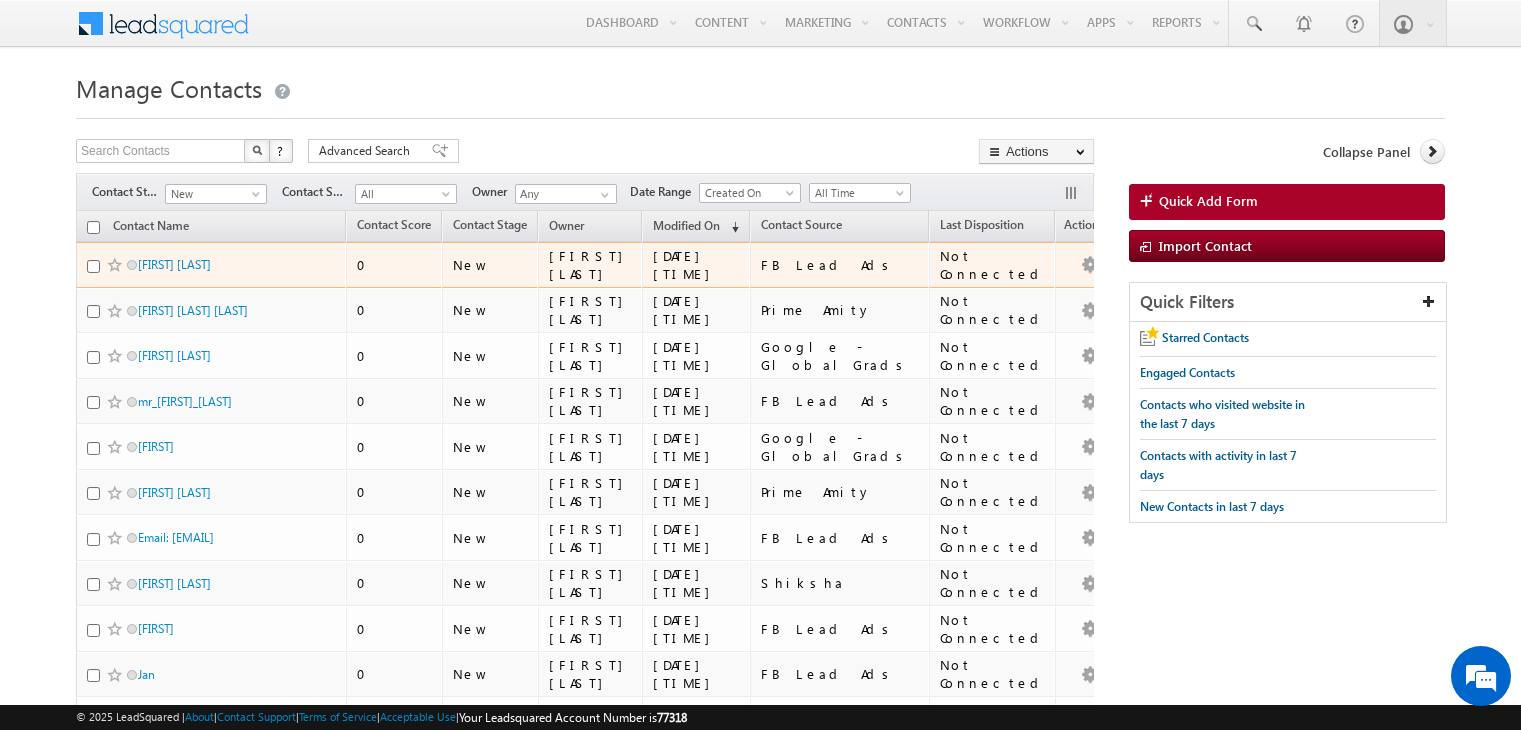 scroll, scrollTop: 0, scrollLeft: 0, axis: both 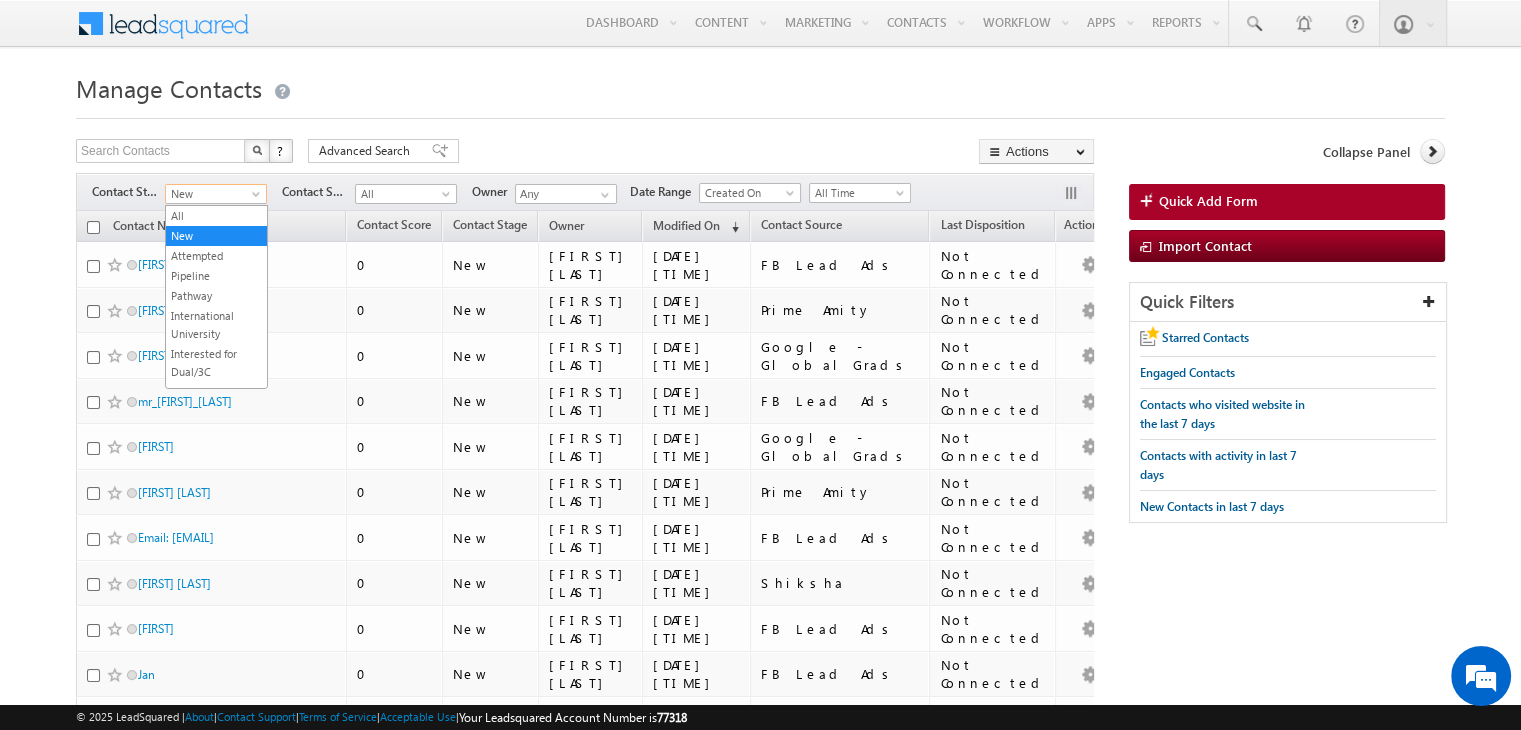 click on "New" at bounding box center (213, 194) 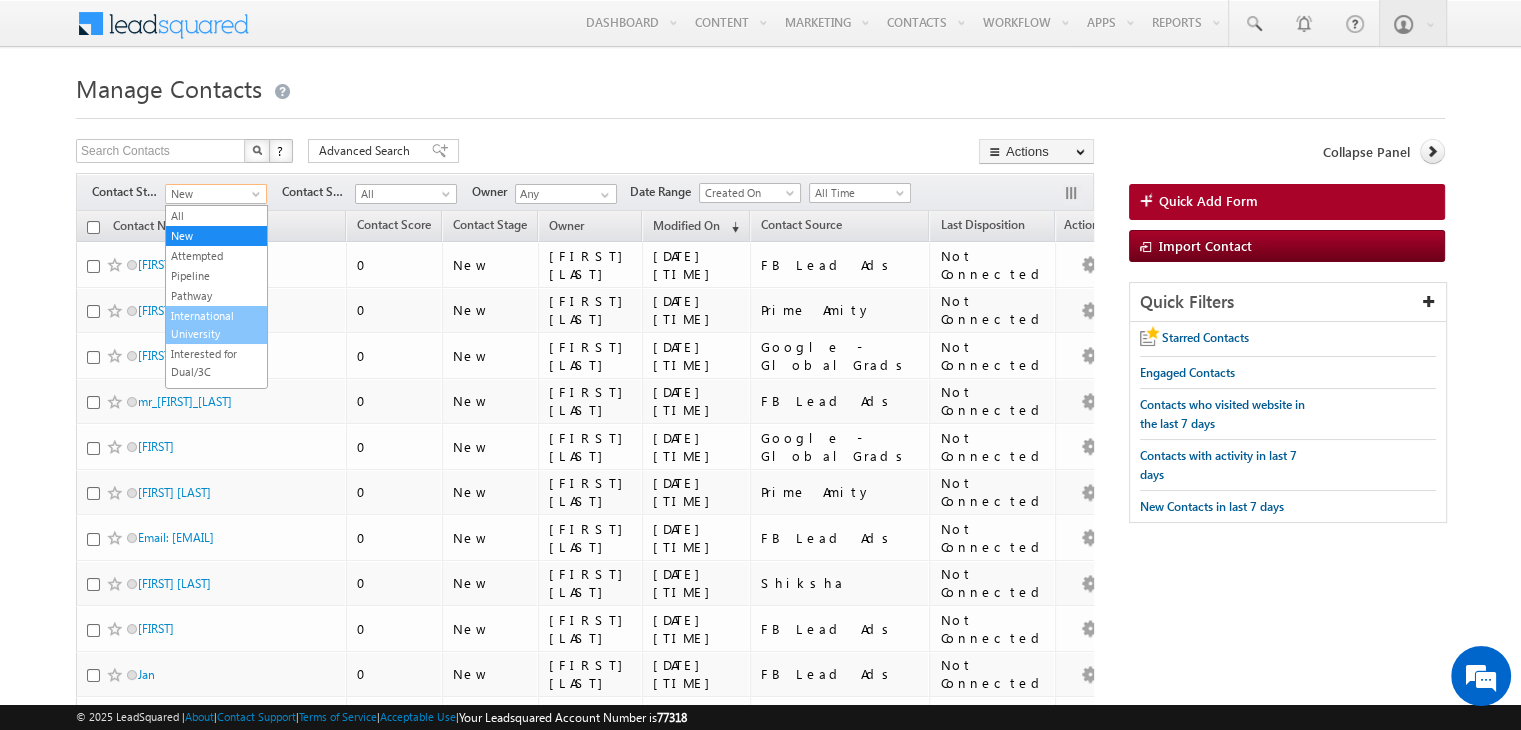 scroll, scrollTop: 87, scrollLeft: 0, axis: vertical 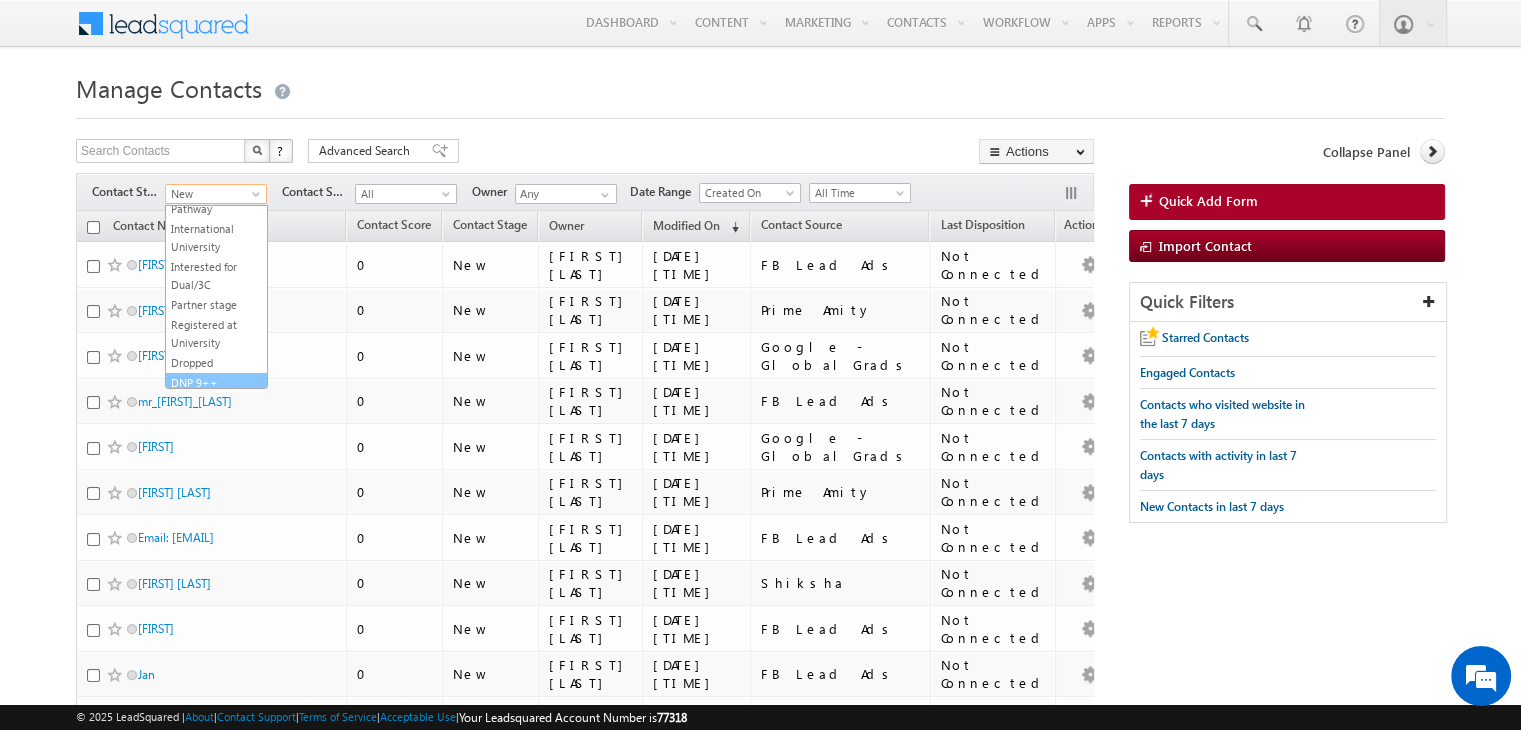 click on "DNP 9++" at bounding box center (216, 383) 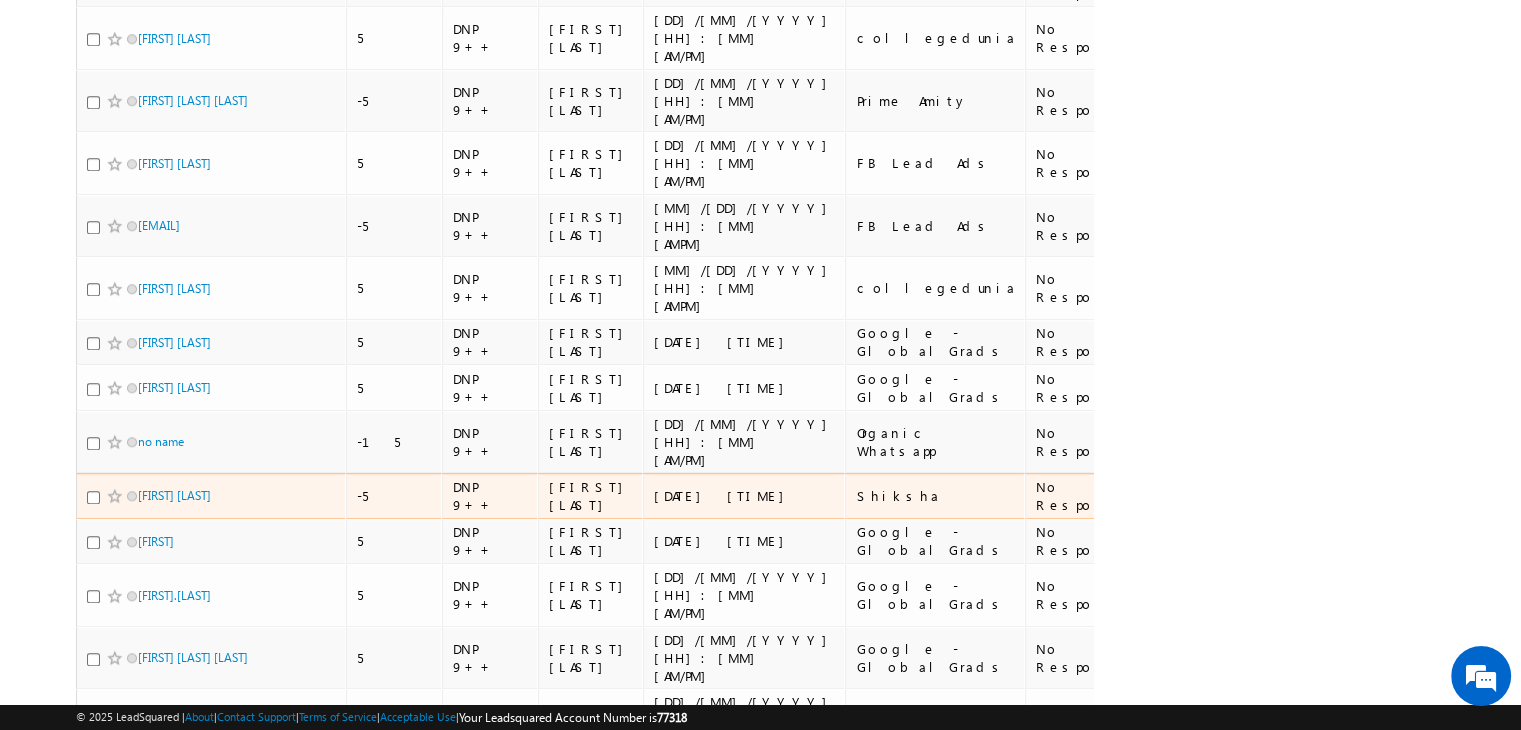 scroll, scrollTop: 1964, scrollLeft: 0, axis: vertical 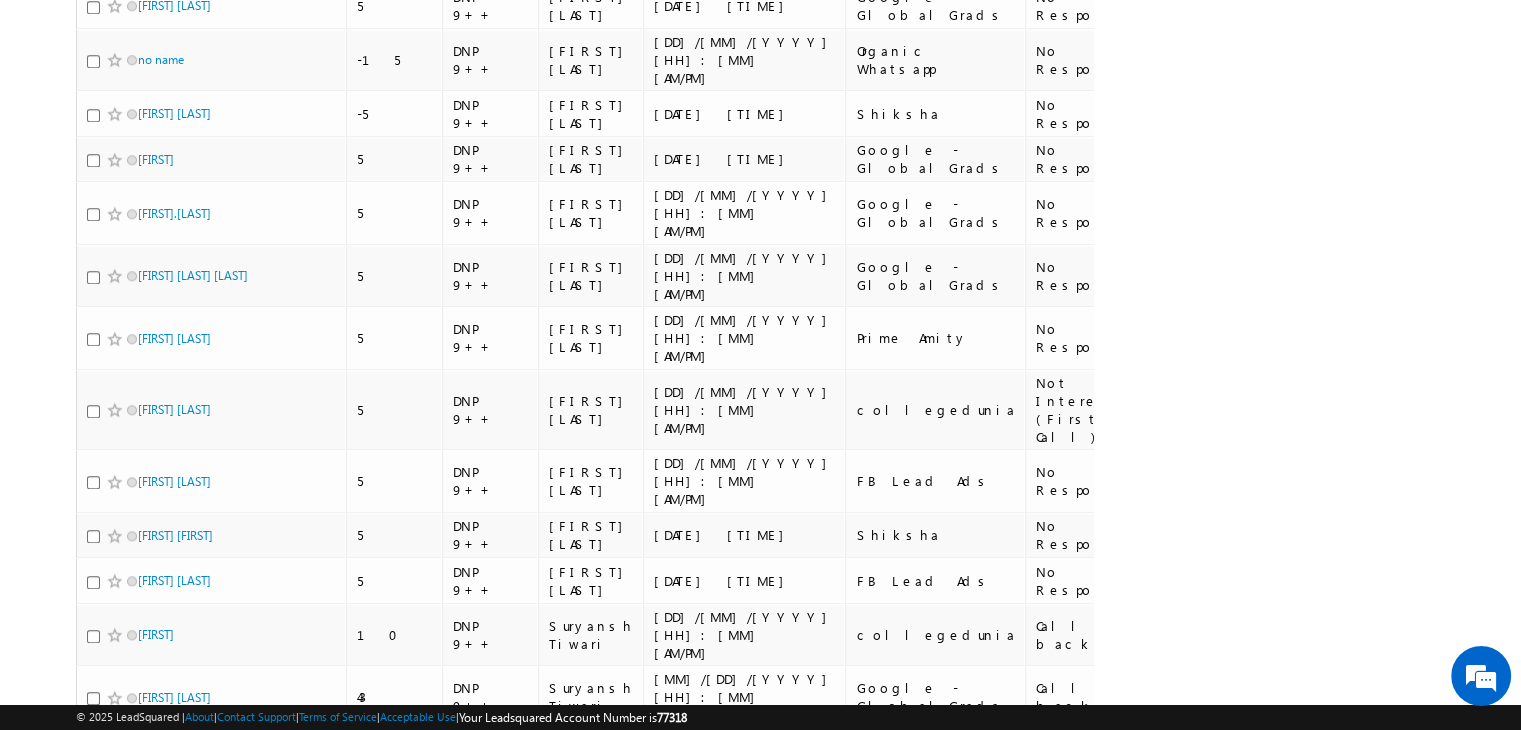 click on "10" at bounding box center (992, 1170) 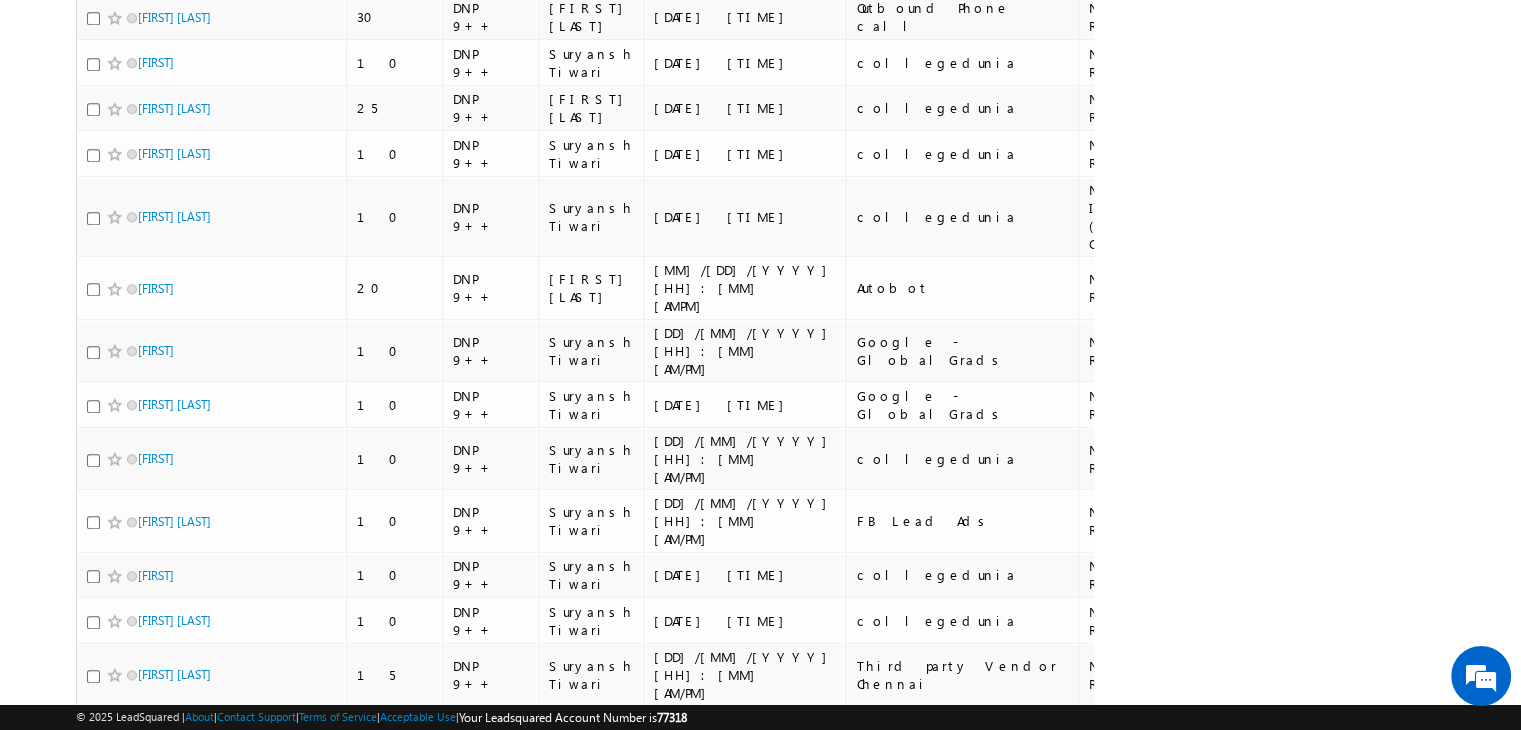 scroll, scrollTop: 1936, scrollLeft: 0, axis: vertical 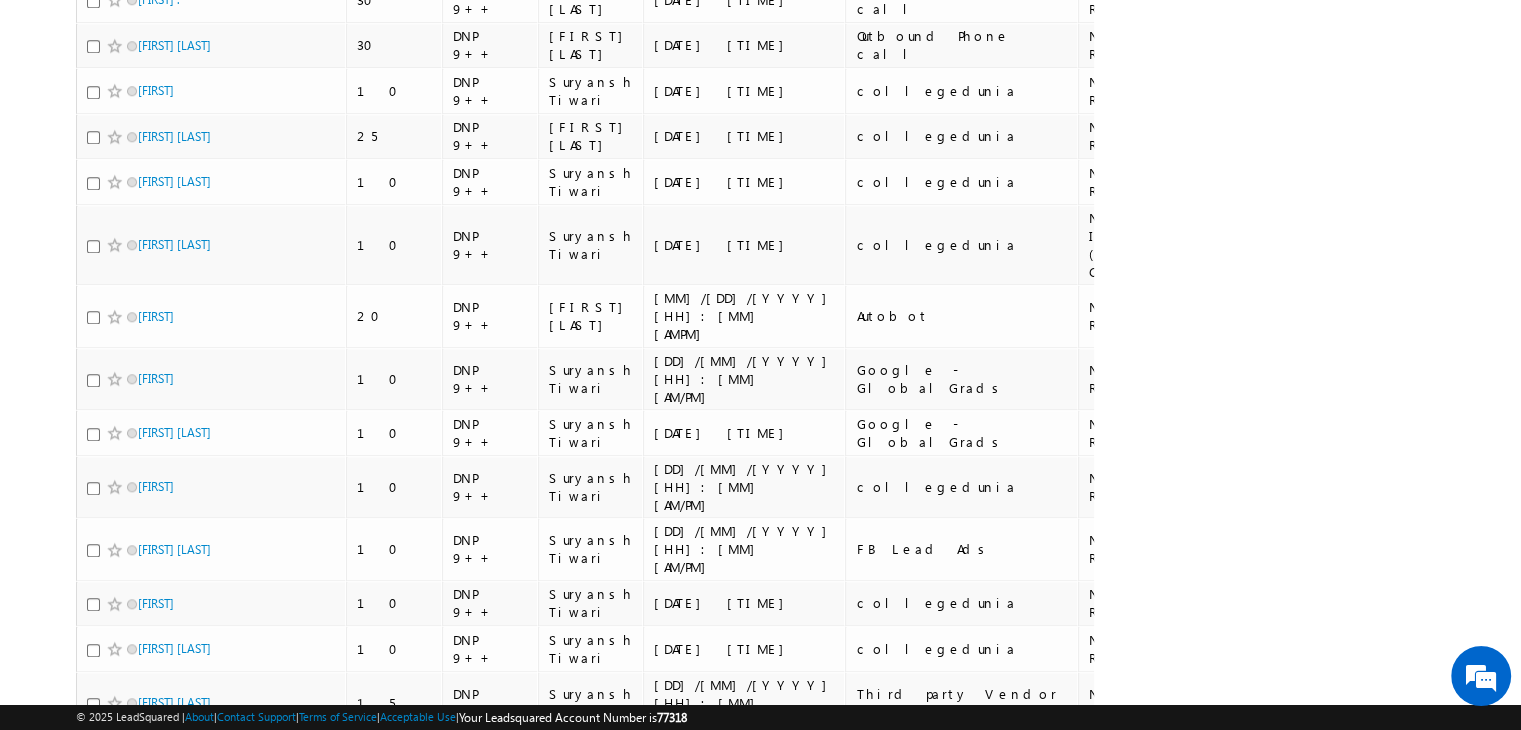 click on "first prev [NUMBER] [NUMBER] [NUMBER] [NUMBER] [NUMBER] [NUMBER] [NUMBER] [NUMBER] [NUMBER] [NUMBER] ... next last" at bounding box center [829, 1129] 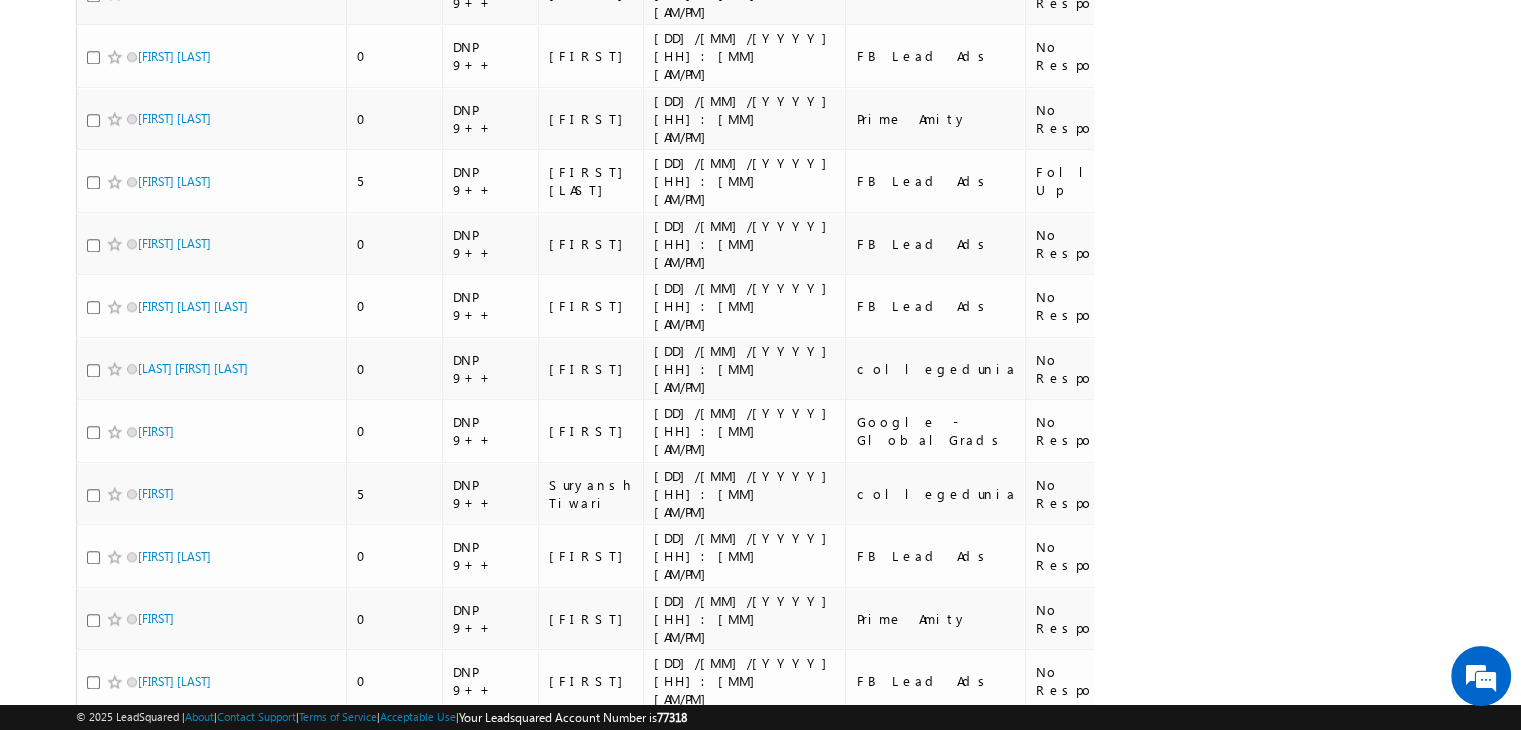 click on "20" at bounding box center [992, 1438] 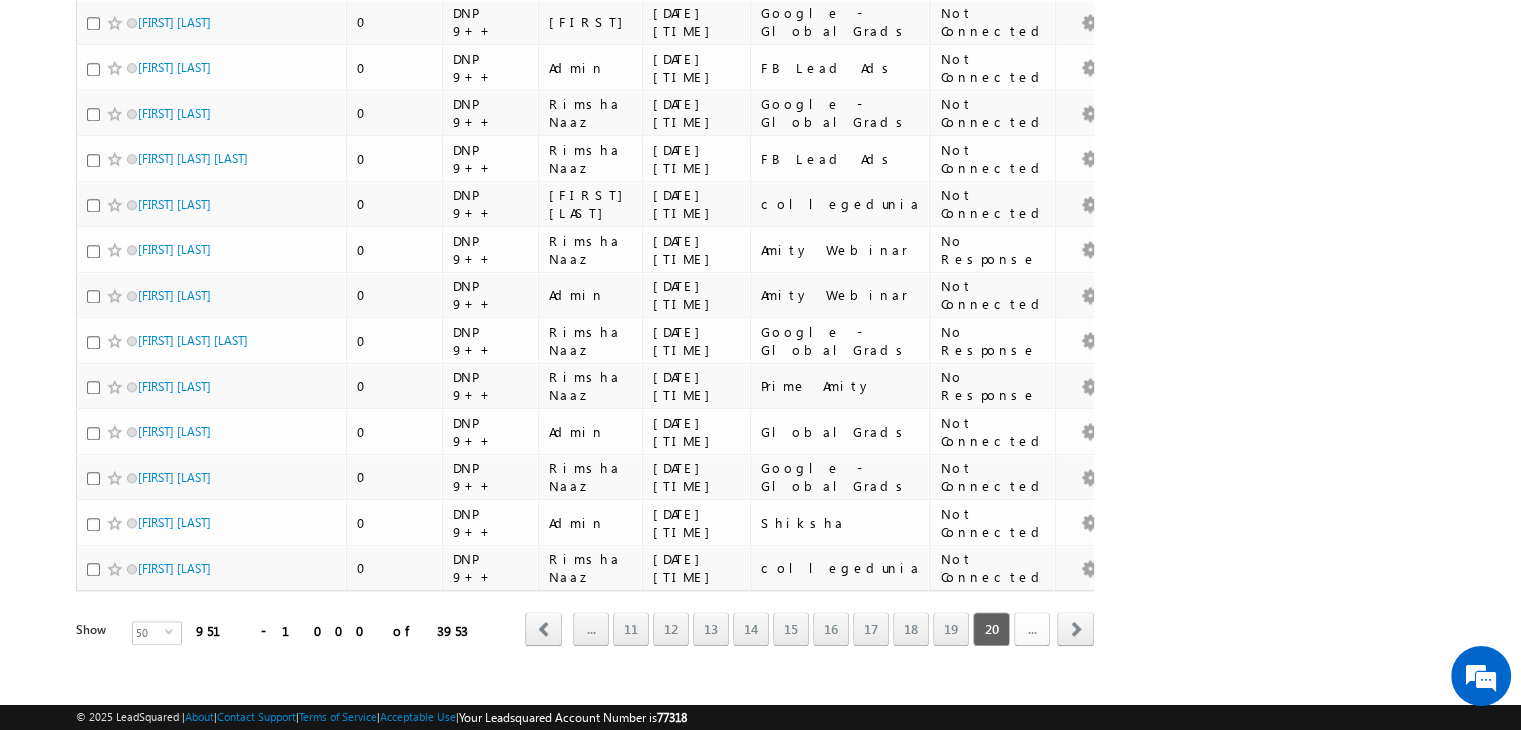 click on "..." at bounding box center [1032, 629] 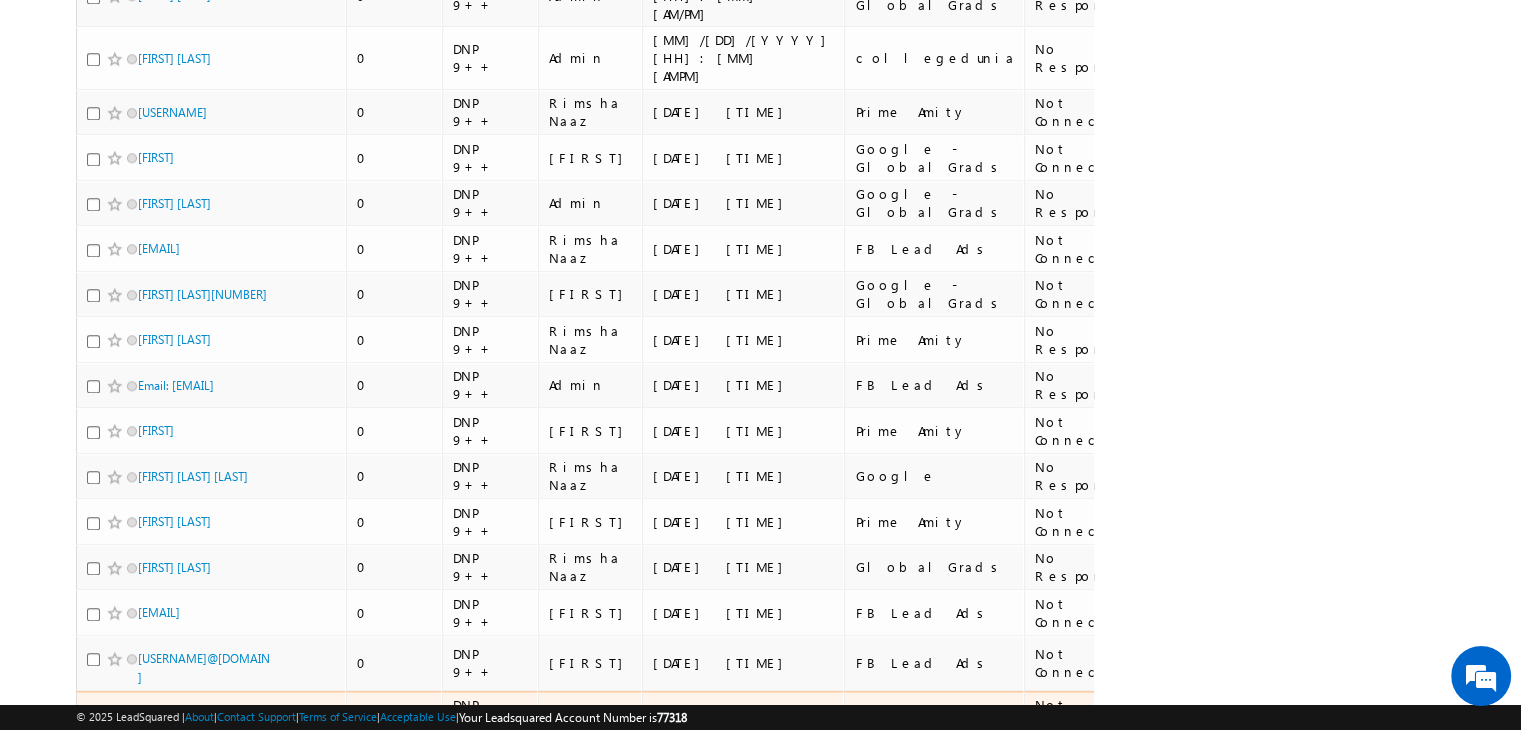 scroll, scrollTop: 1964, scrollLeft: 0, axis: vertical 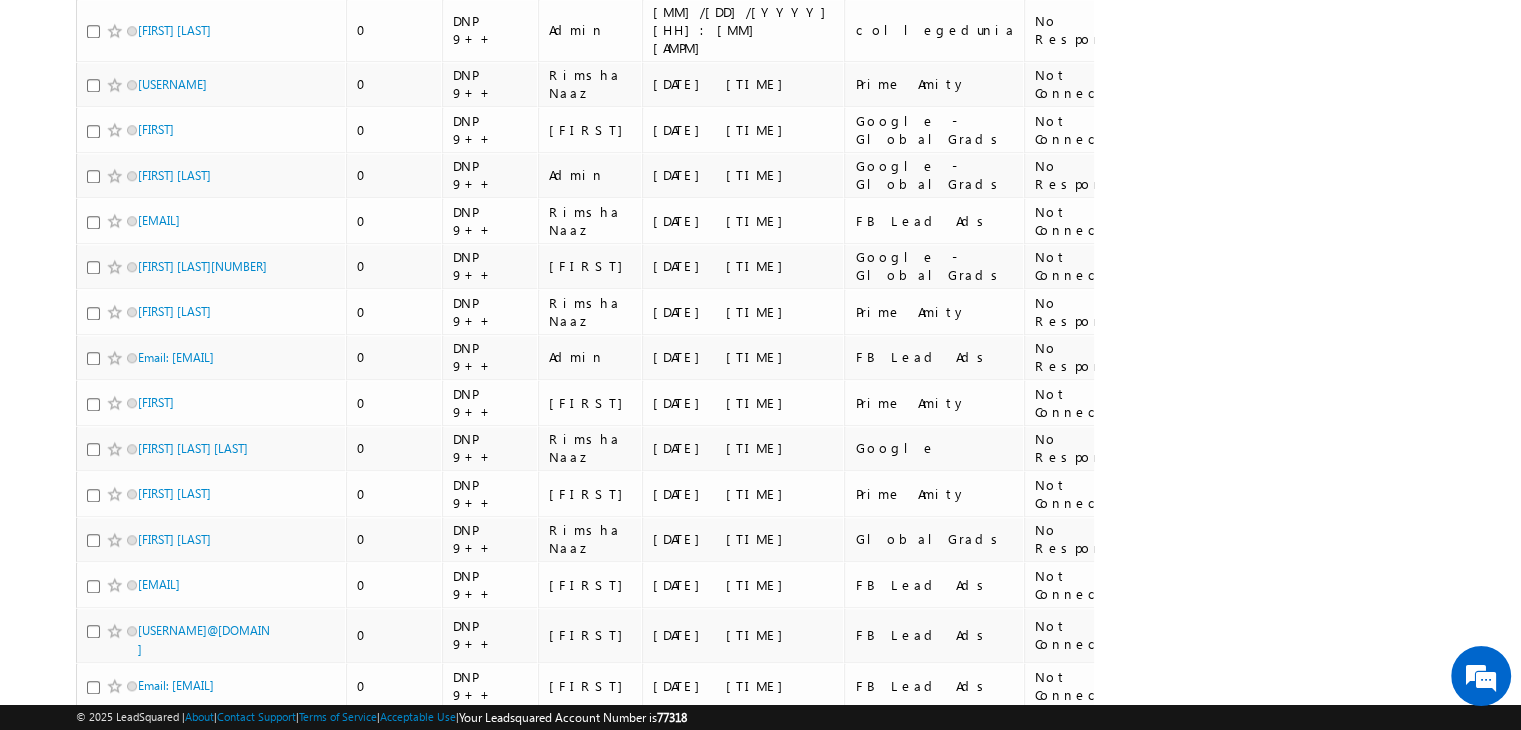 click on "30" at bounding box center (992, 917) 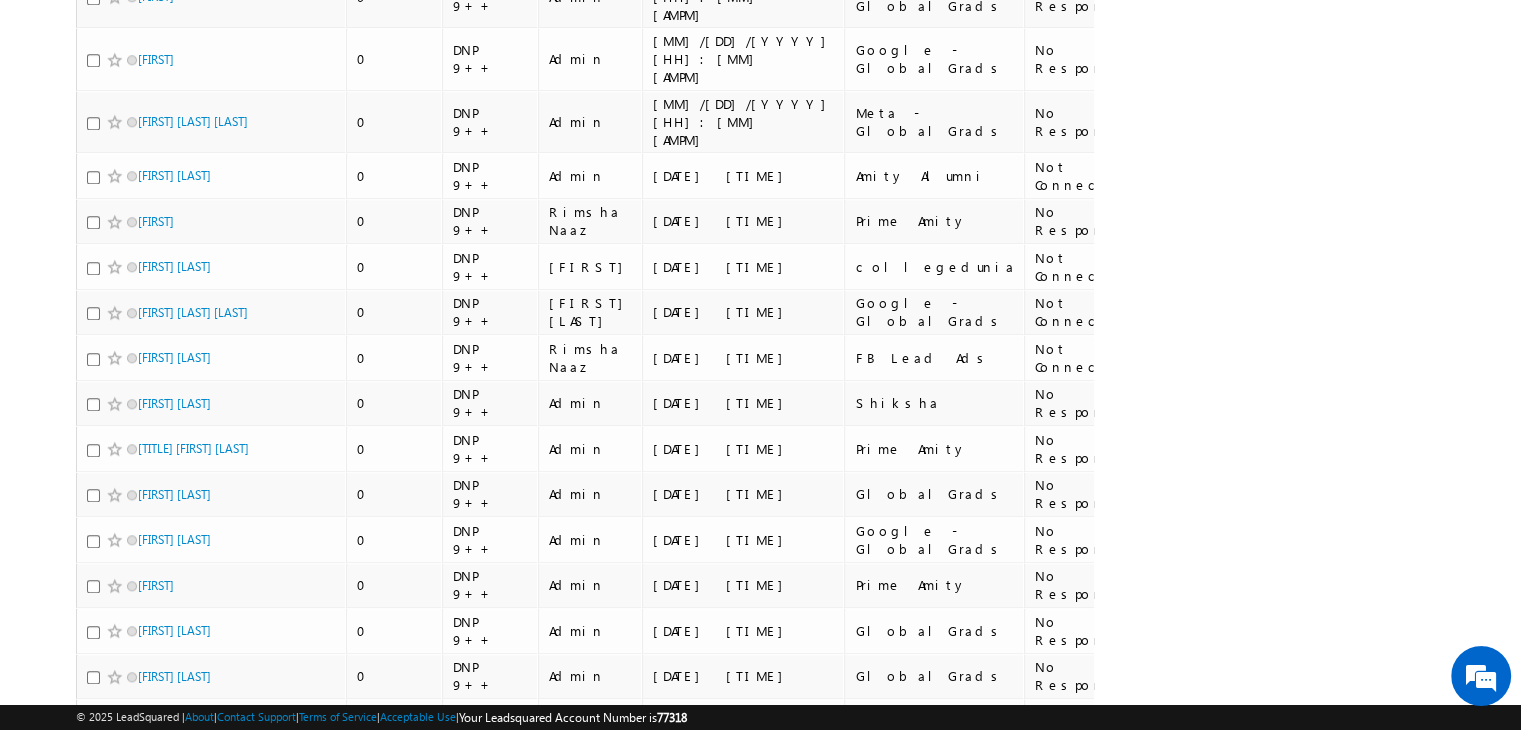 scroll, scrollTop: 1926, scrollLeft: 0, axis: vertical 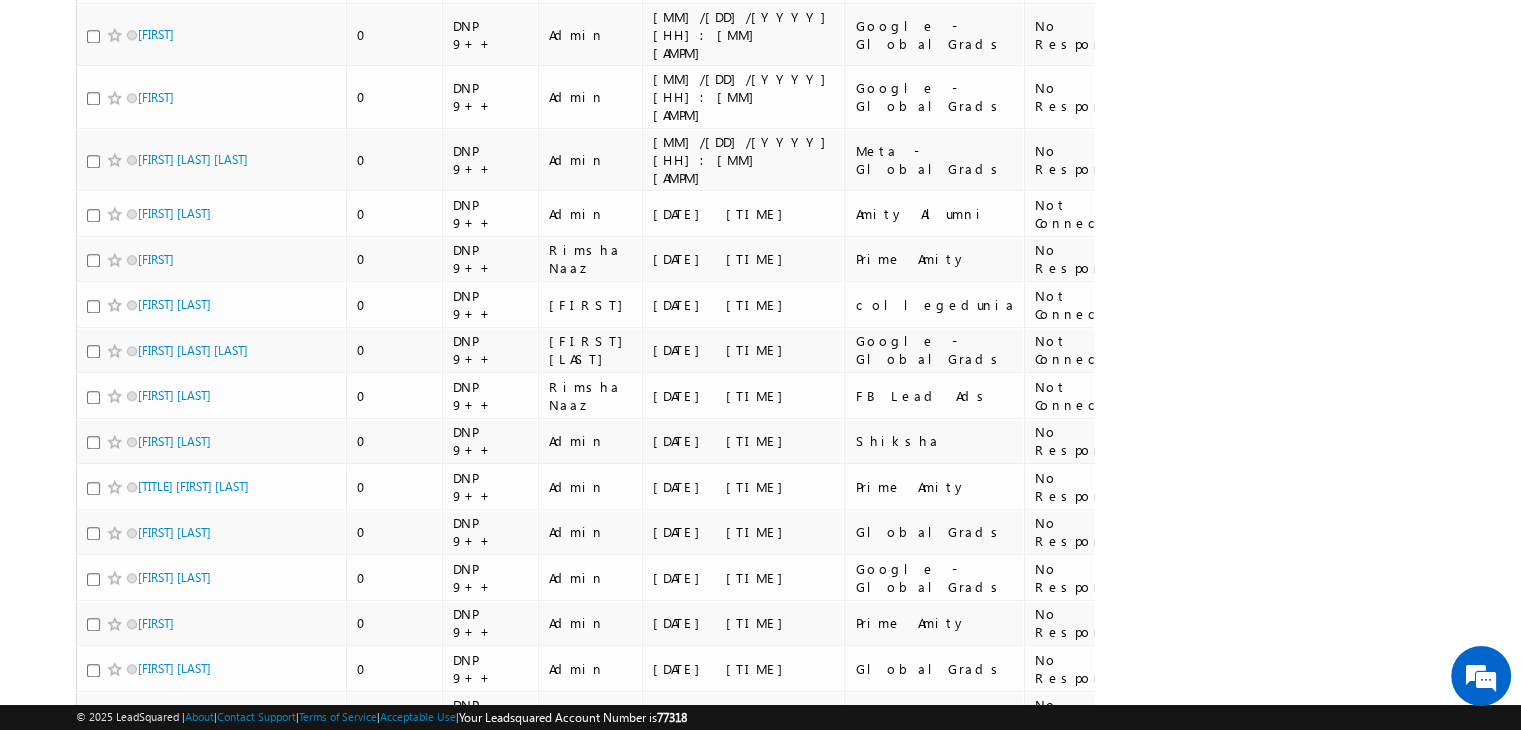 click on "..." at bounding box center (1032, 1275) 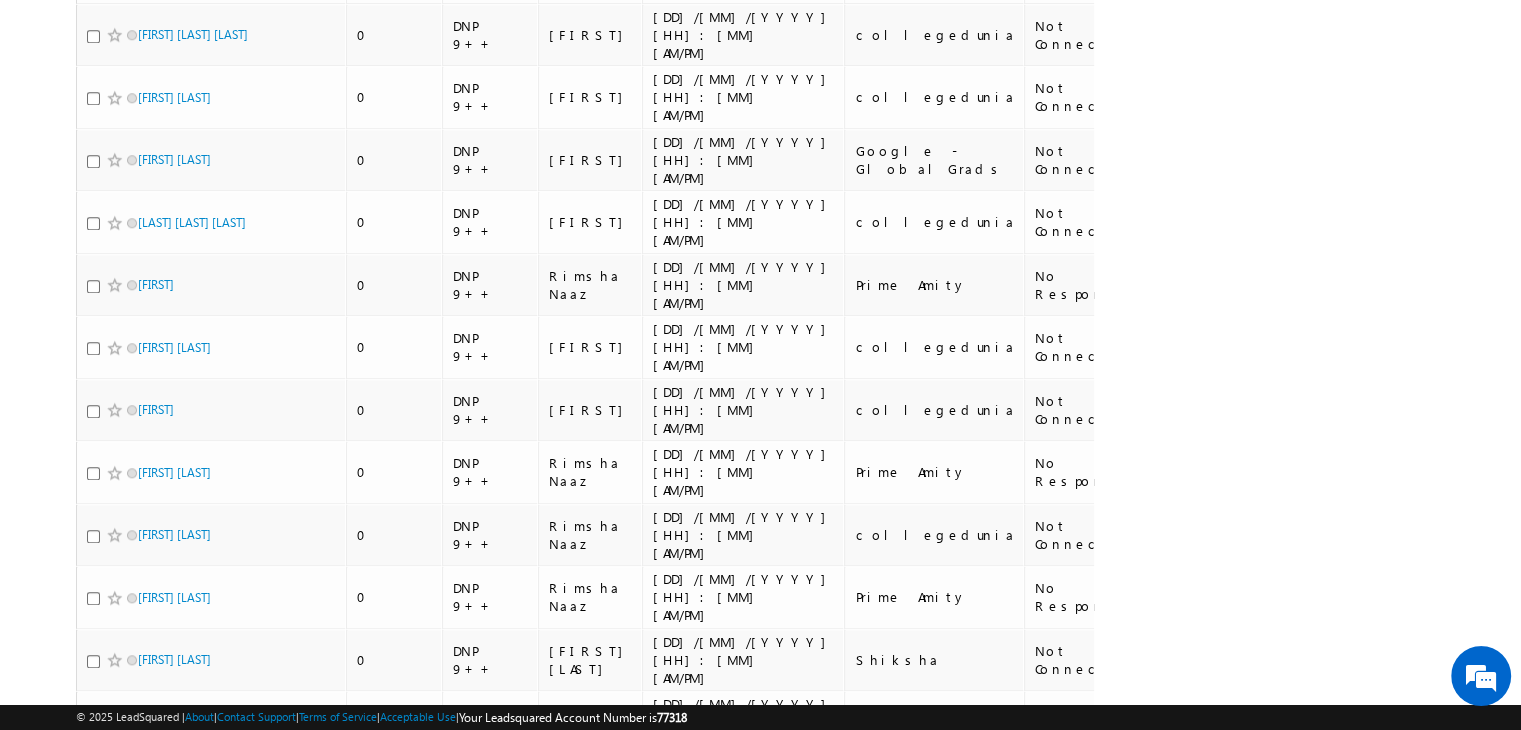 scroll, scrollTop: 1955, scrollLeft: 0, axis: vertical 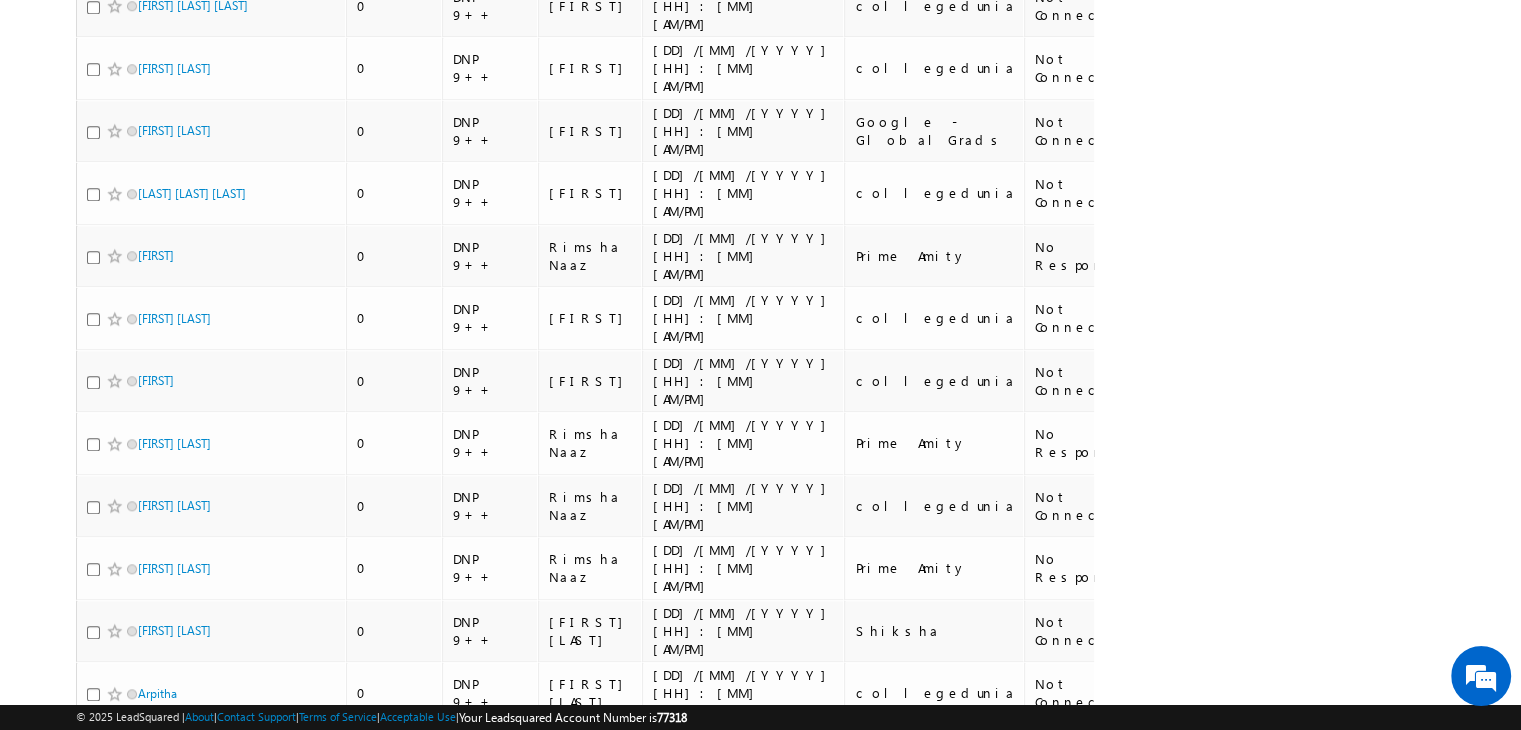 click on "40" at bounding box center [992, 1297] 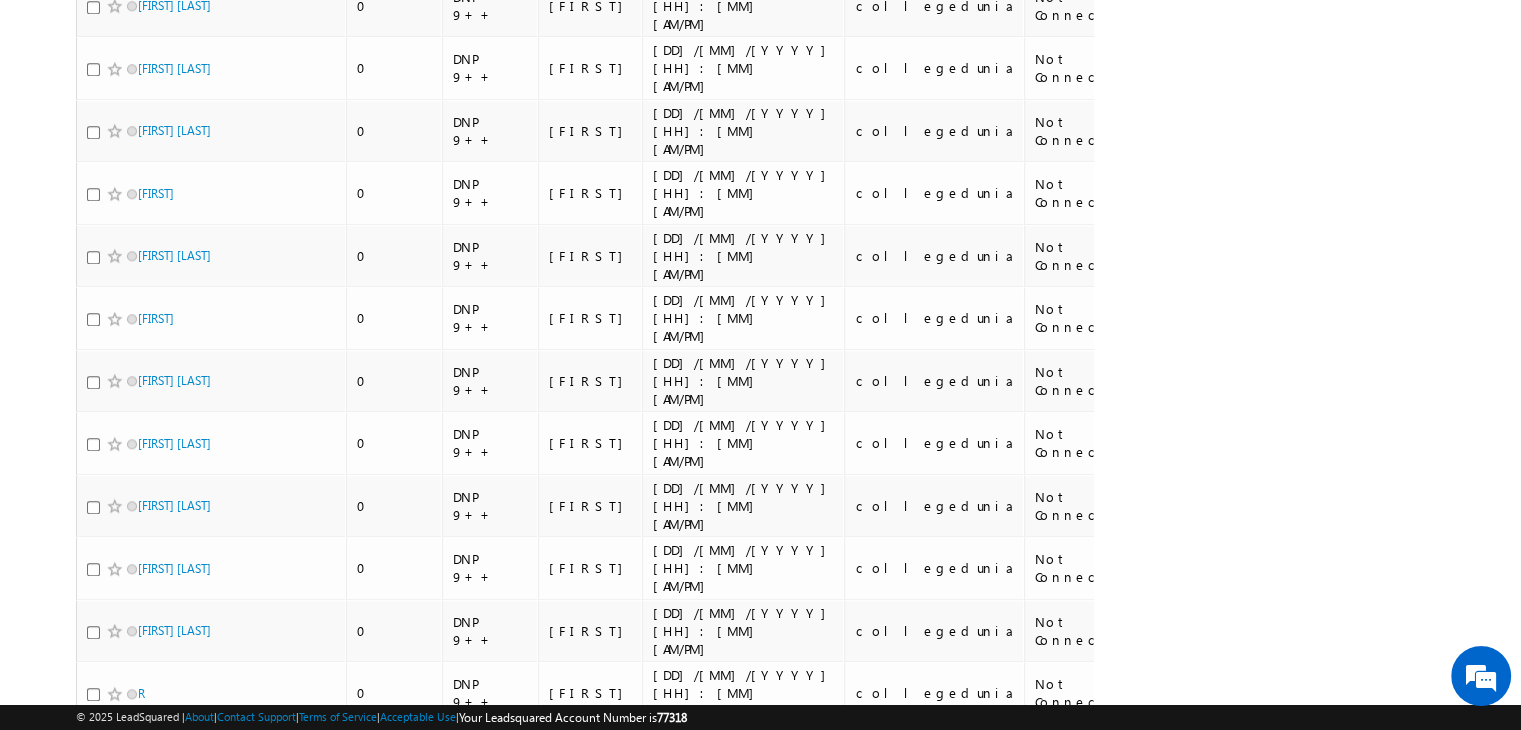 click on "..." at bounding box center [1032, 1450] 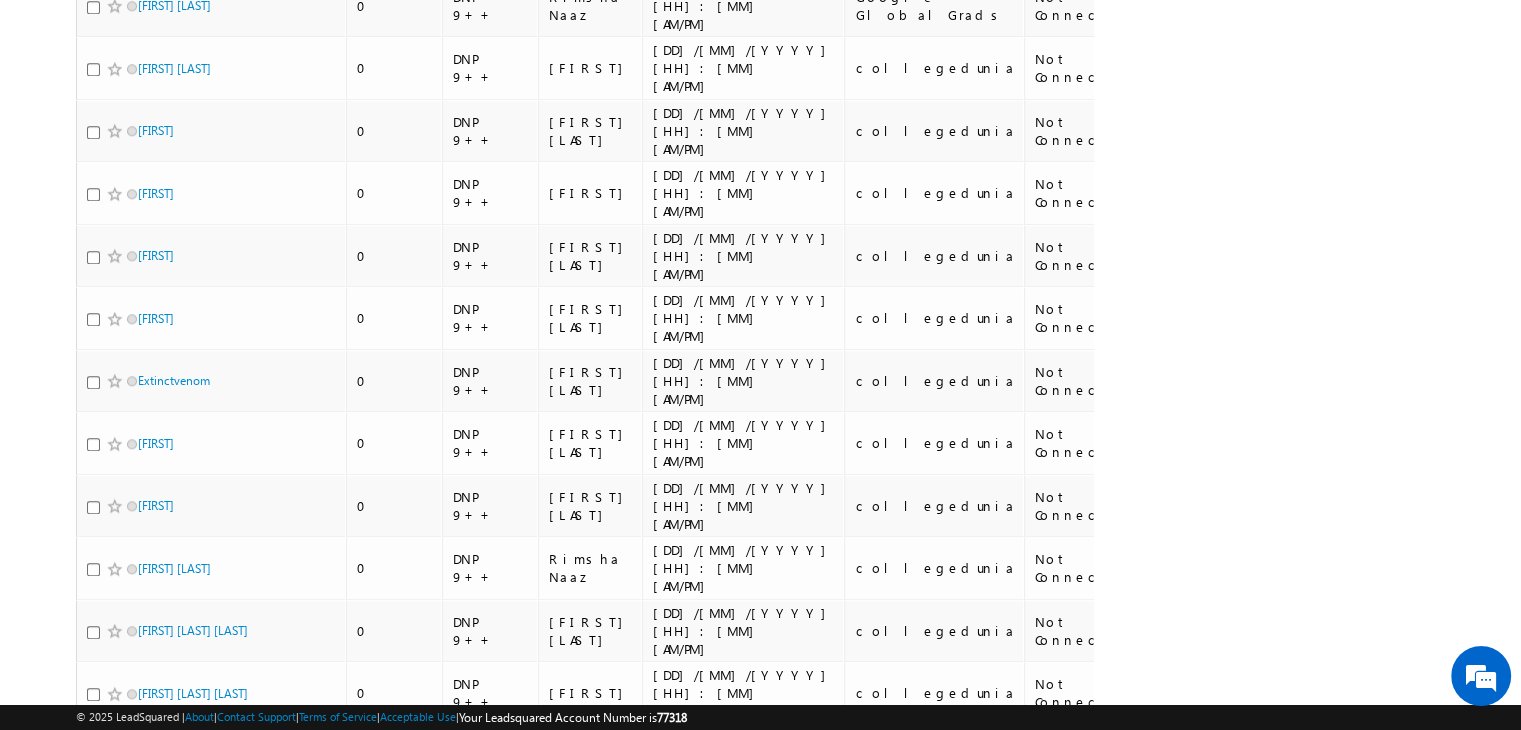 click on "50" at bounding box center (992, 1450) 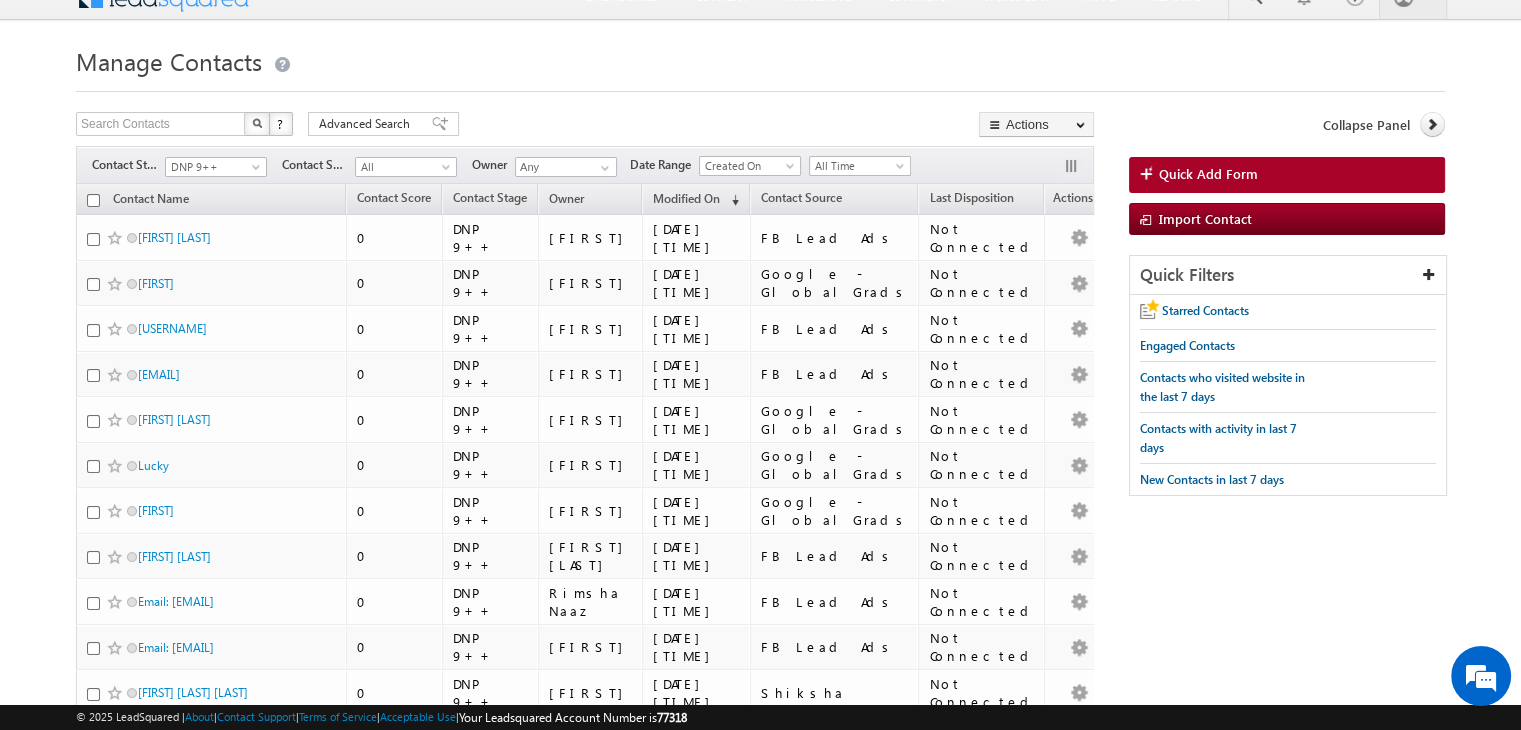 scroll, scrollTop: 0, scrollLeft: 0, axis: both 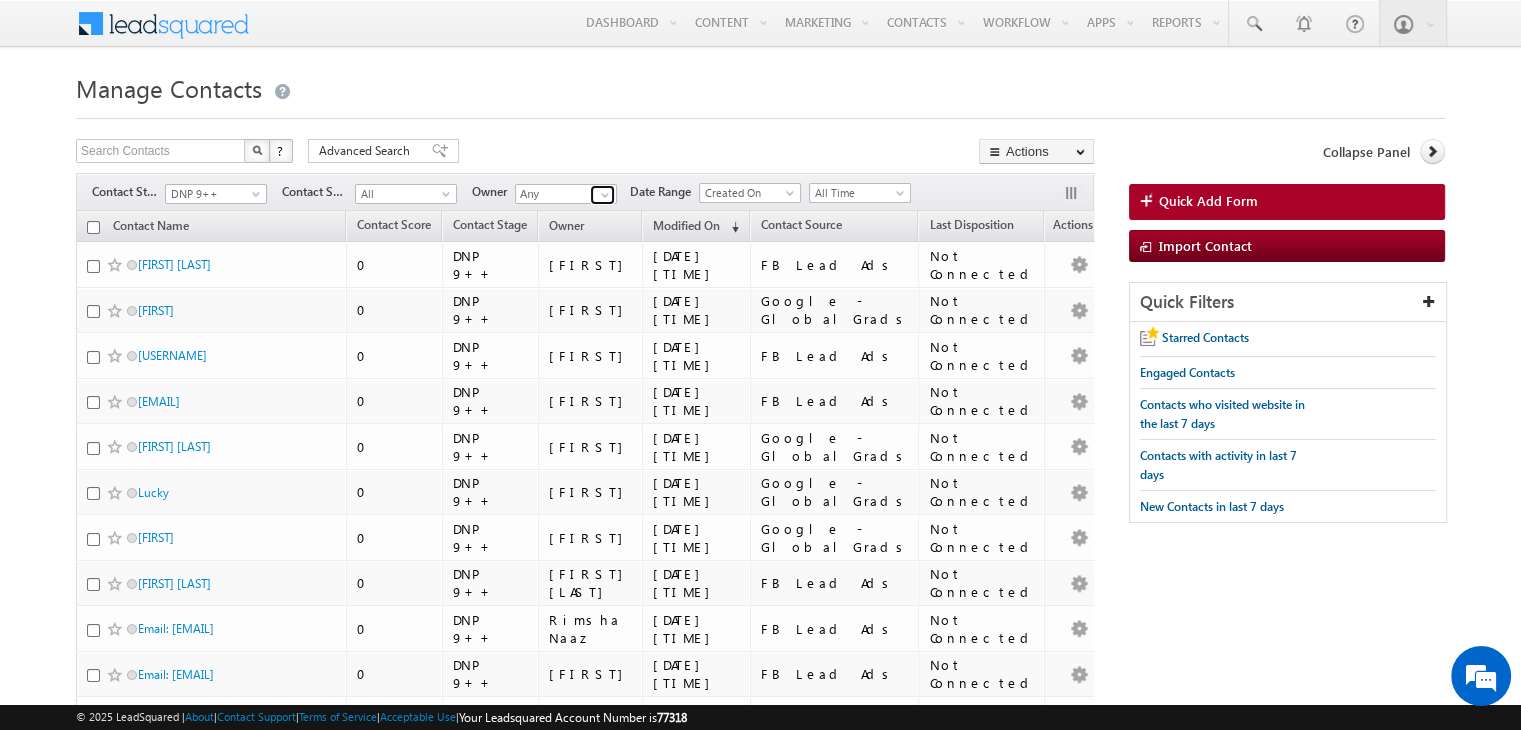click at bounding box center (605, 195) 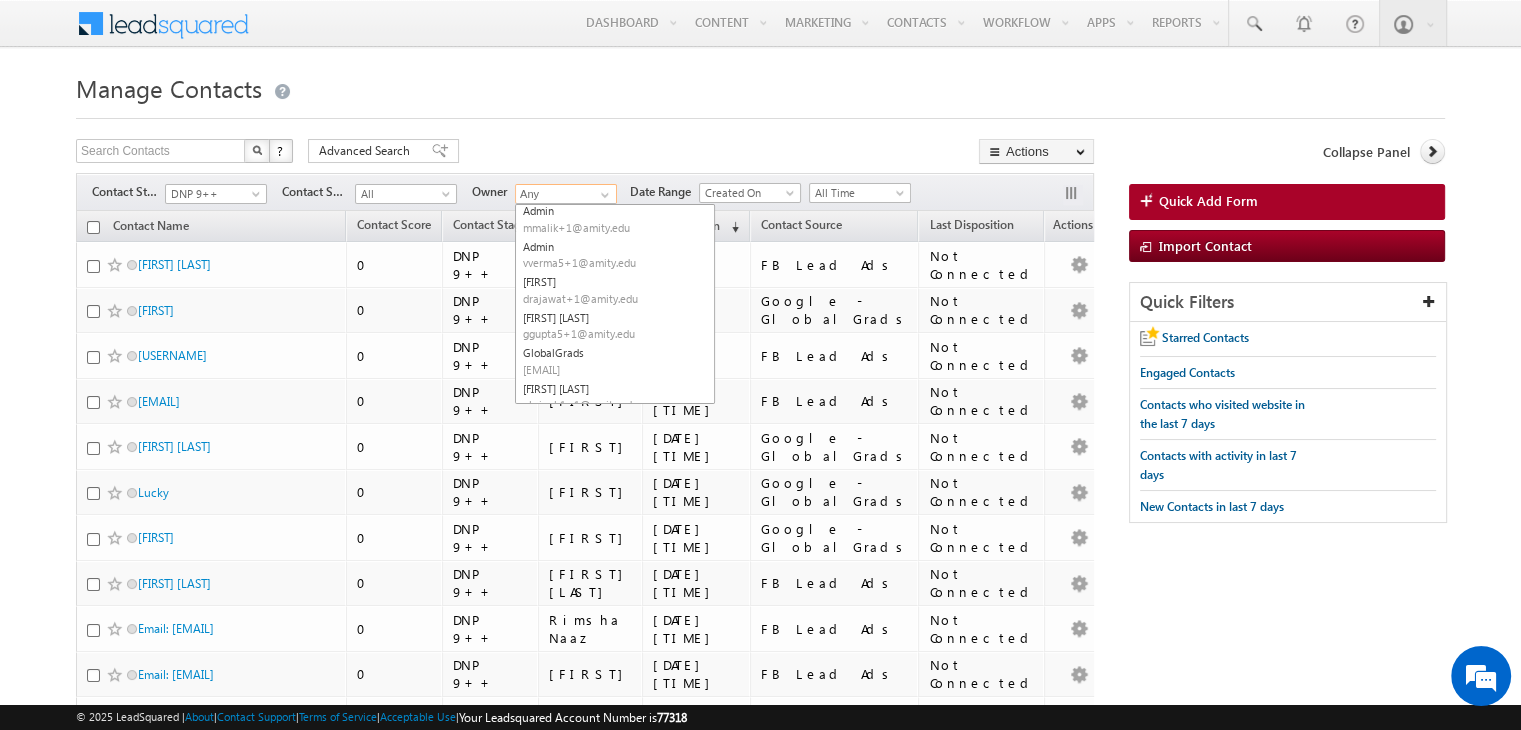 scroll, scrollTop: 34, scrollLeft: 0, axis: vertical 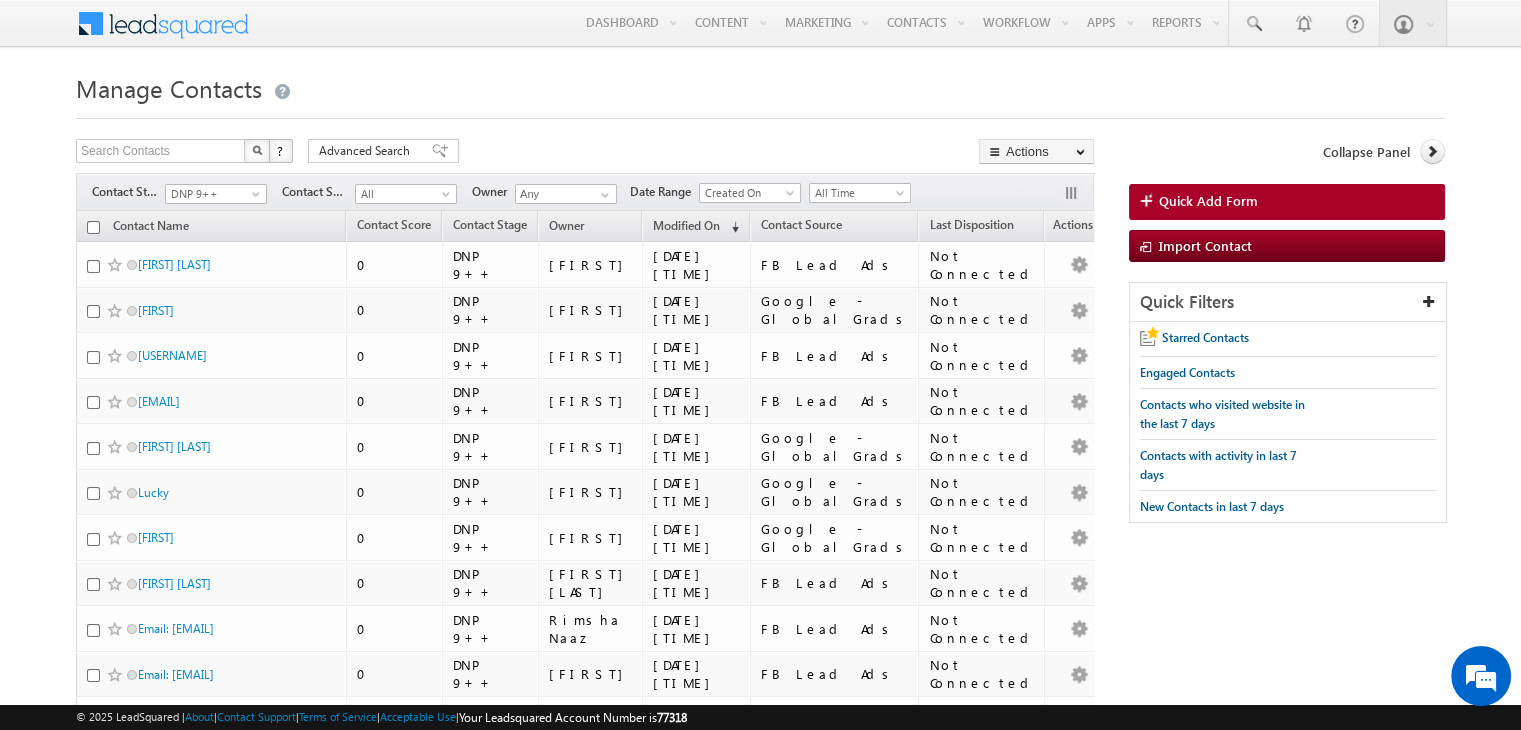 click on "Manage Contacts" at bounding box center (760, 86) 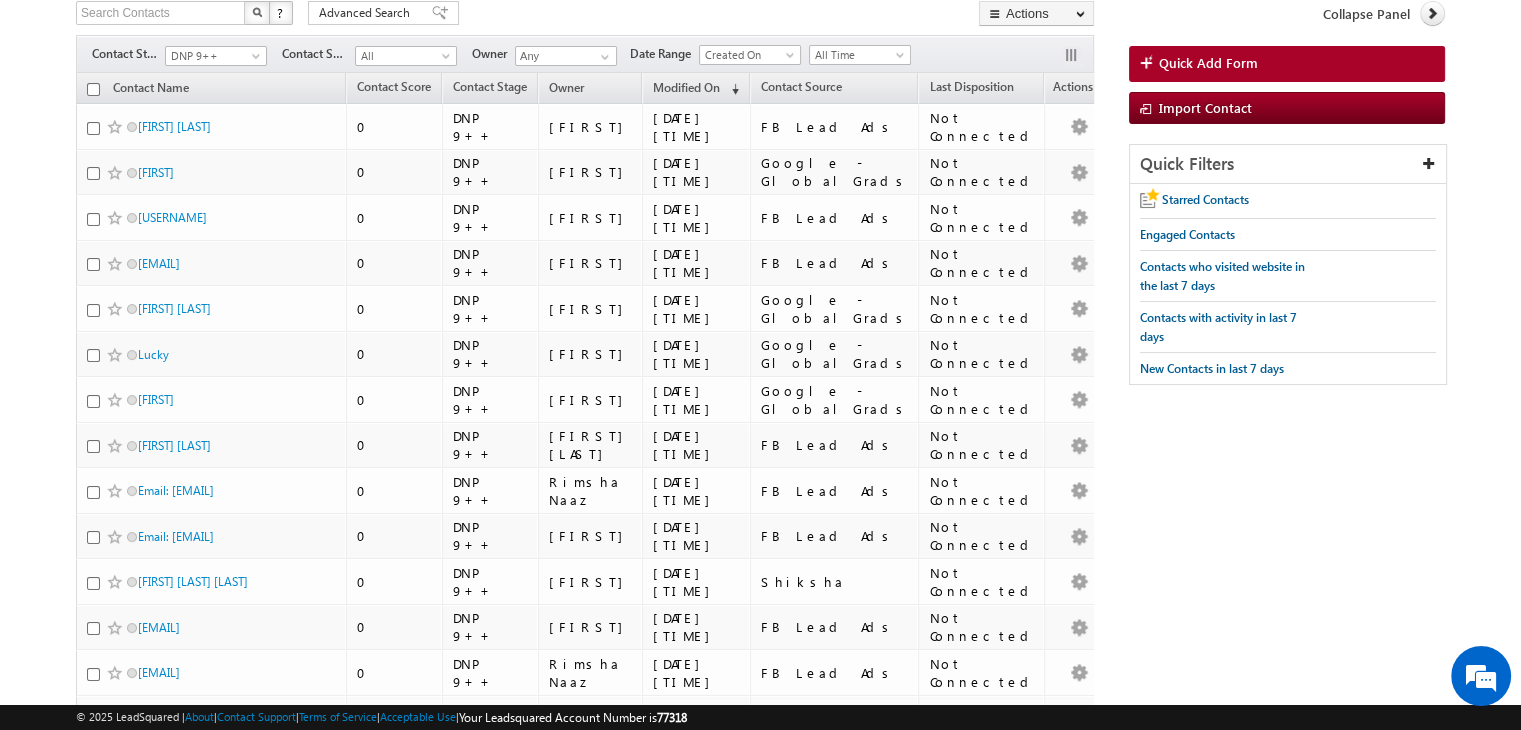scroll, scrollTop: 0, scrollLeft: 0, axis: both 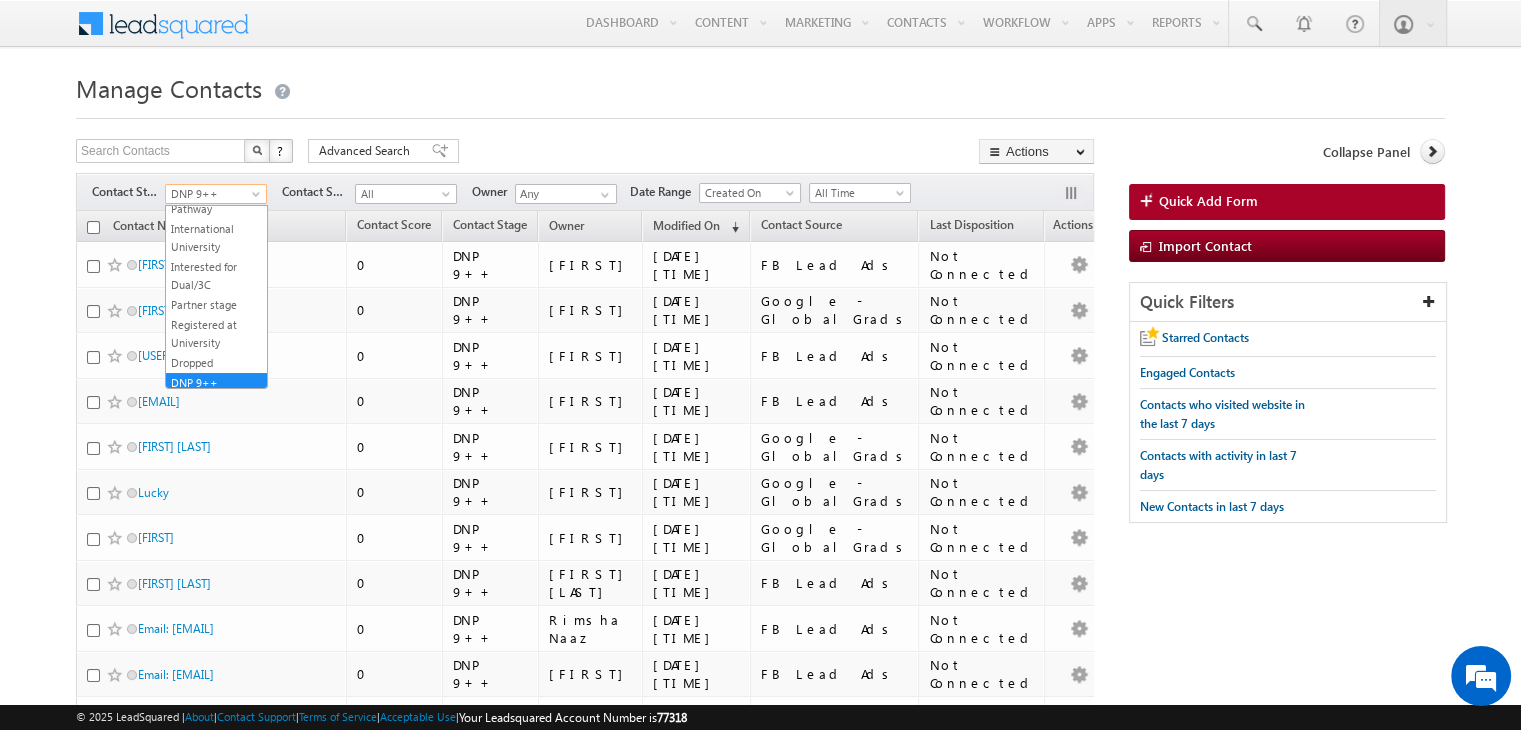 click at bounding box center (258, 198) 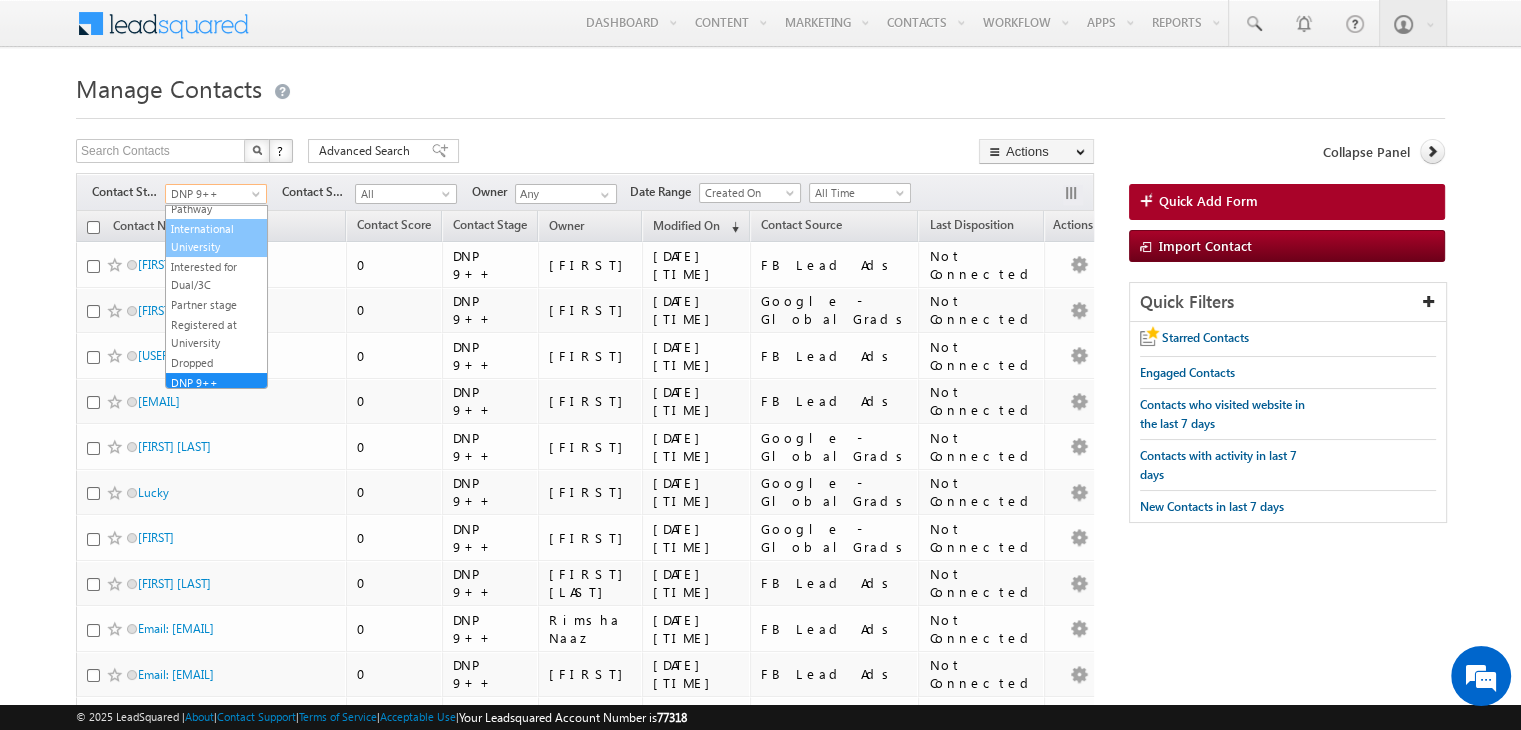 scroll, scrollTop: 0, scrollLeft: 0, axis: both 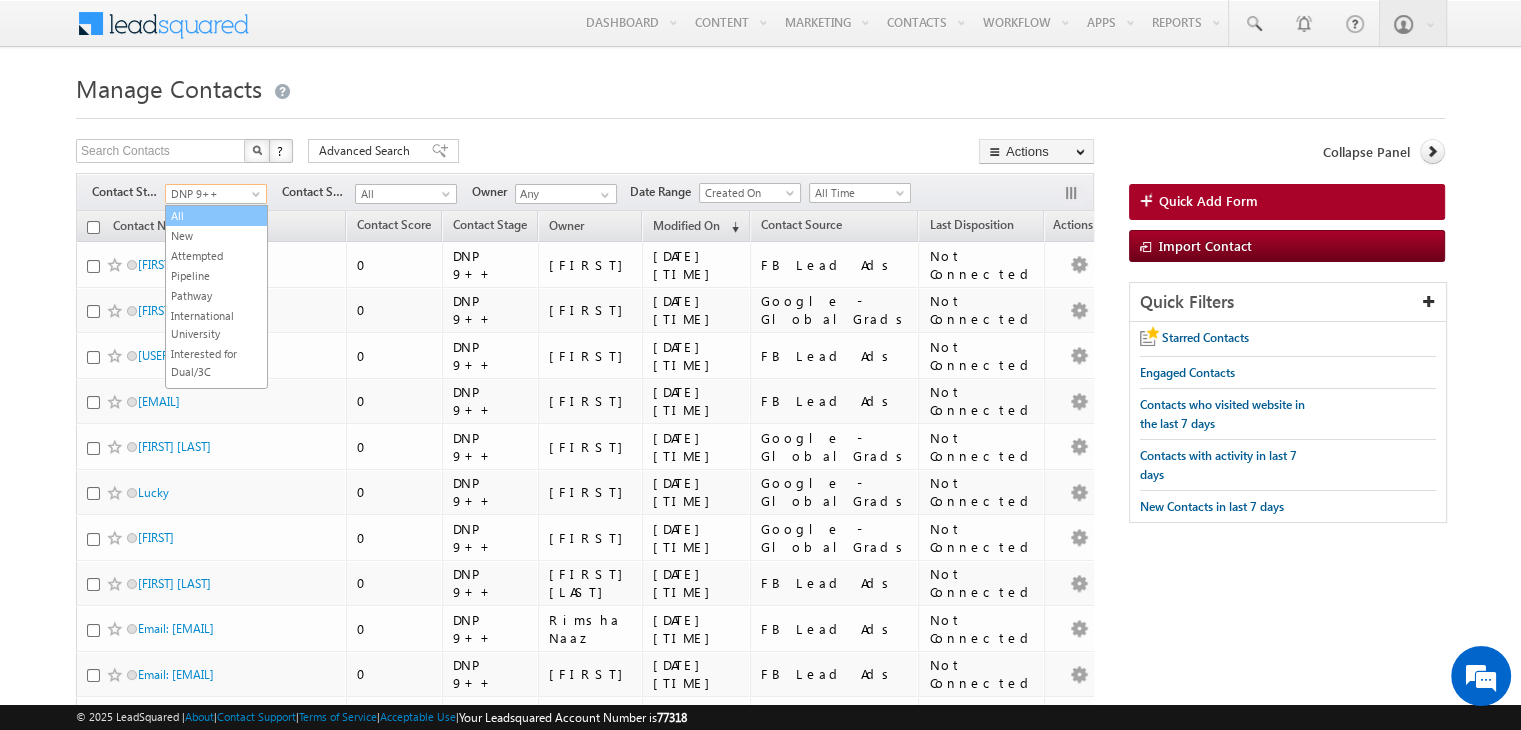 click on "All" at bounding box center [216, 216] 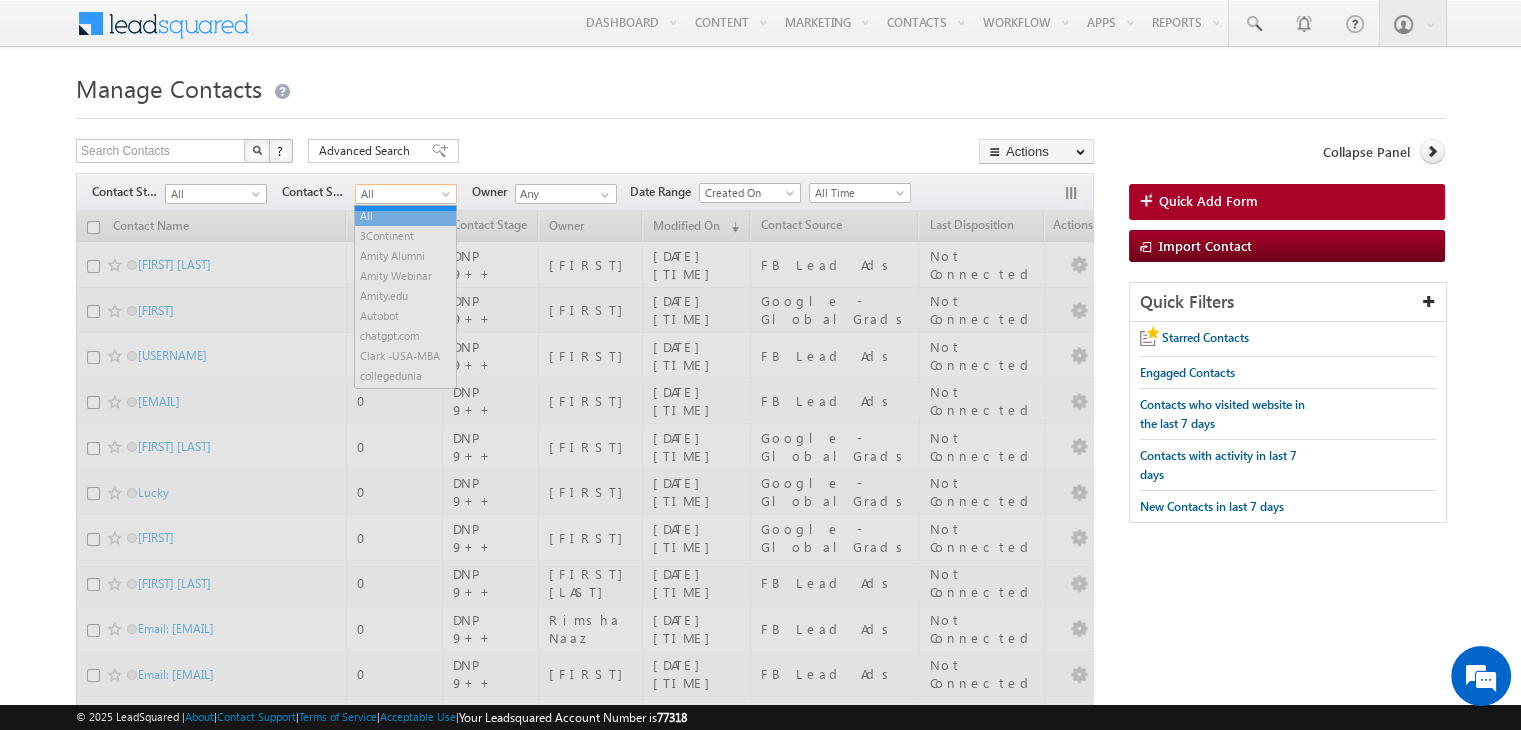 click at bounding box center (448, 198) 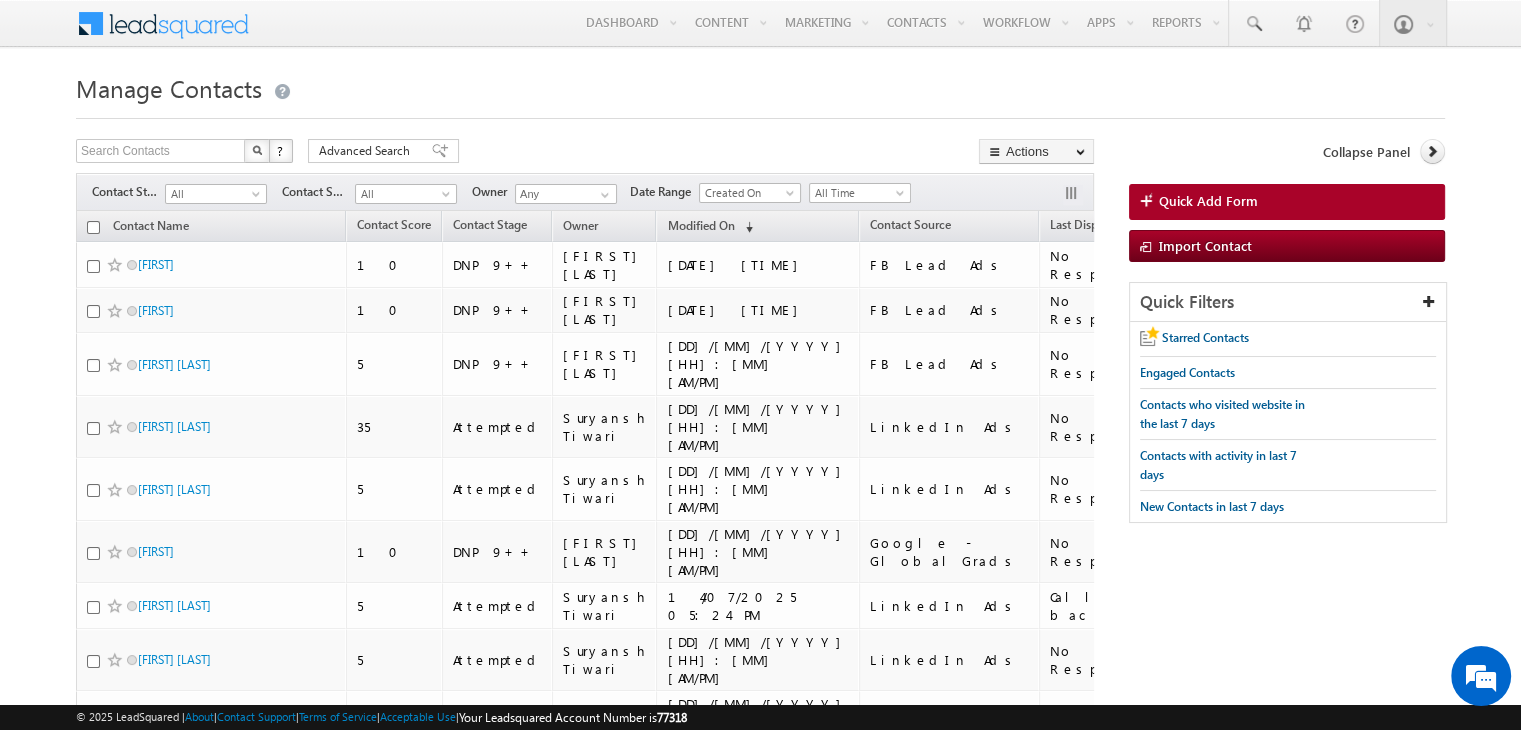 click at bounding box center (448, 198) 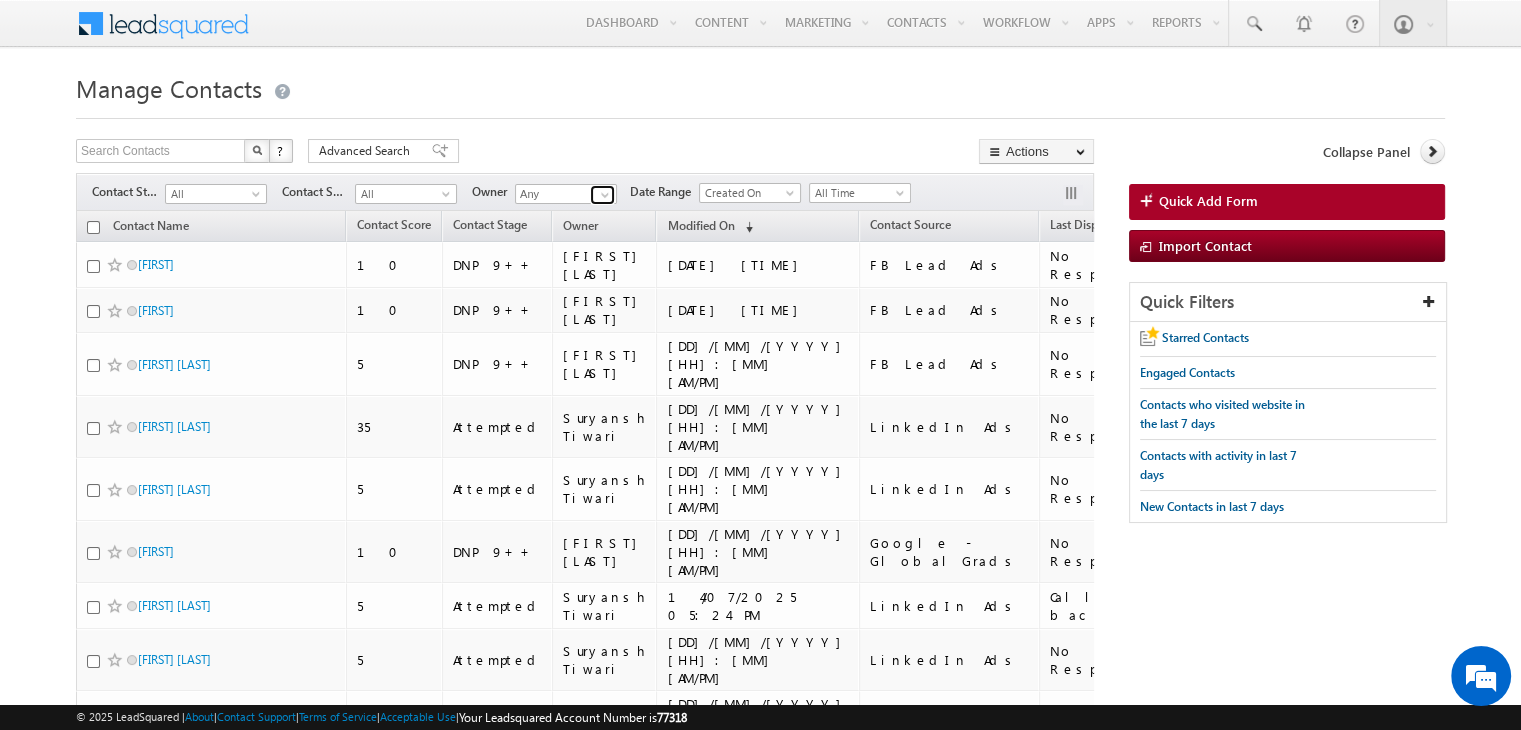 click at bounding box center [605, 195] 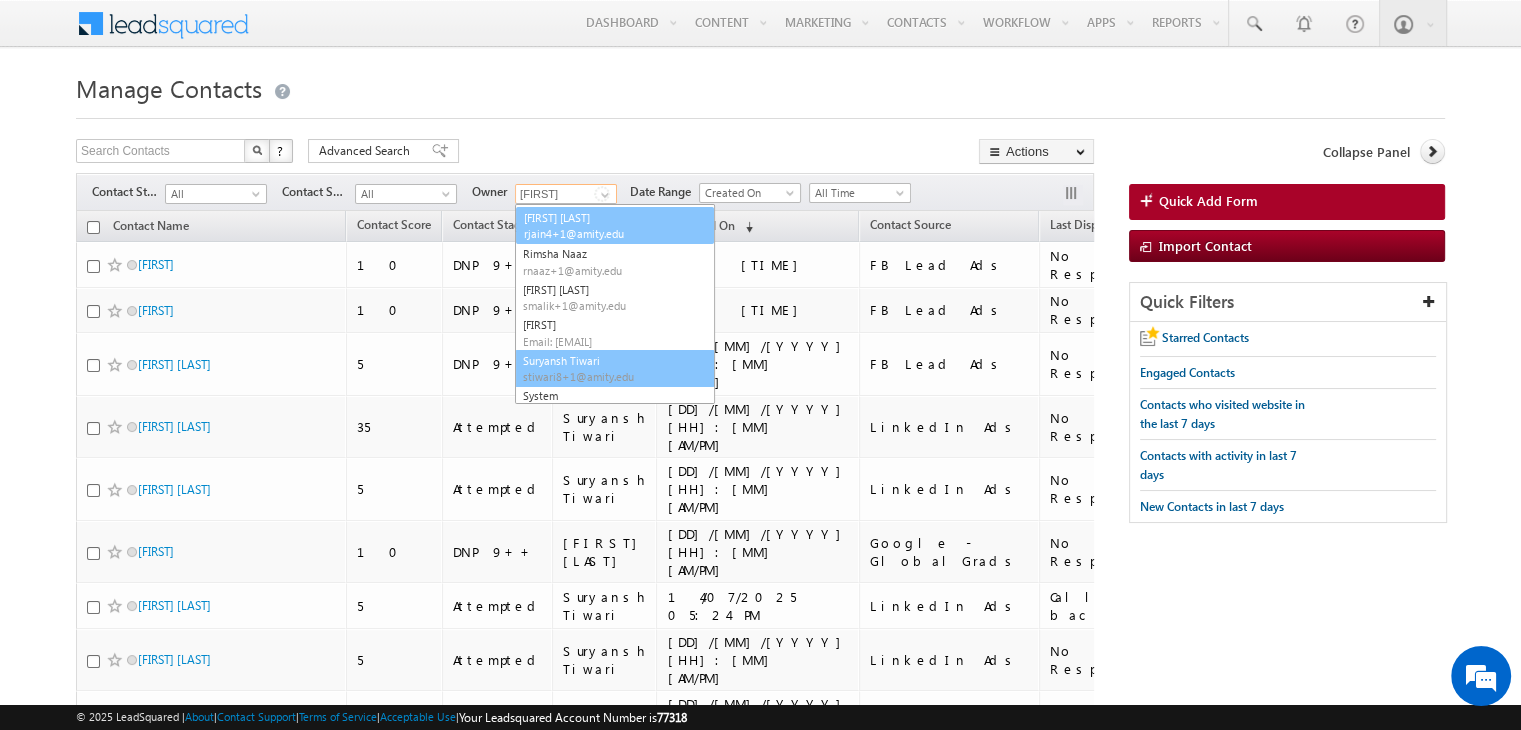 scroll, scrollTop: 0, scrollLeft: 0, axis: both 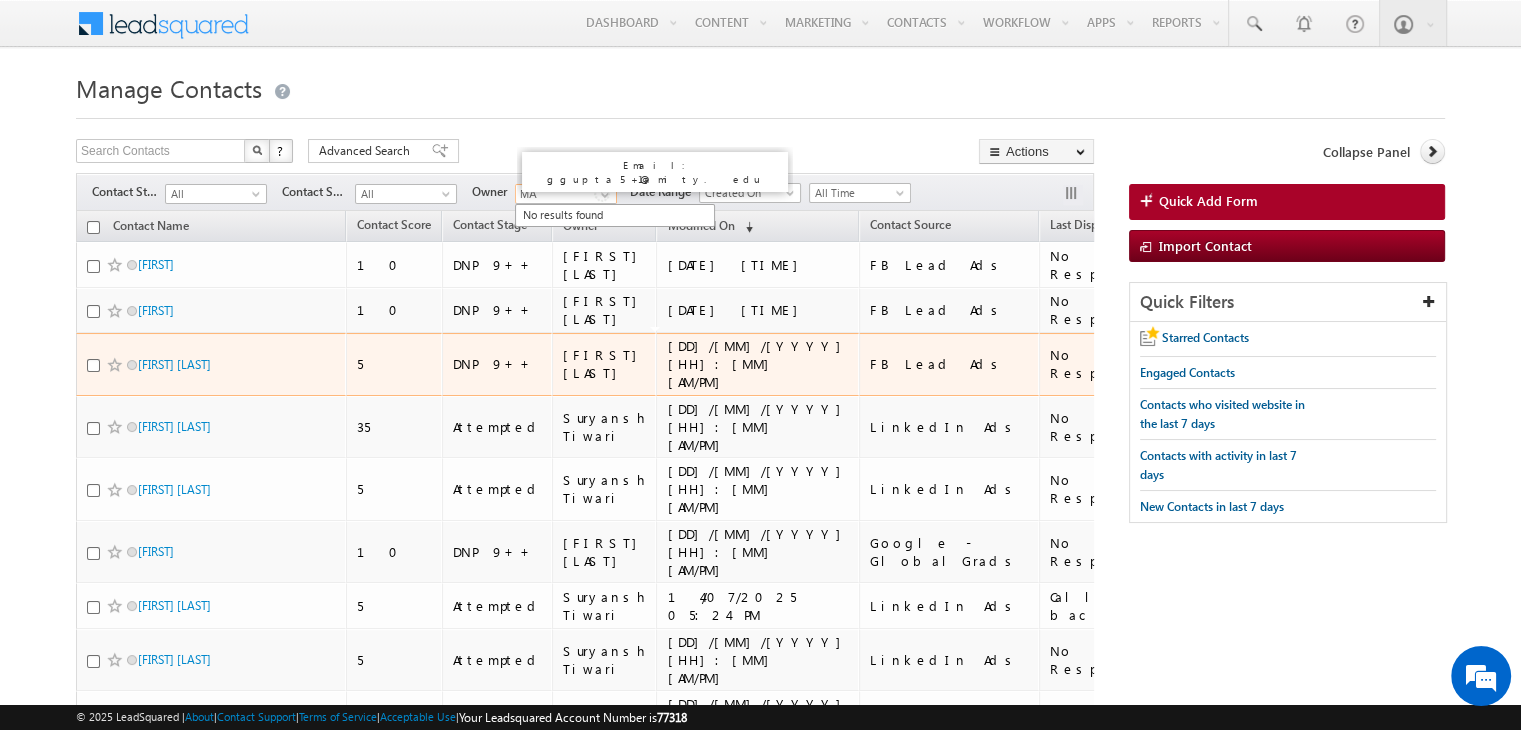 type on "M" 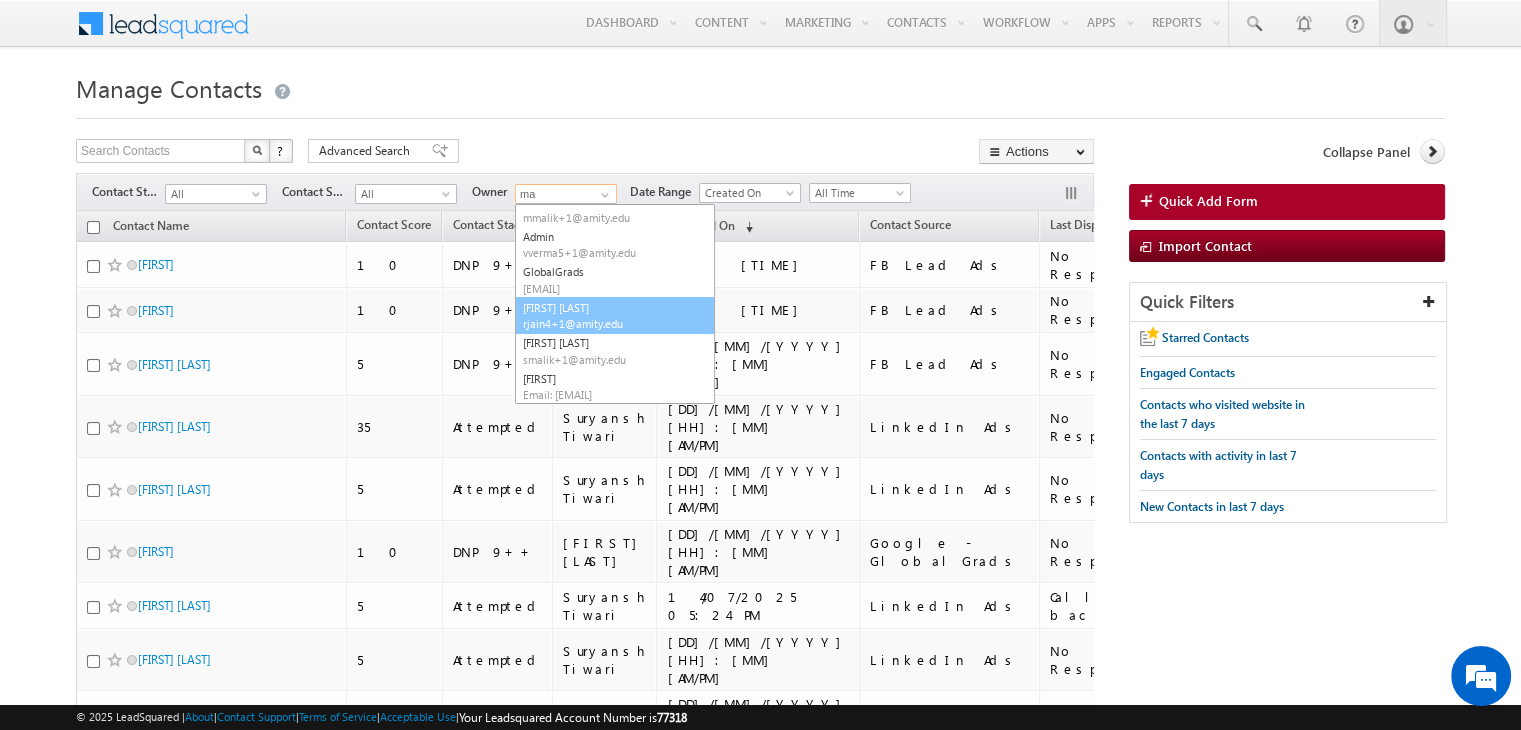 scroll, scrollTop: 0, scrollLeft: 0, axis: both 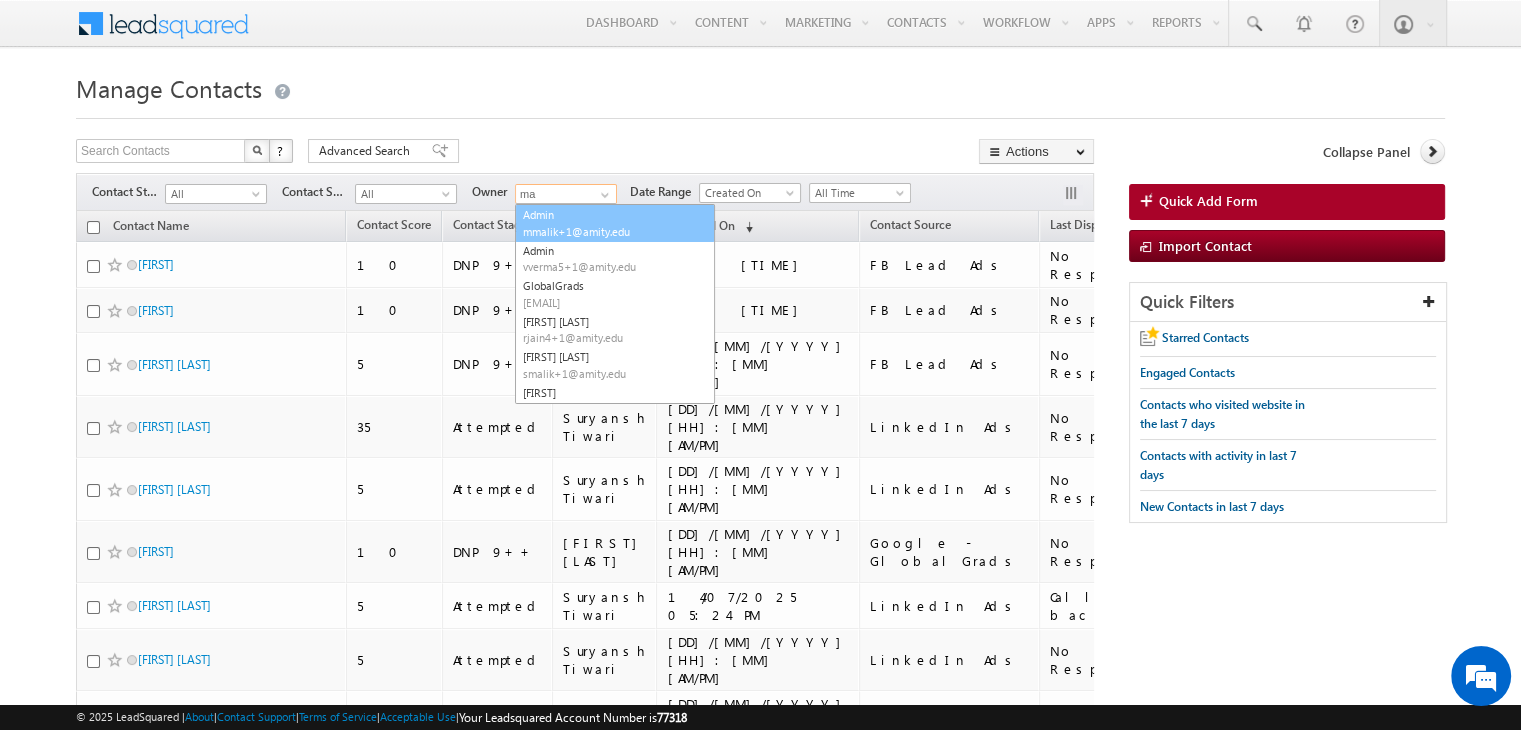 click on "[ROLE] [EMAIL]" at bounding box center [615, 223] 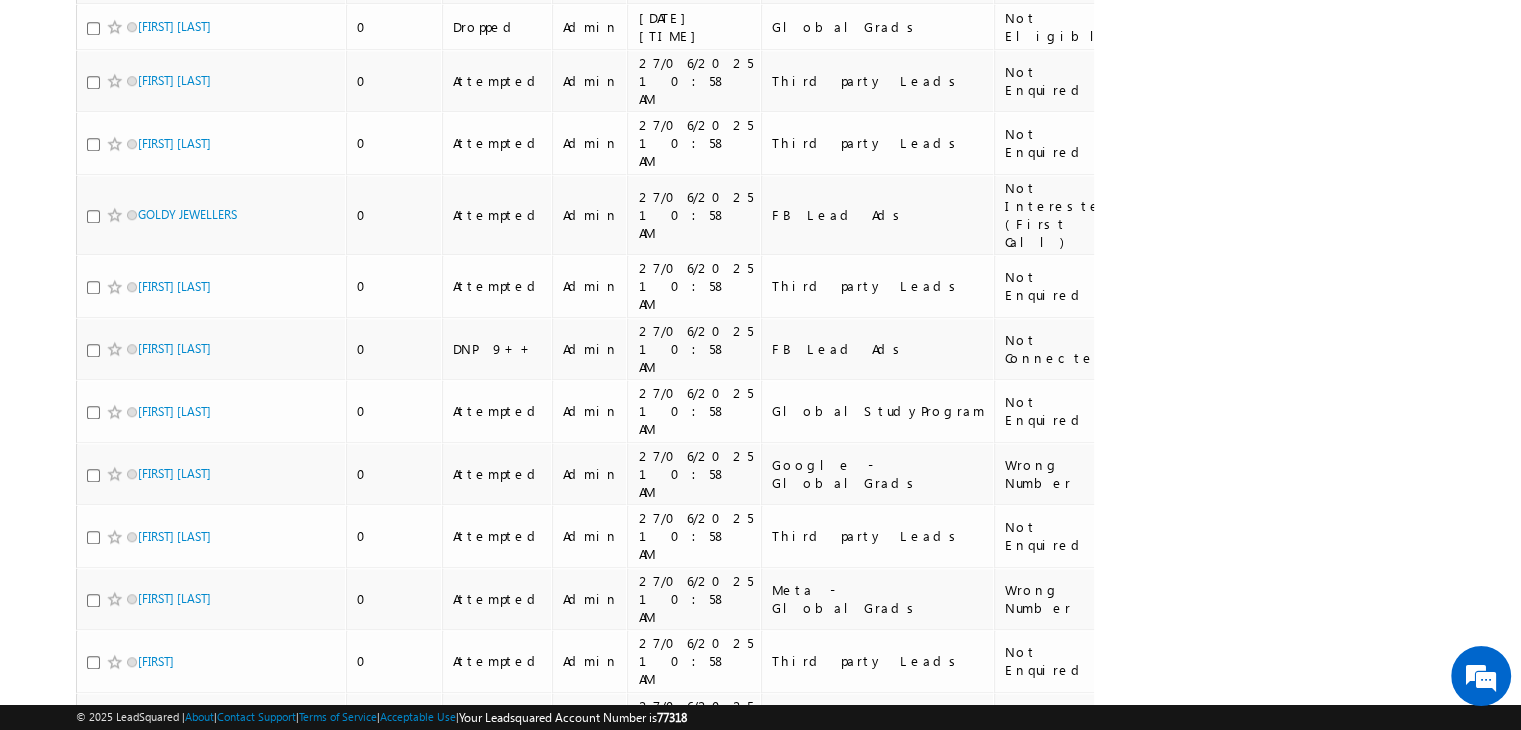 scroll, scrollTop: 1945, scrollLeft: 0, axis: vertical 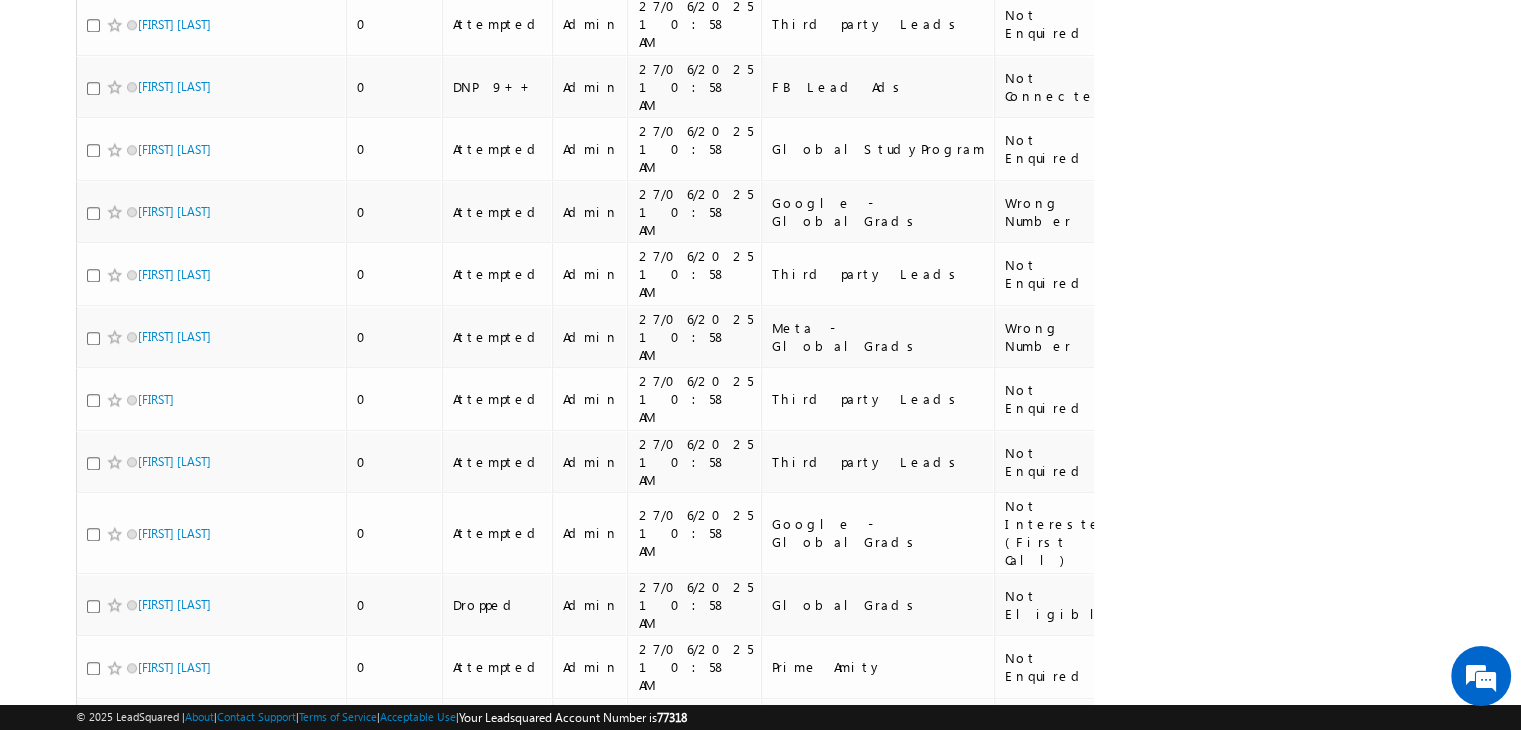 type on "Admin" 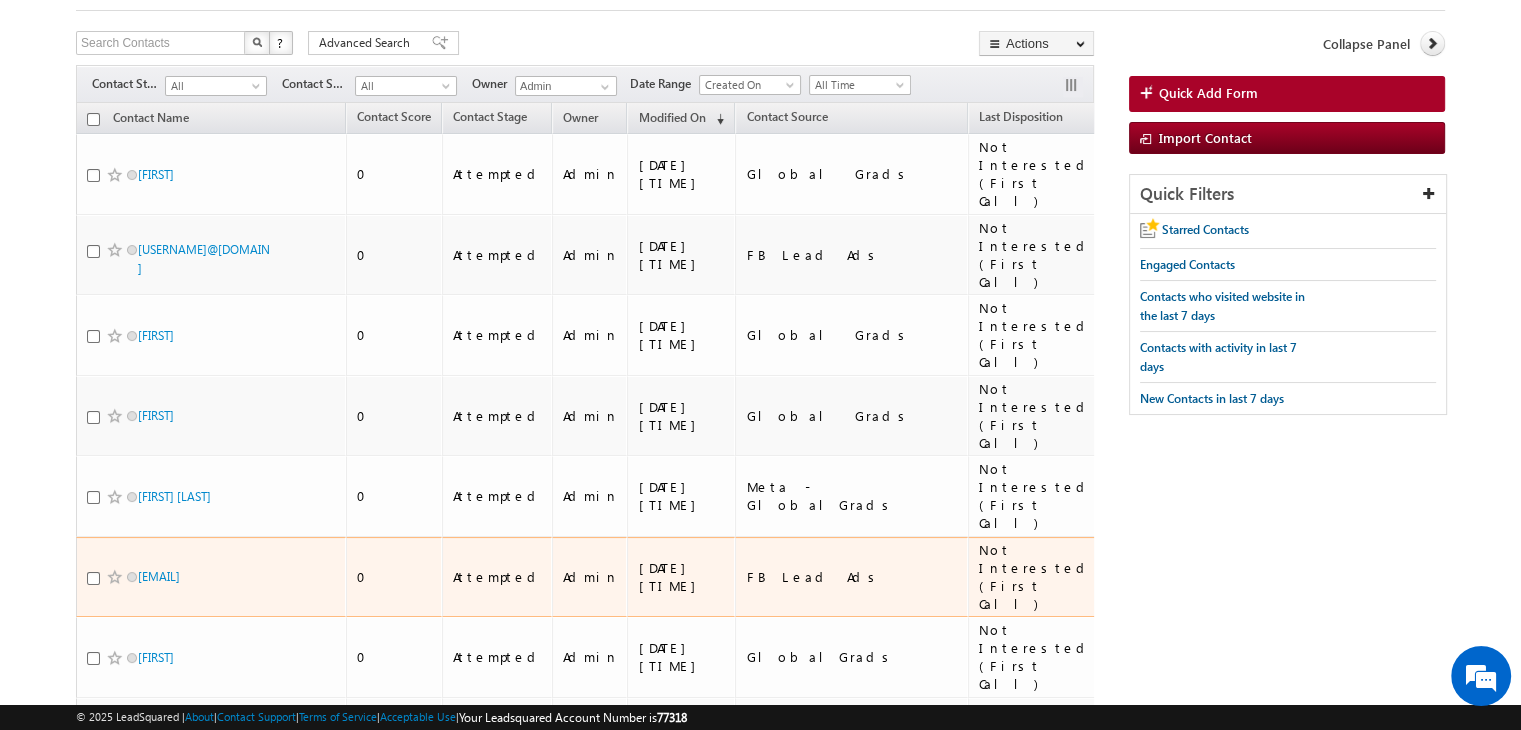 scroll, scrollTop: 103, scrollLeft: 0, axis: vertical 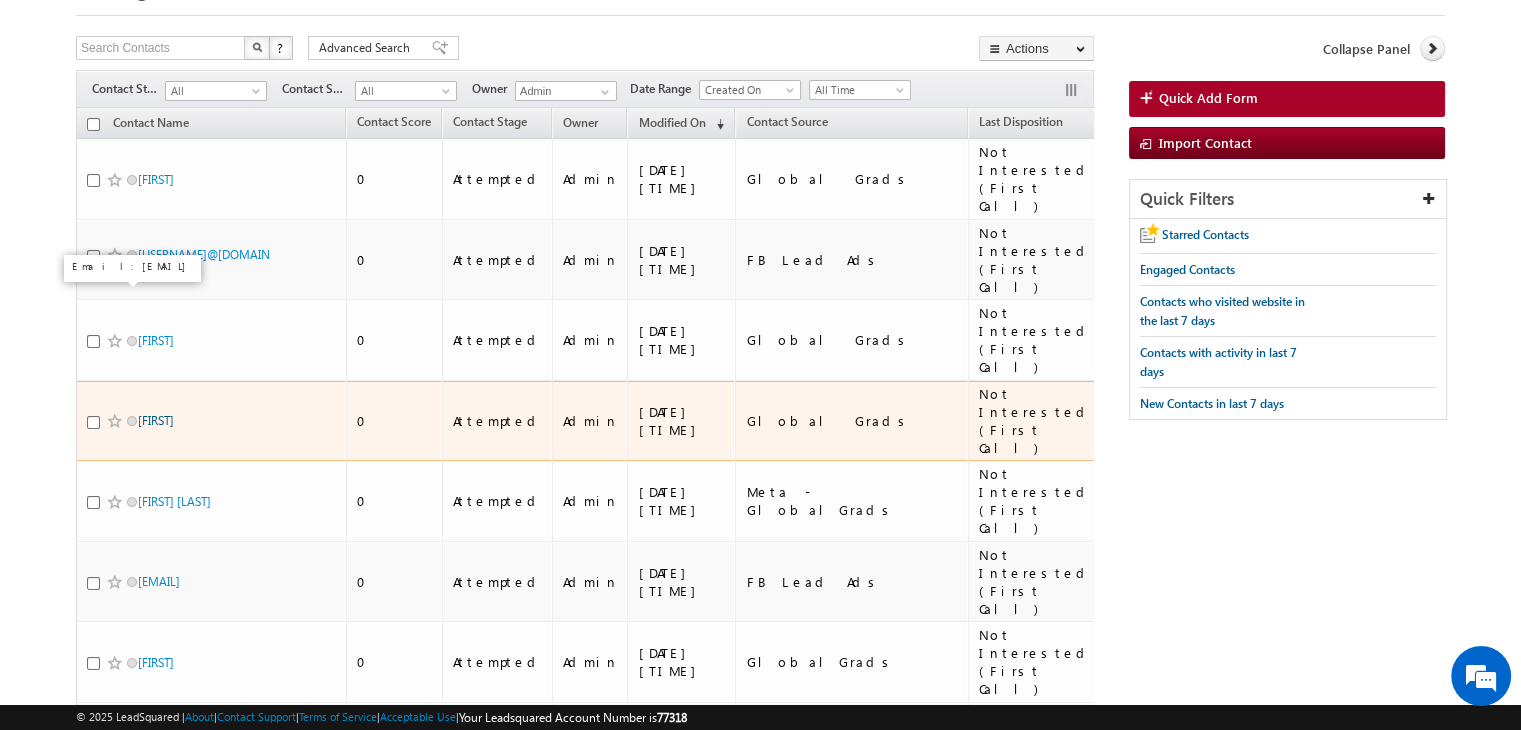 click on "[FIRST]" at bounding box center [156, 420] 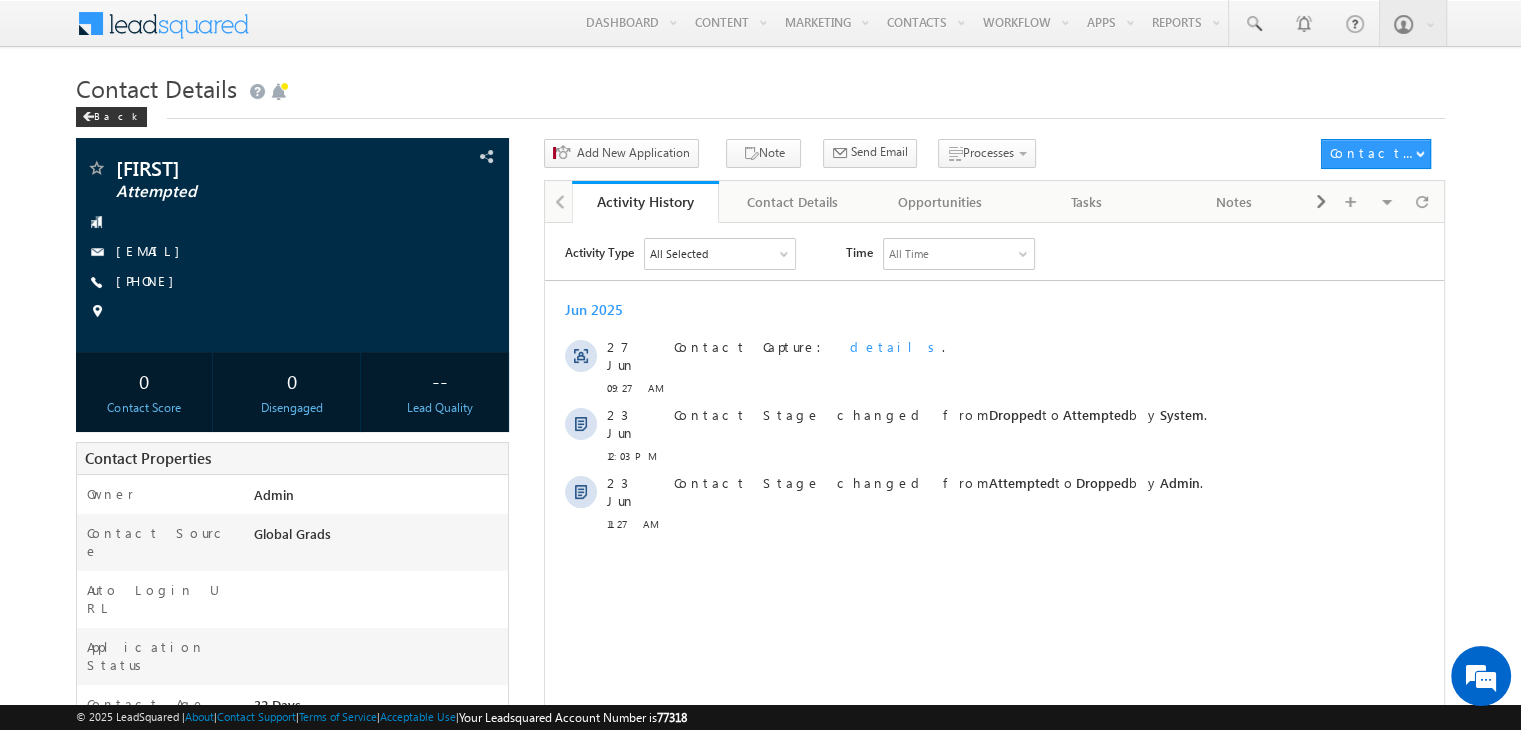 scroll, scrollTop: 0, scrollLeft: 0, axis: both 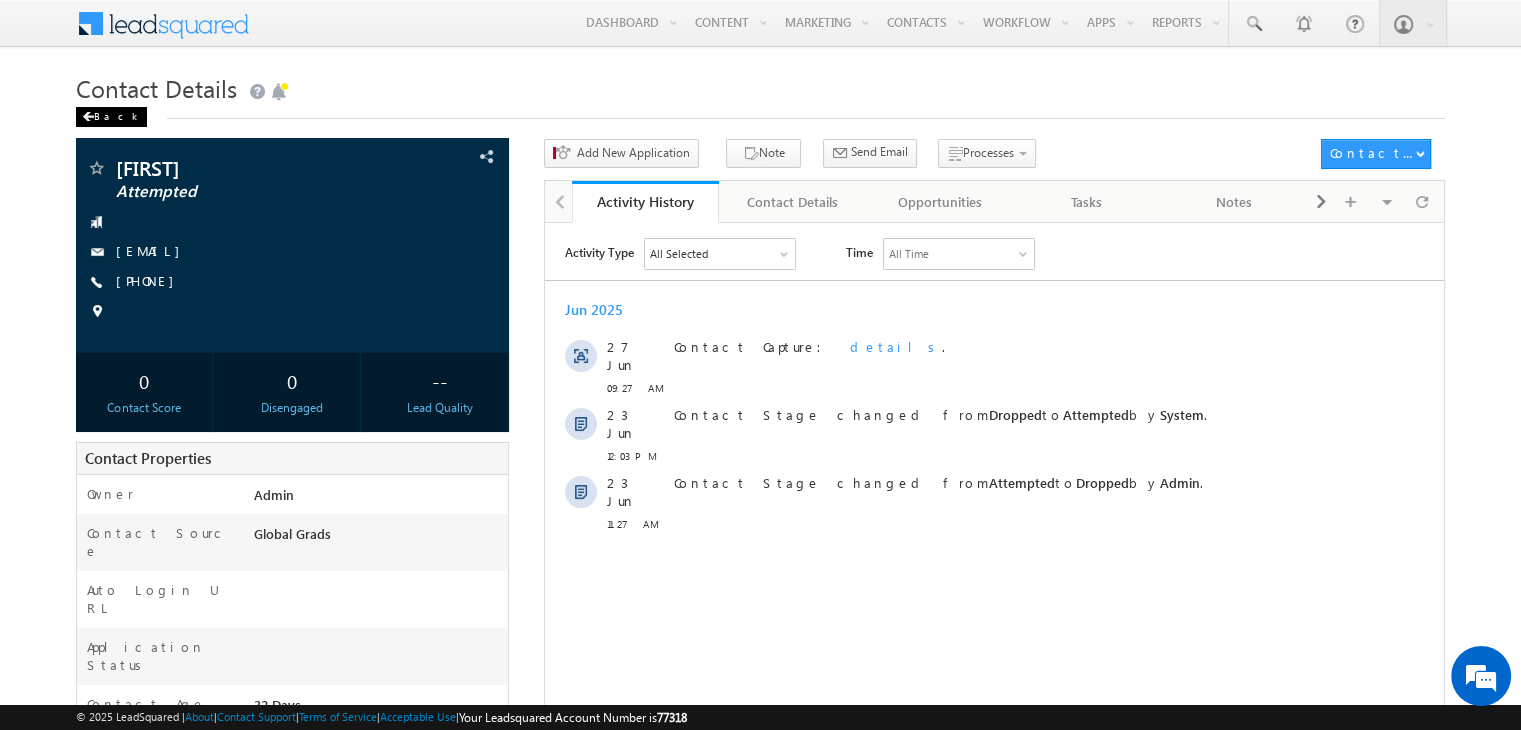 click on "Back" at bounding box center (111, 117) 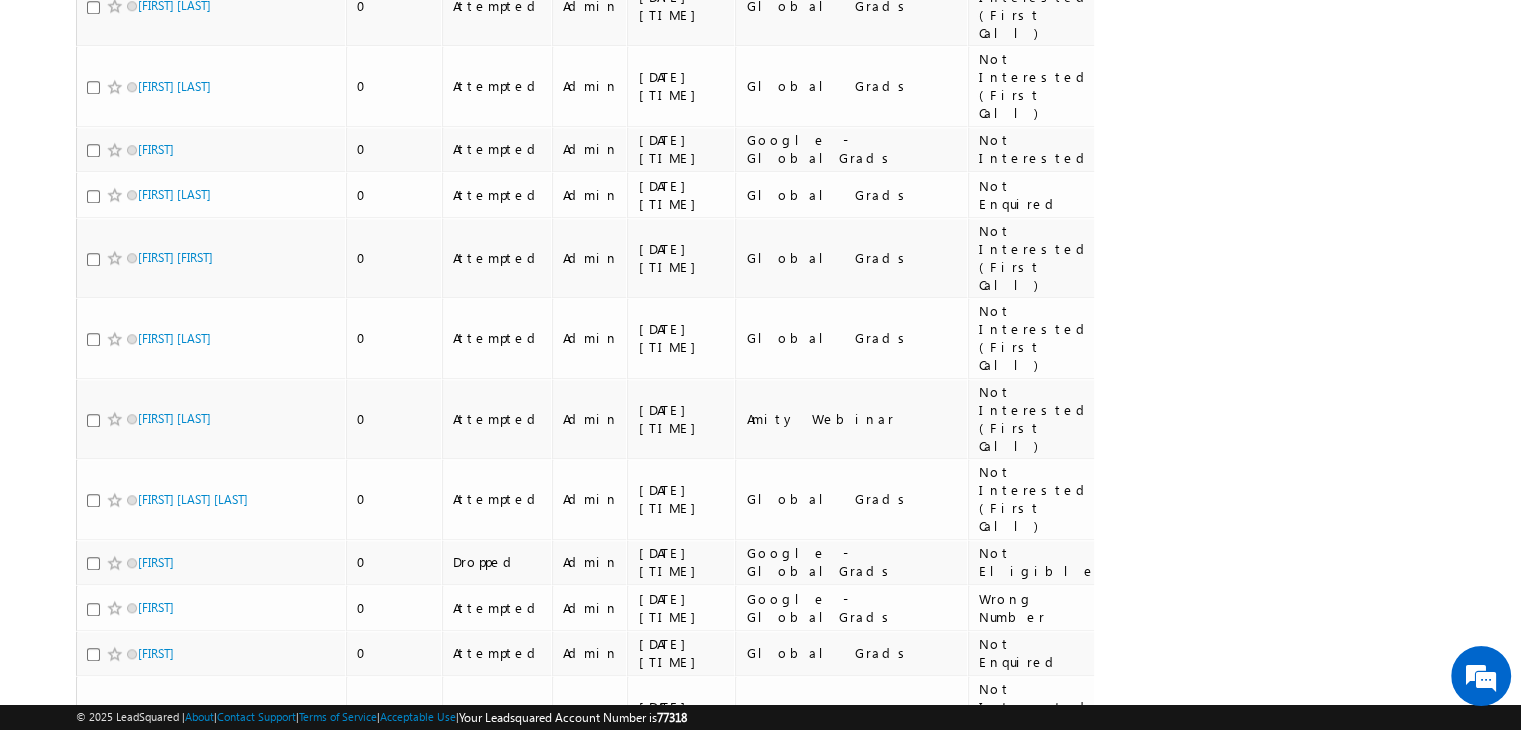 scroll, scrollTop: 1984, scrollLeft: 0, axis: vertical 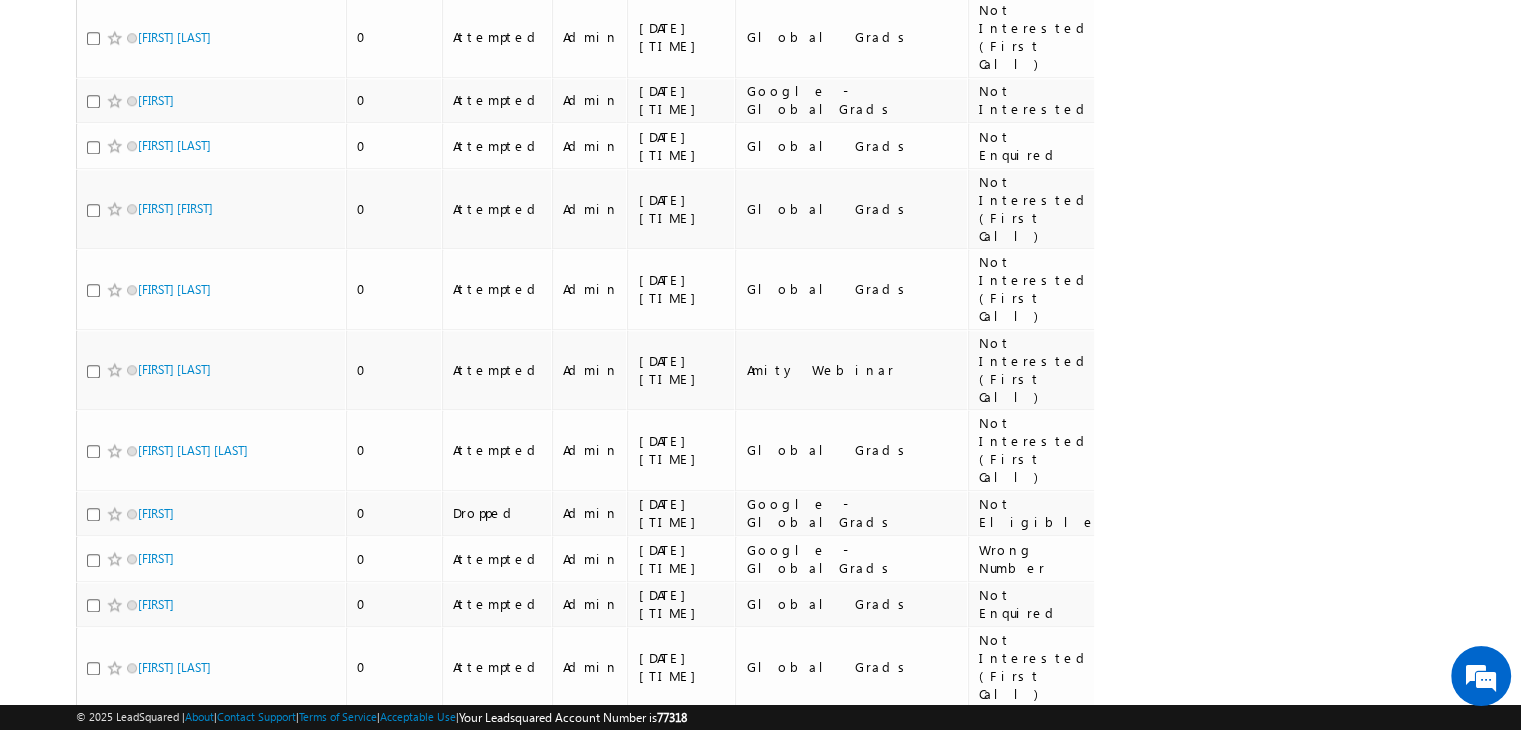 click on "7" at bounding box center (872, 1428) 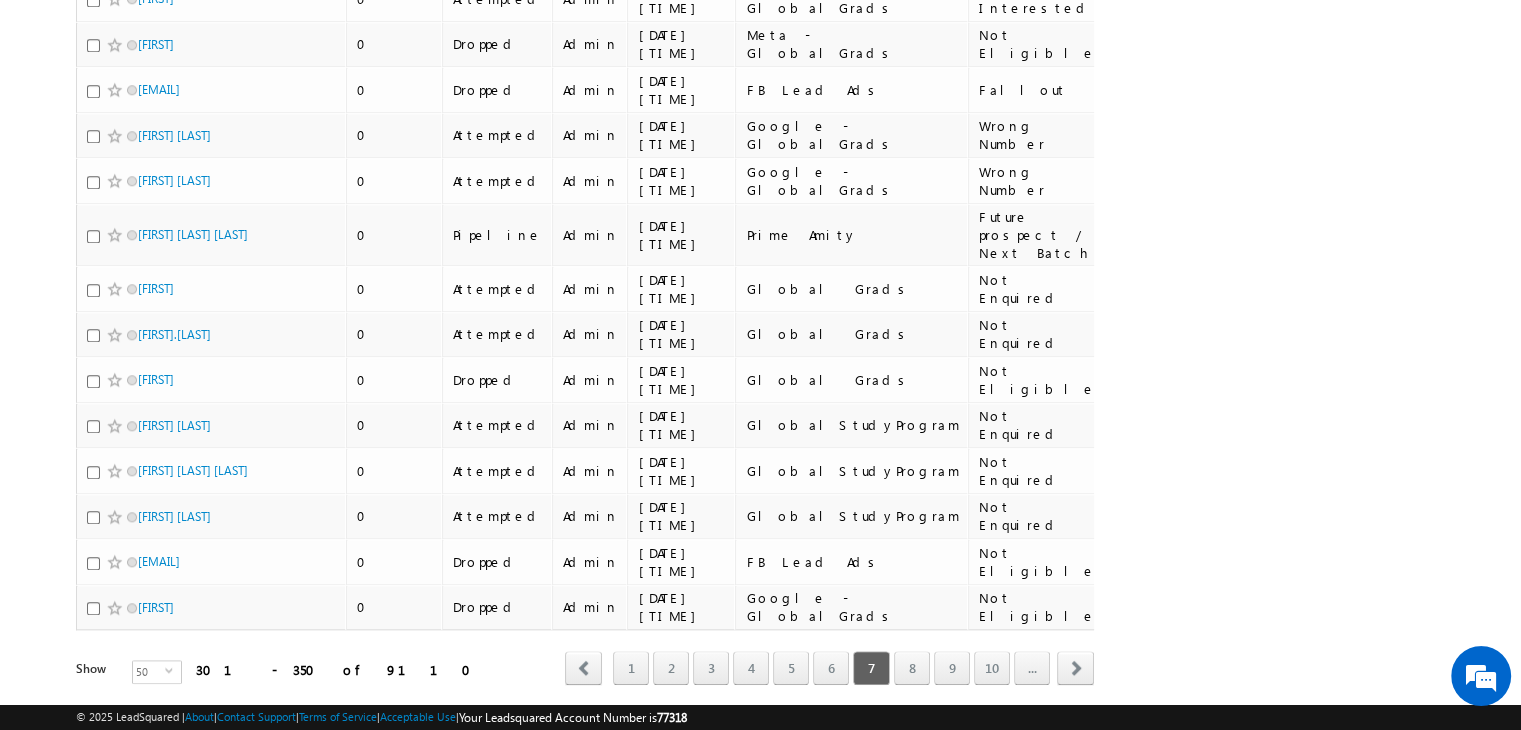 scroll, scrollTop: 2022, scrollLeft: 0, axis: vertical 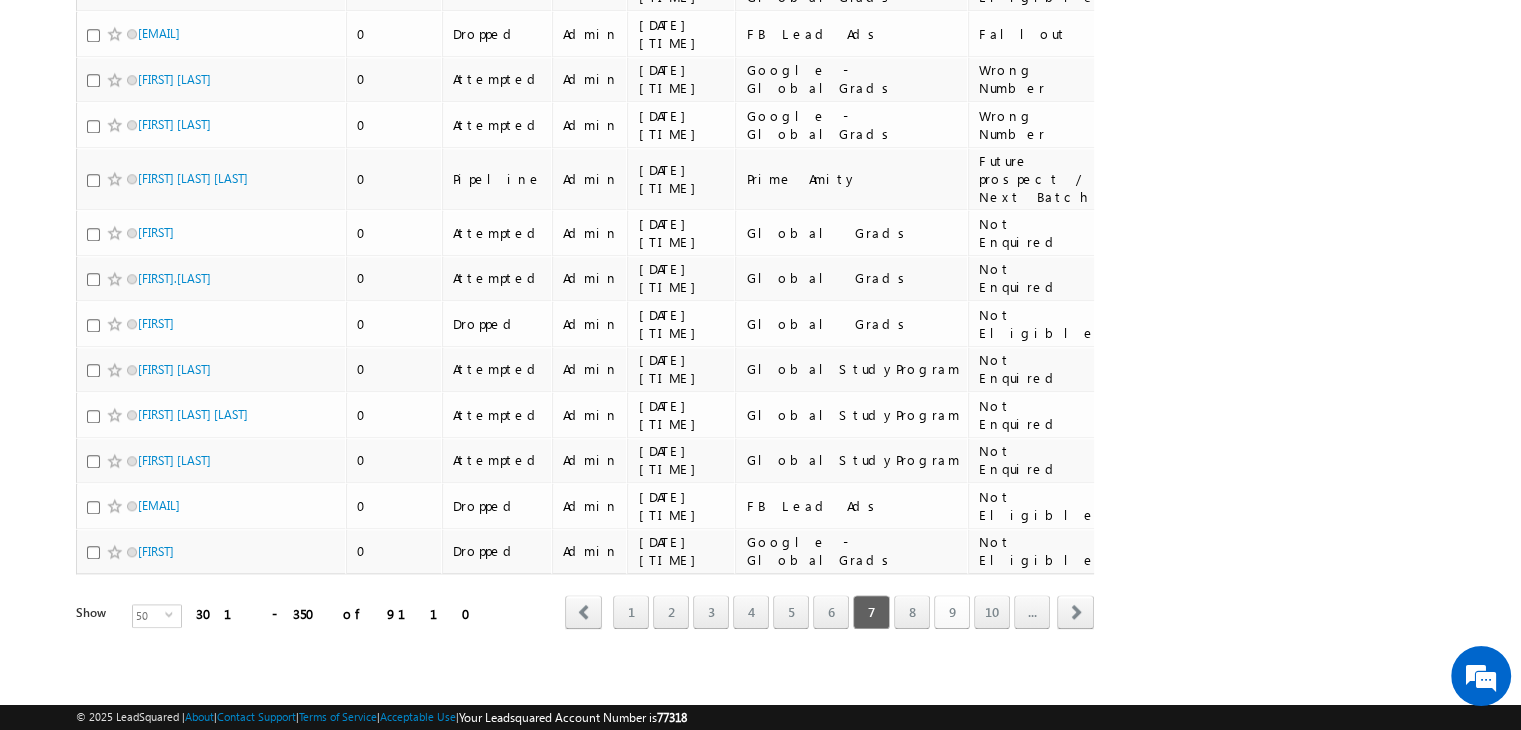 click on "9" at bounding box center (952, 612) 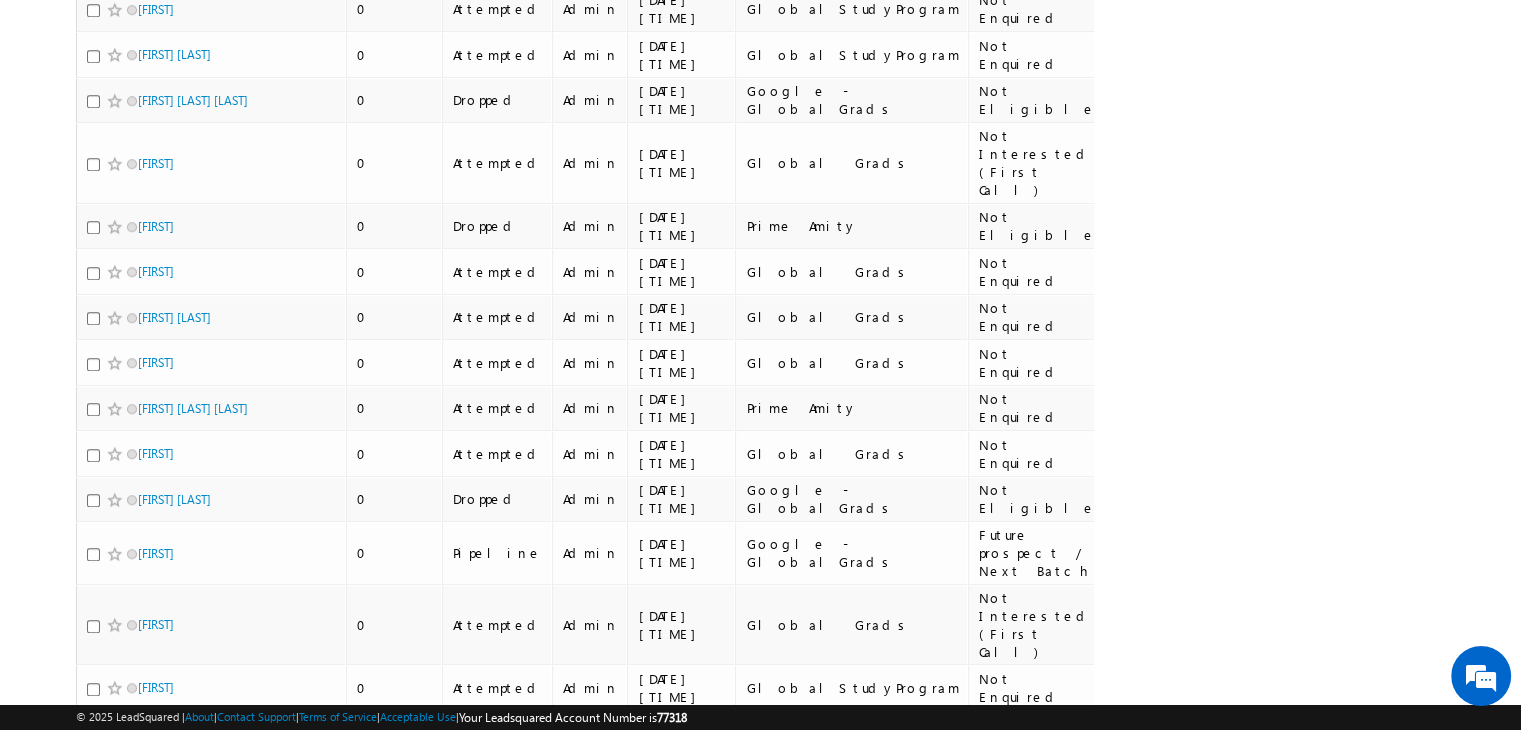 scroll, scrollTop: 1955, scrollLeft: 0, axis: vertical 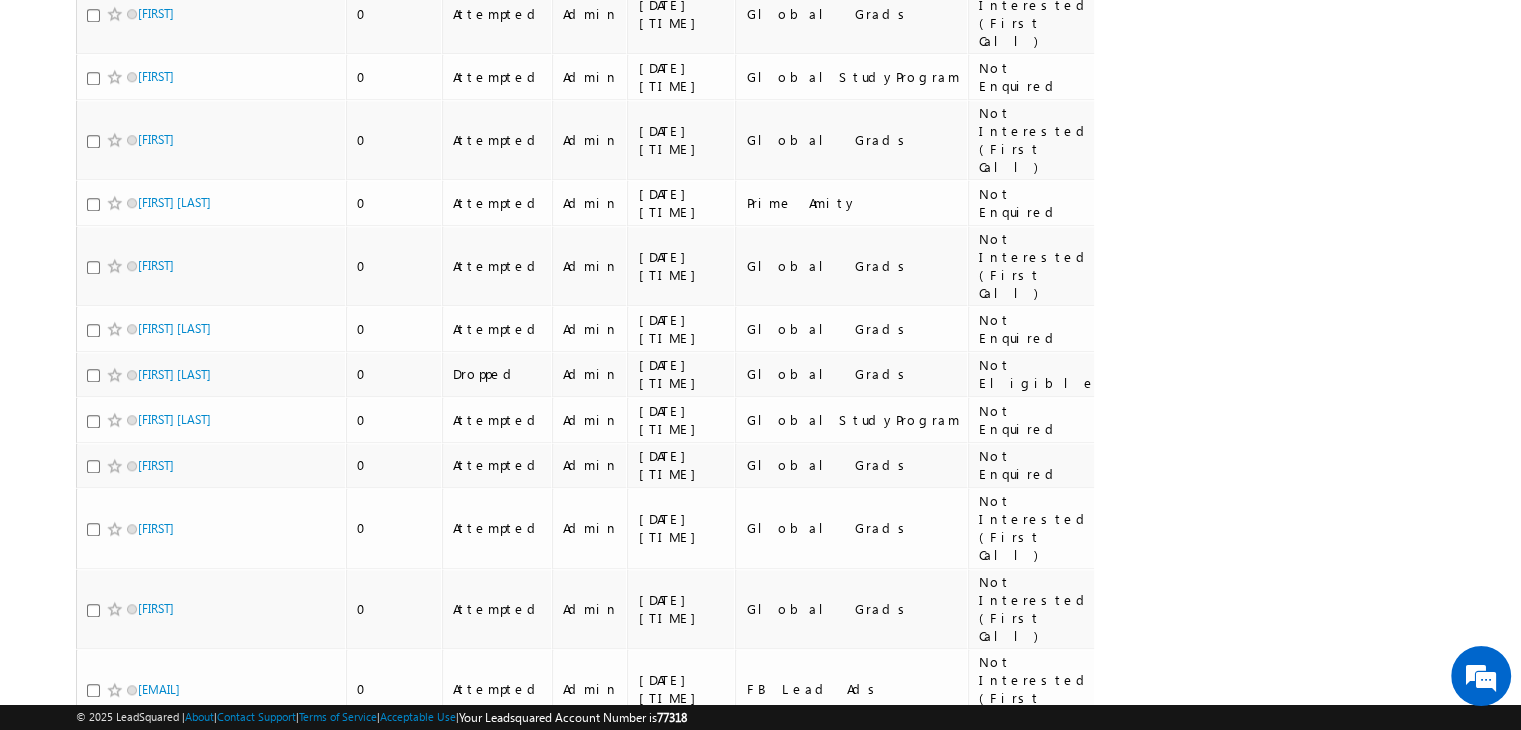 click on "2" at bounding box center [671, 1387] 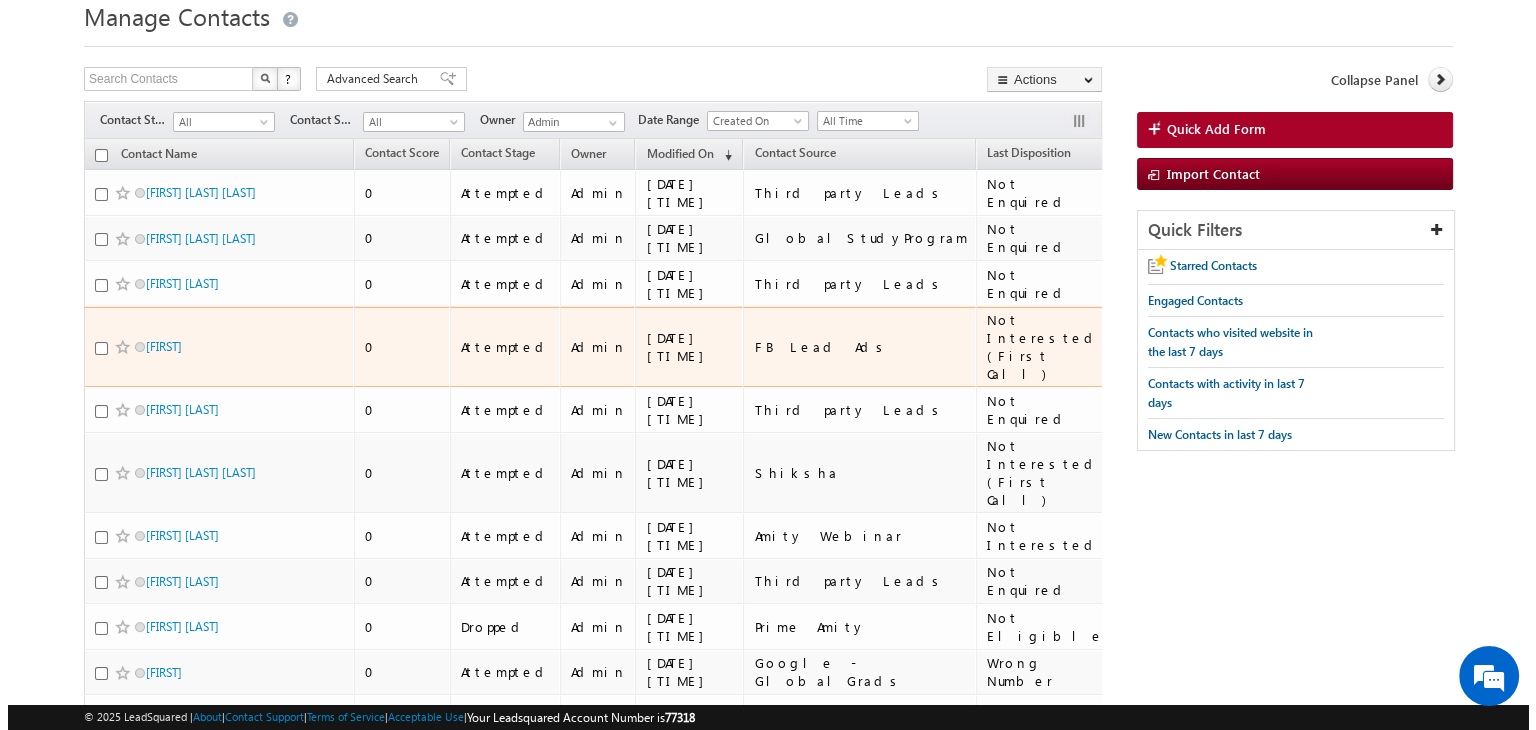 scroll, scrollTop: 0, scrollLeft: 0, axis: both 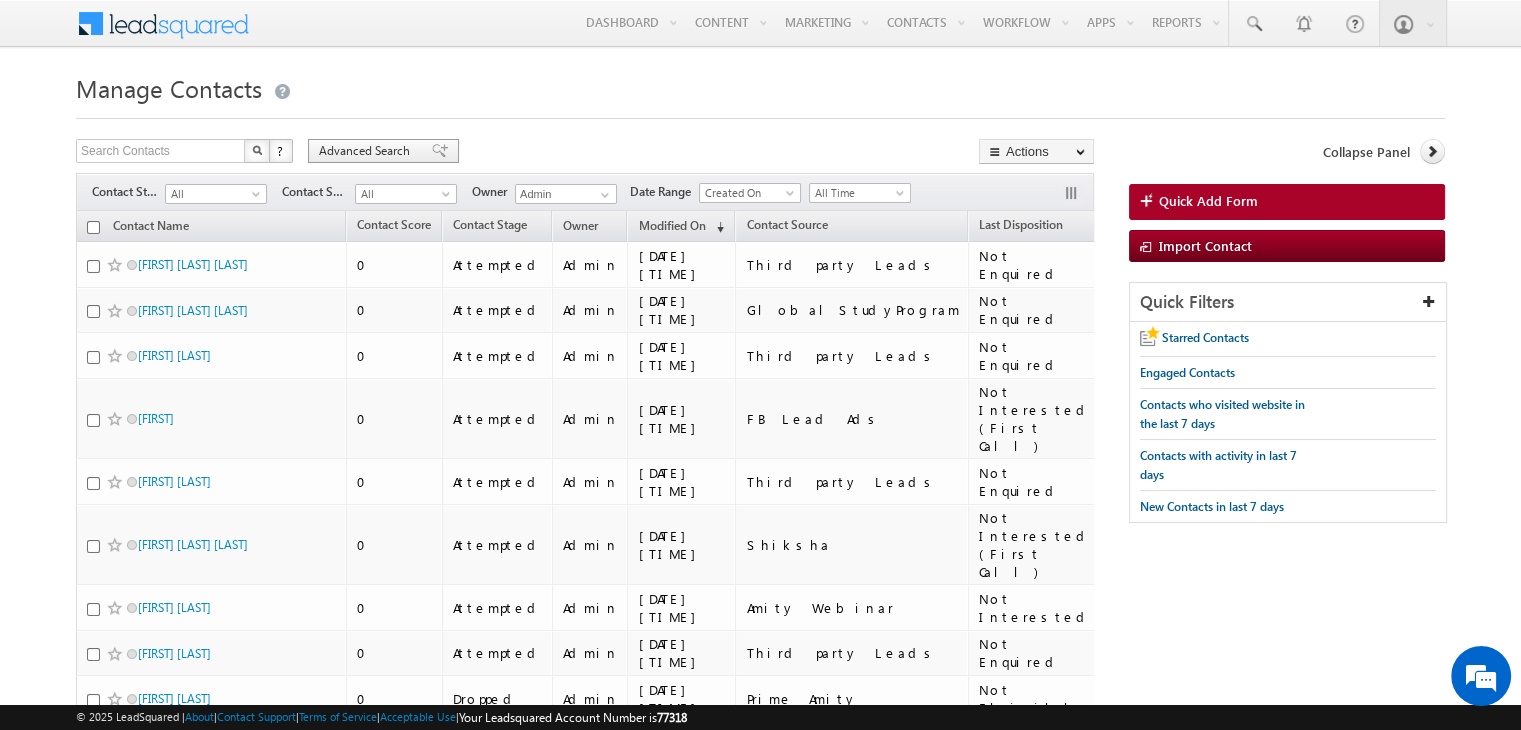 click on "Advanced Search" at bounding box center (367, 151) 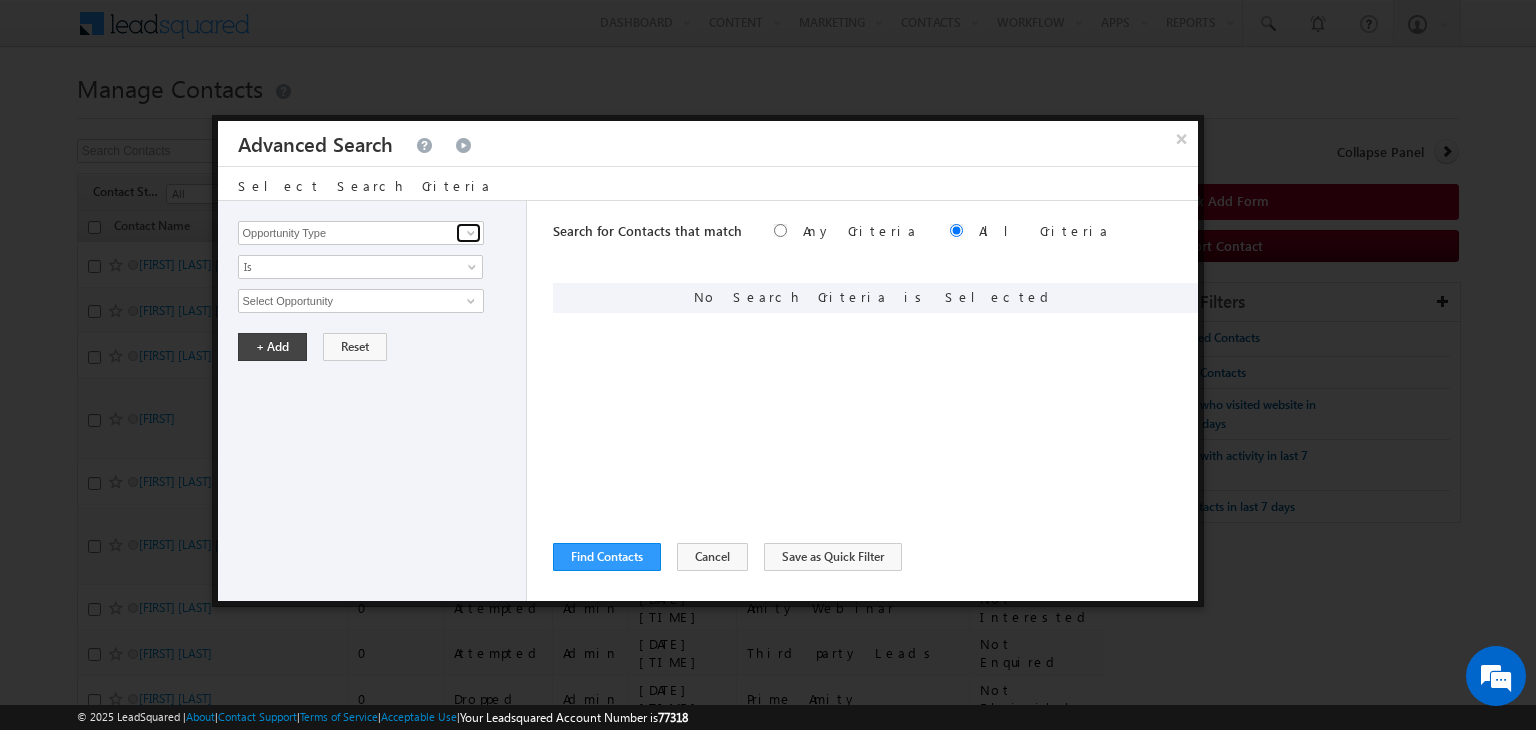 click at bounding box center (471, 233) 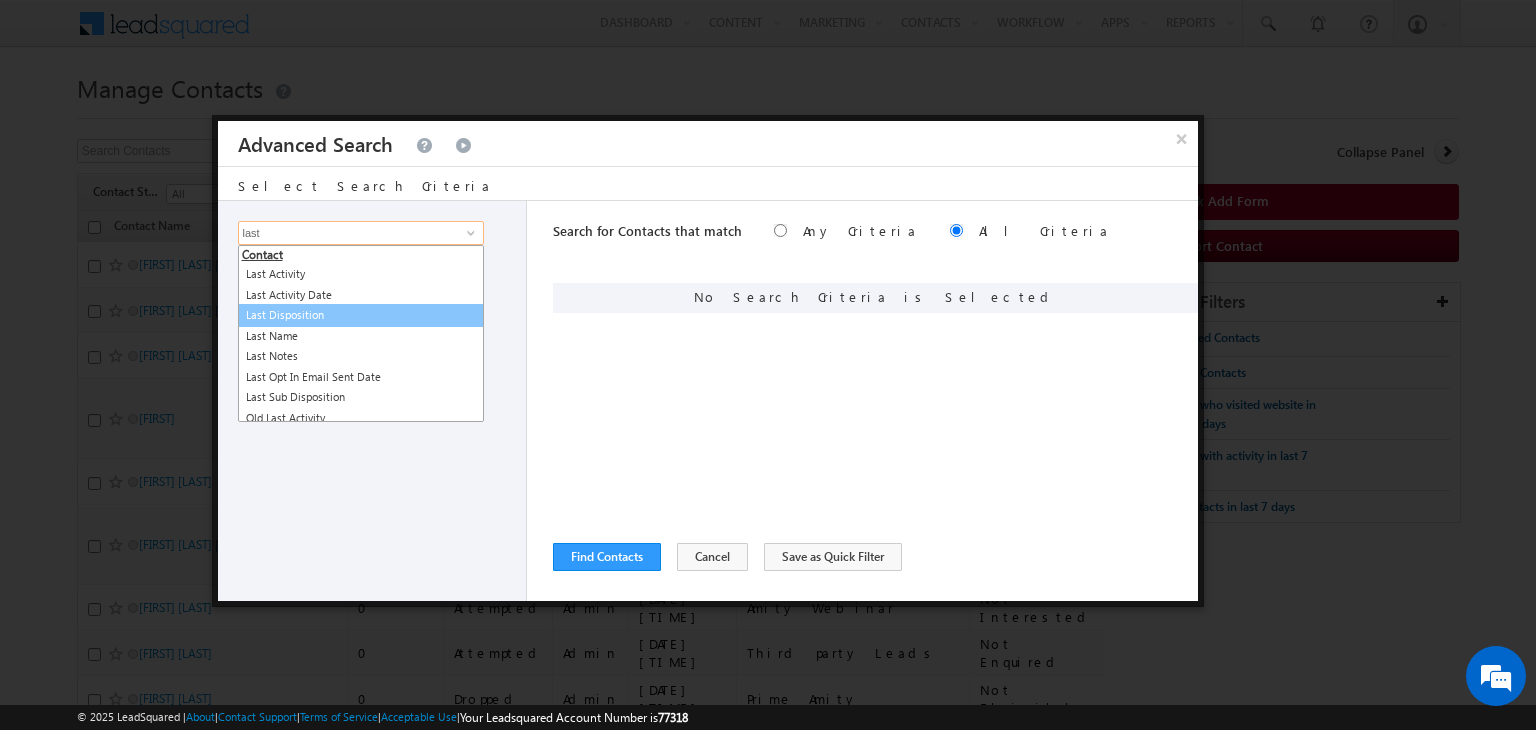 click on "Last Disposition" at bounding box center [361, 315] 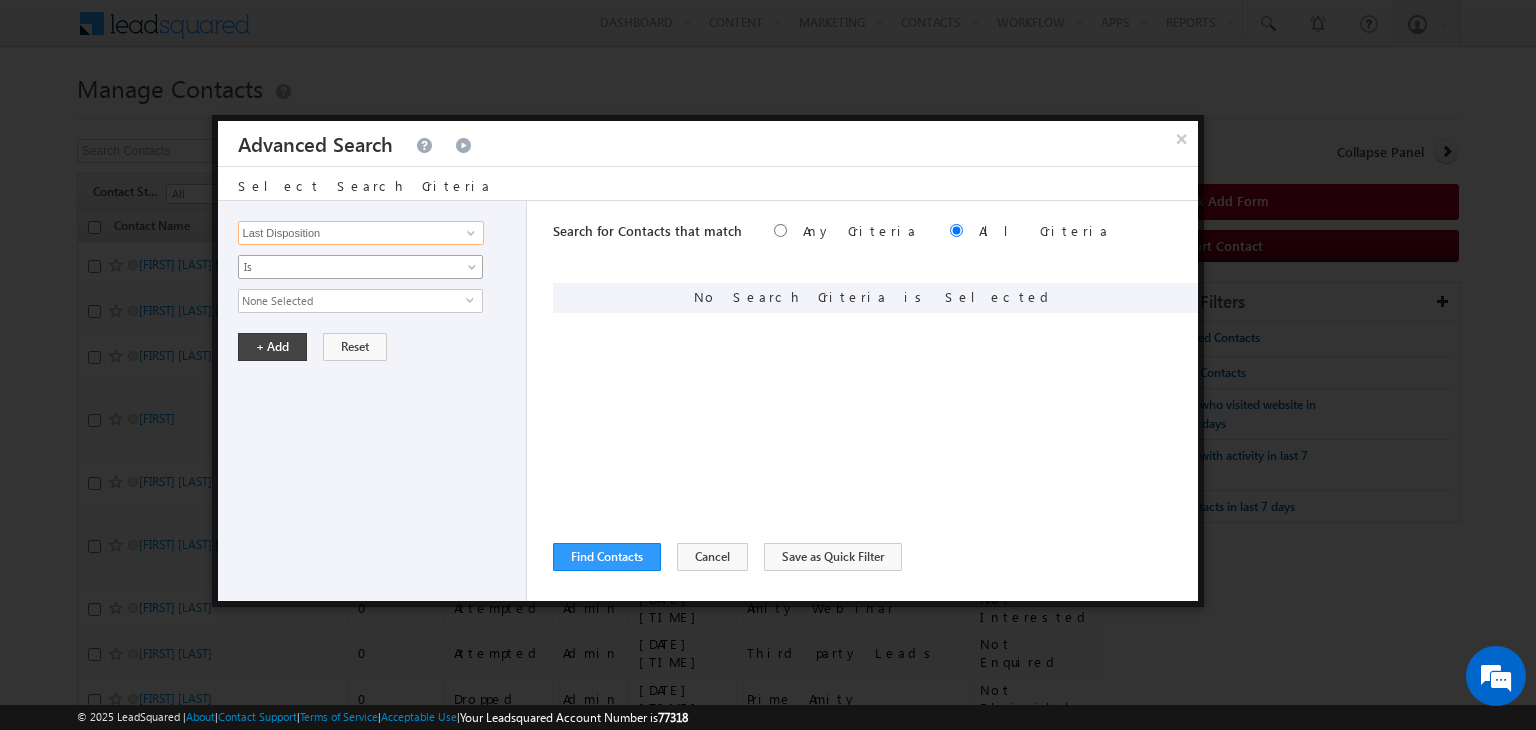 type on "Last Disposition" 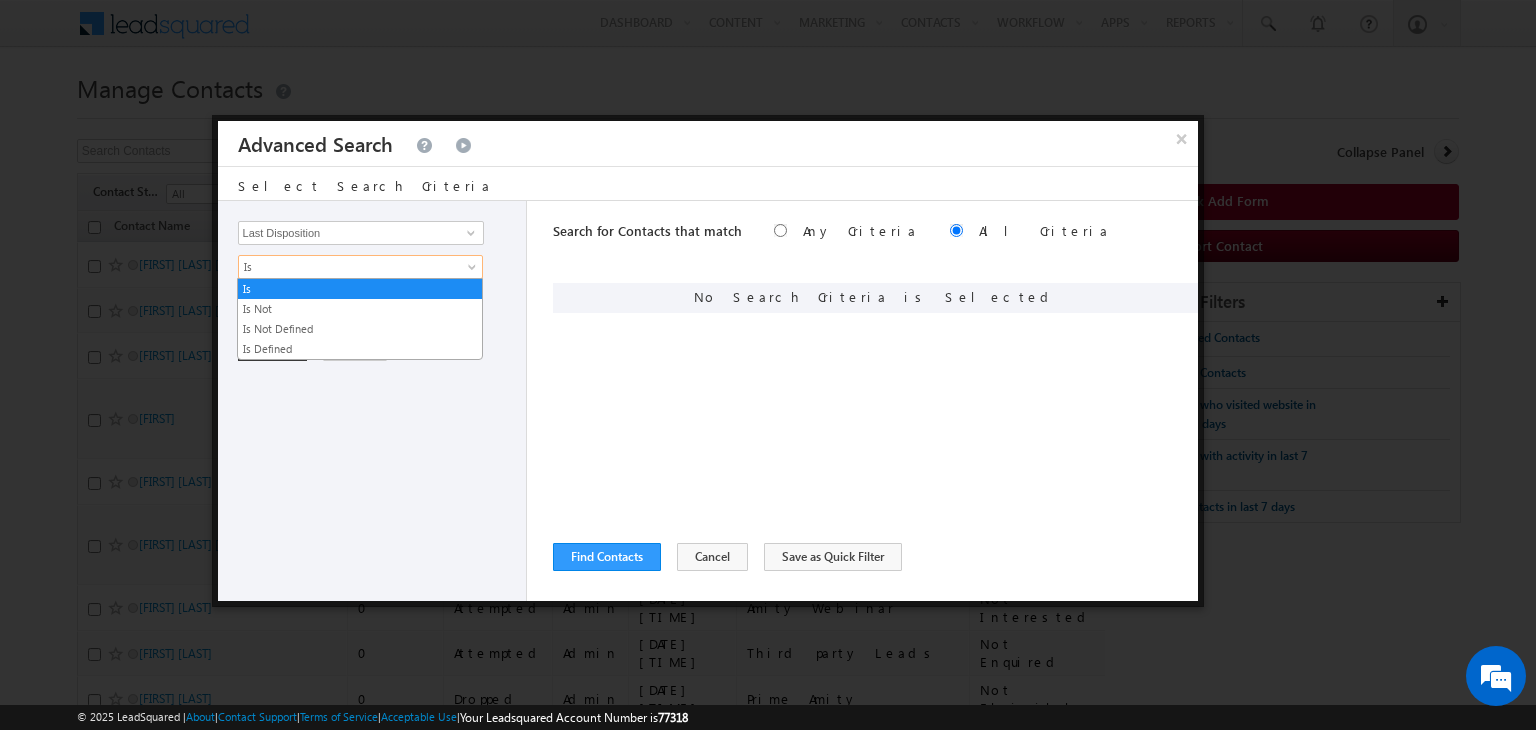 click on "Is" at bounding box center (347, 267) 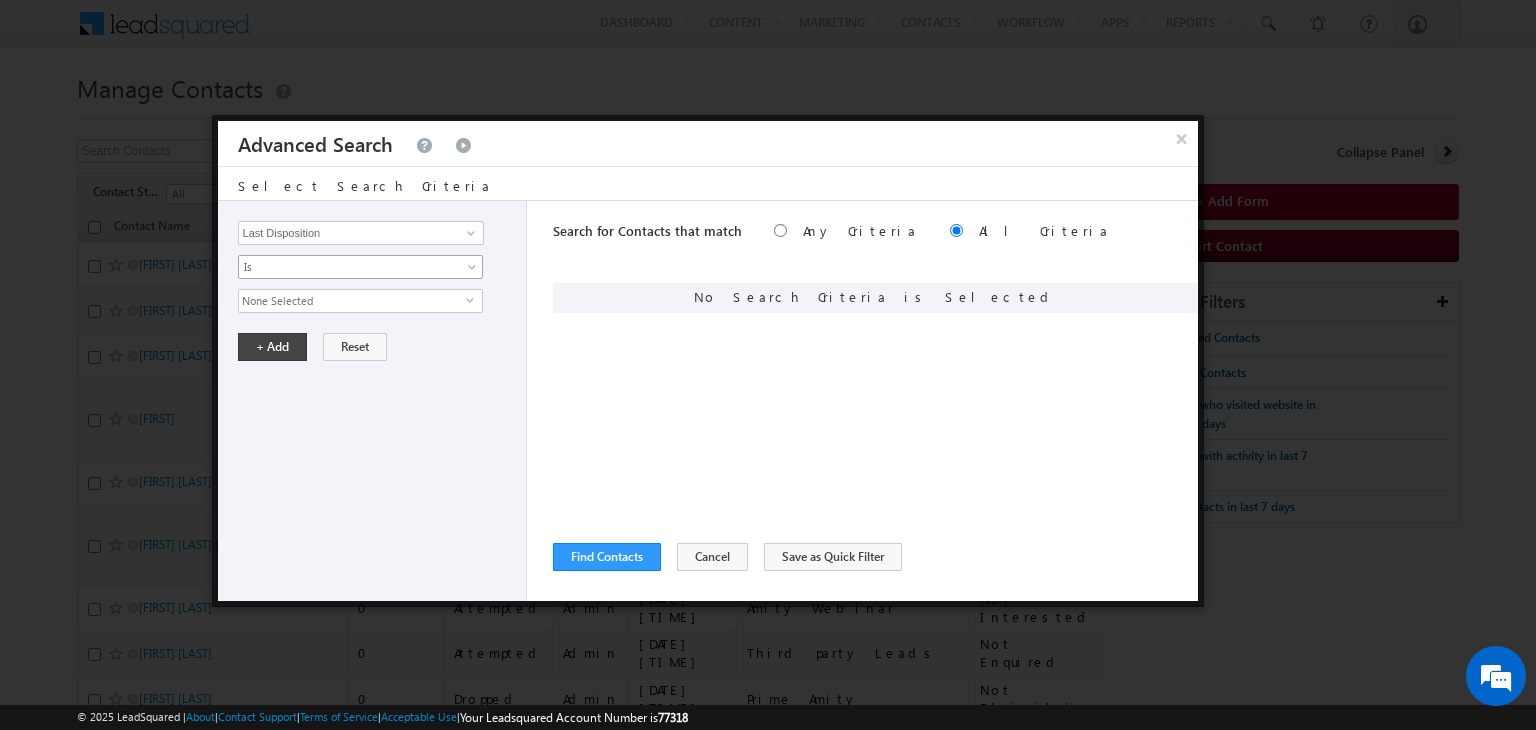 click on "Is" at bounding box center [347, 267] 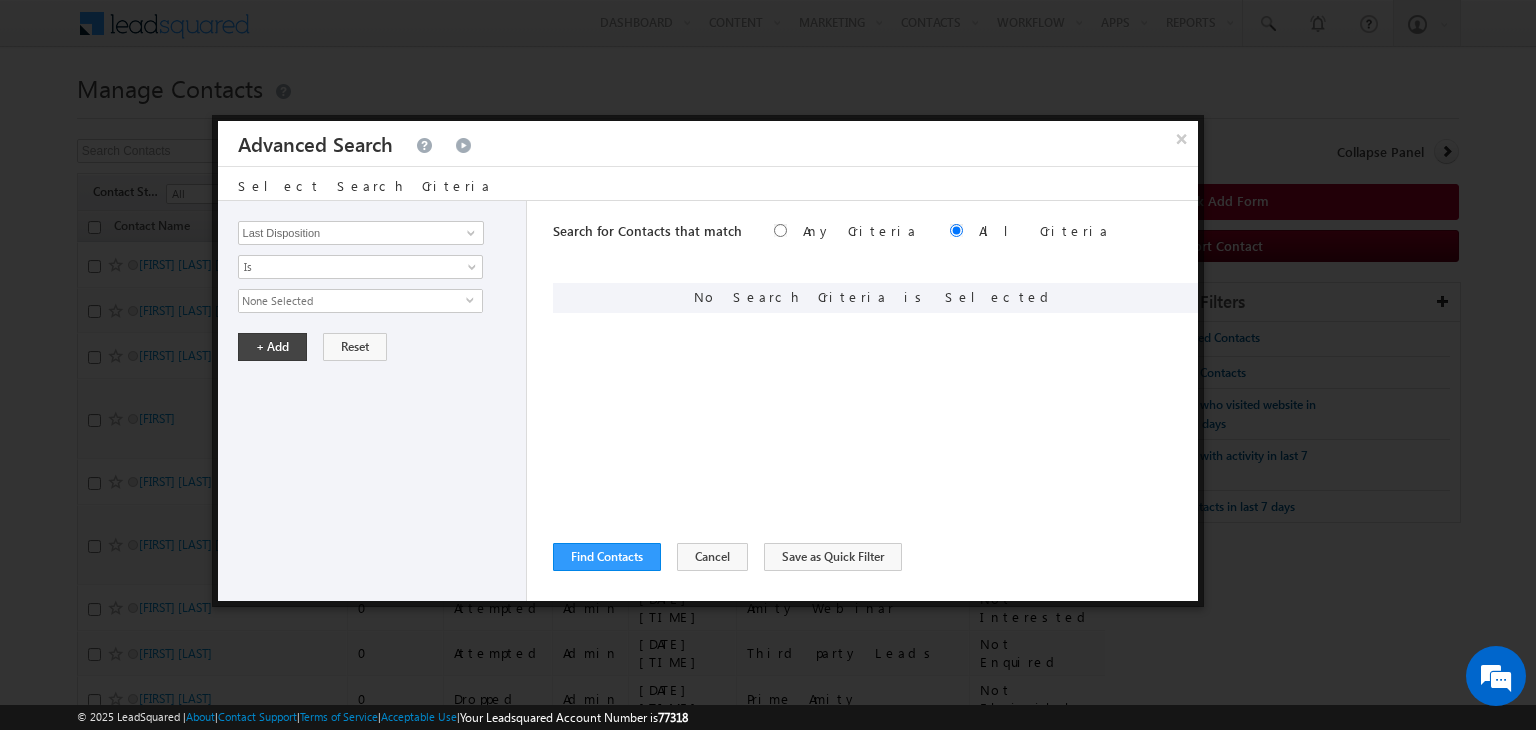 click on "None Selected select" at bounding box center [360, 301] 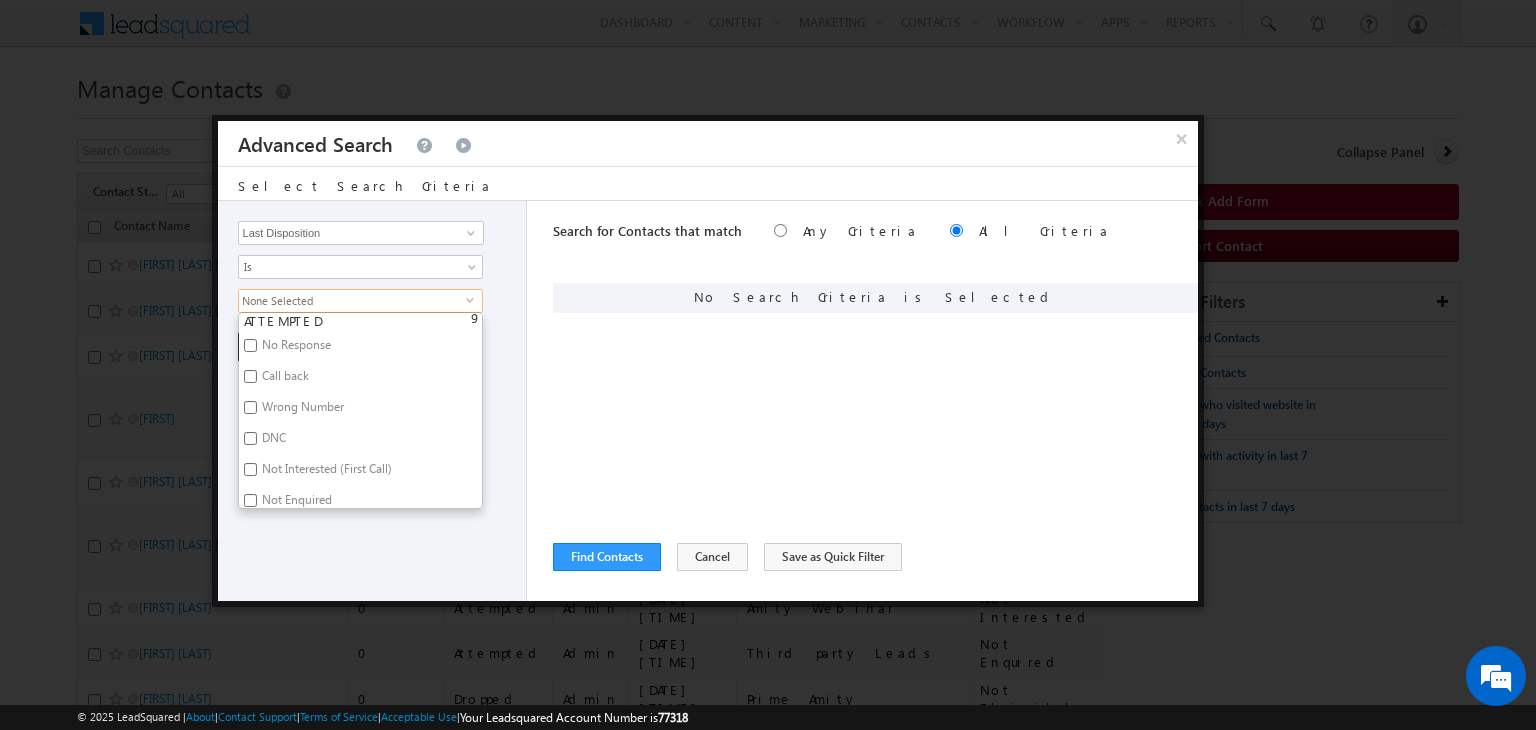 scroll, scrollTop: 124, scrollLeft: 0, axis: vertical 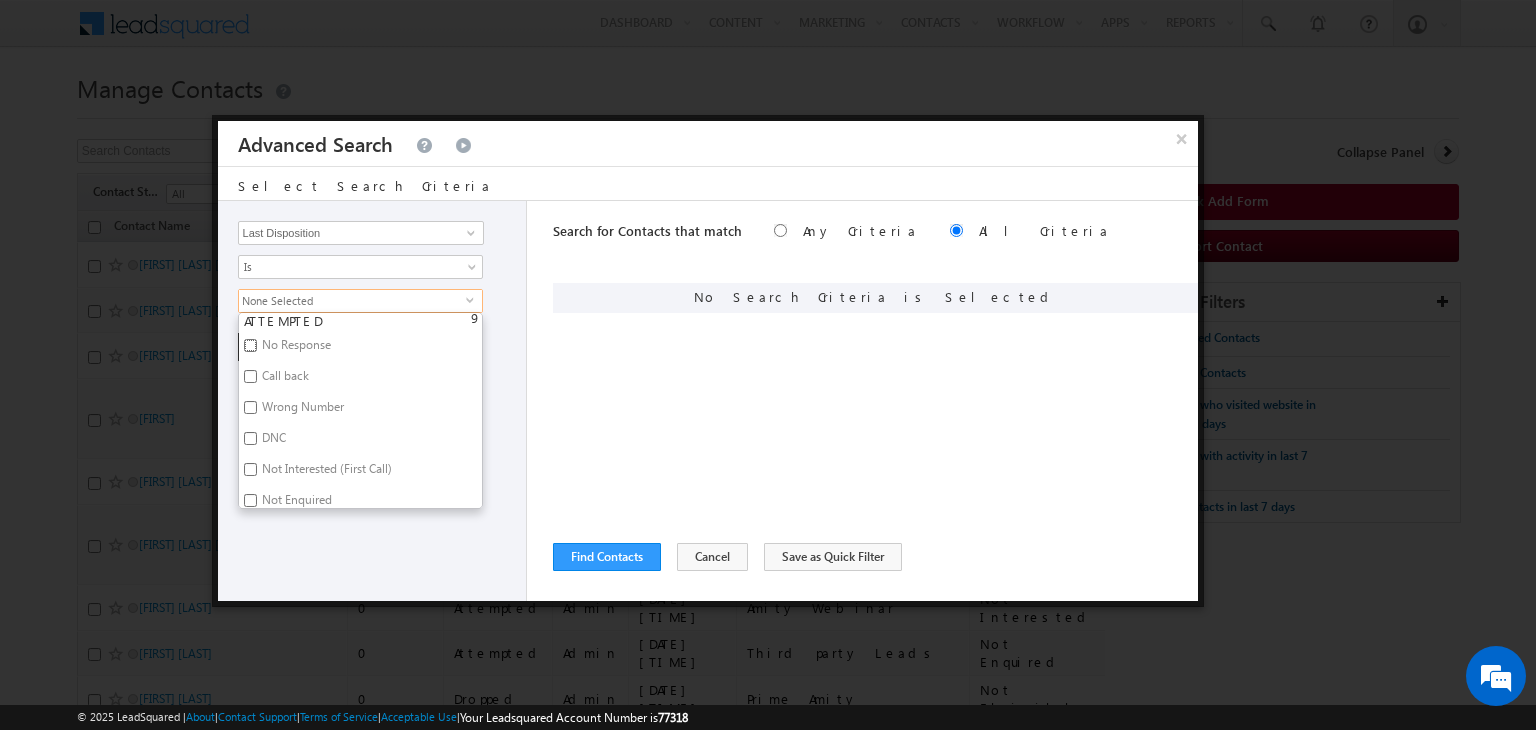 click on "No Response" at bounding box center [250, 345] 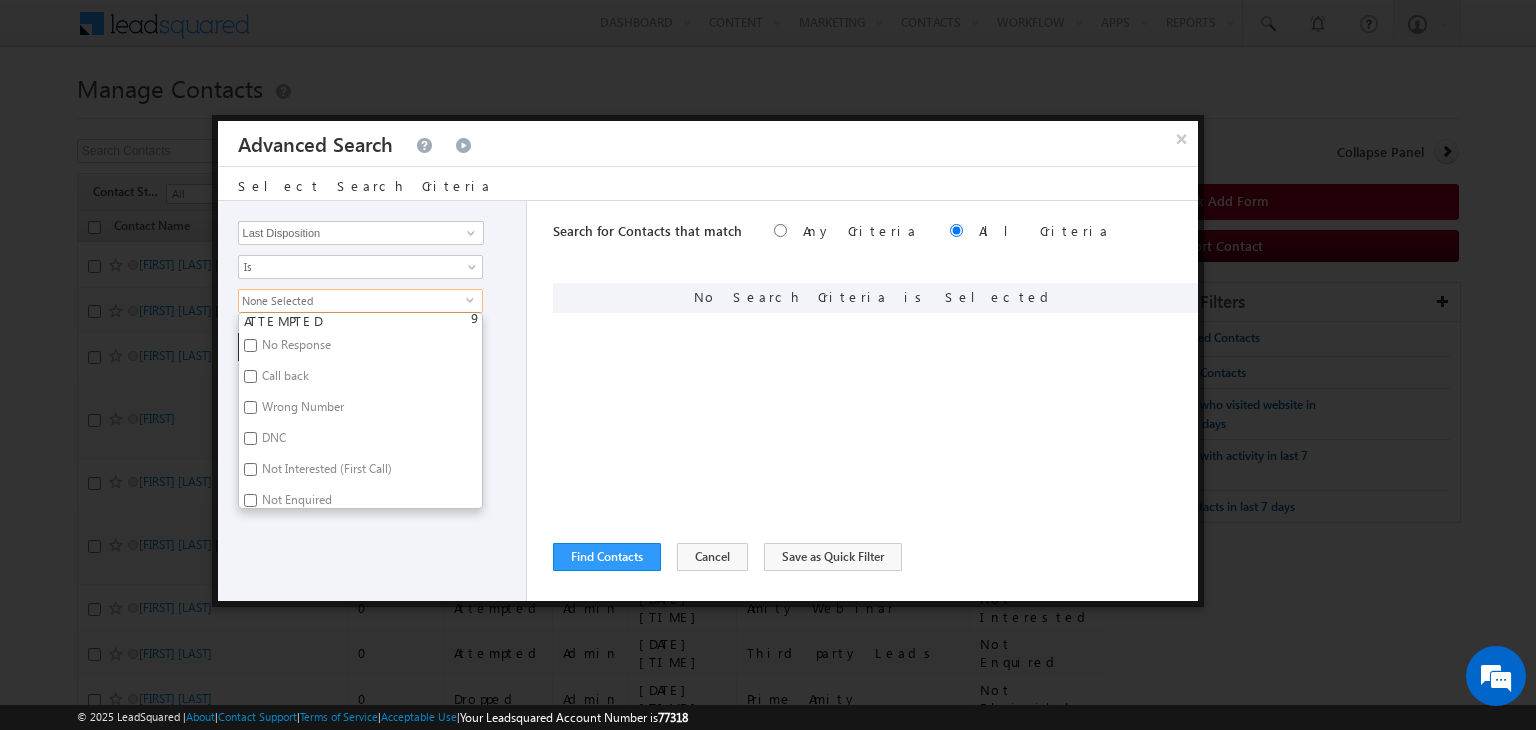 checkbox on "true" 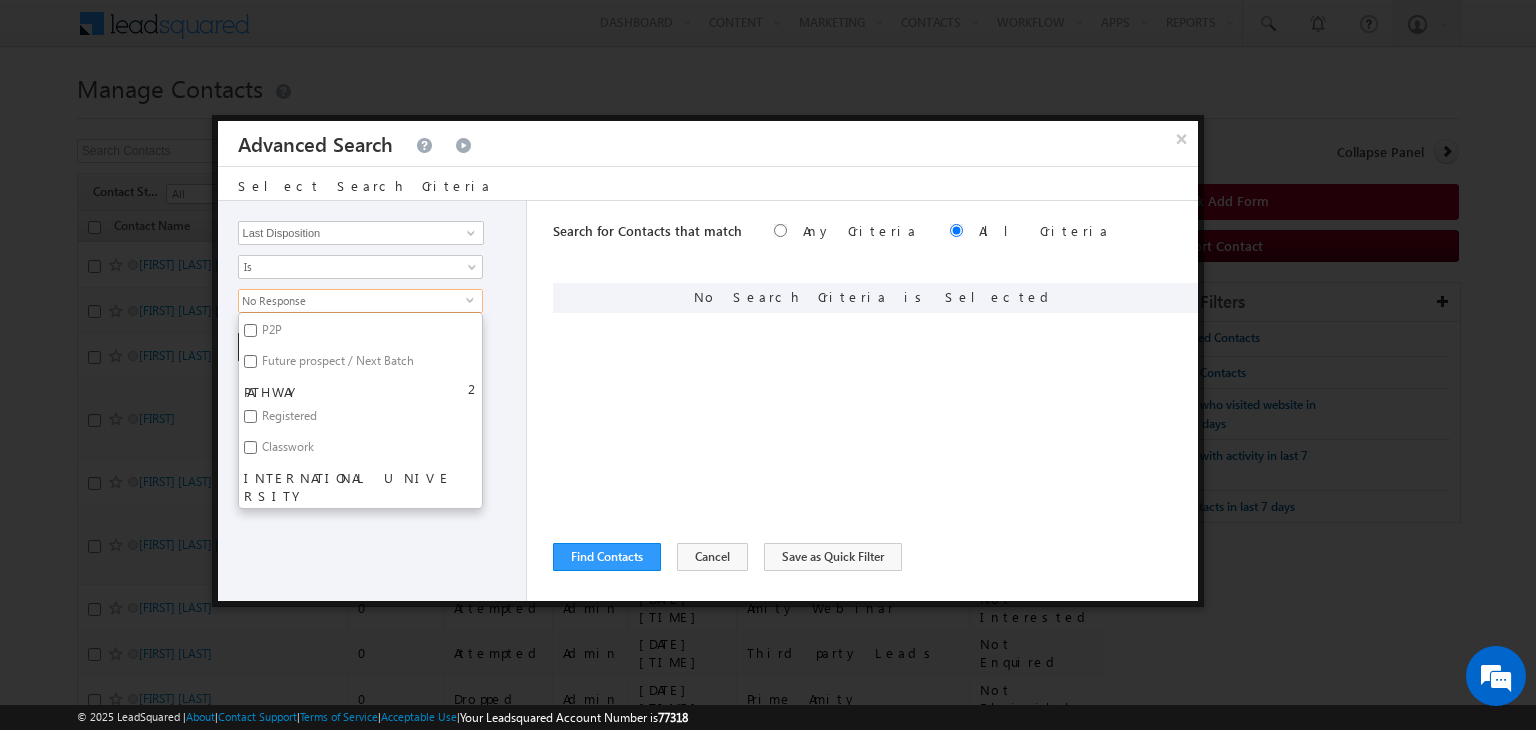 scroll, scrollTop: 506, scrollLeft: 0, axis: vertical 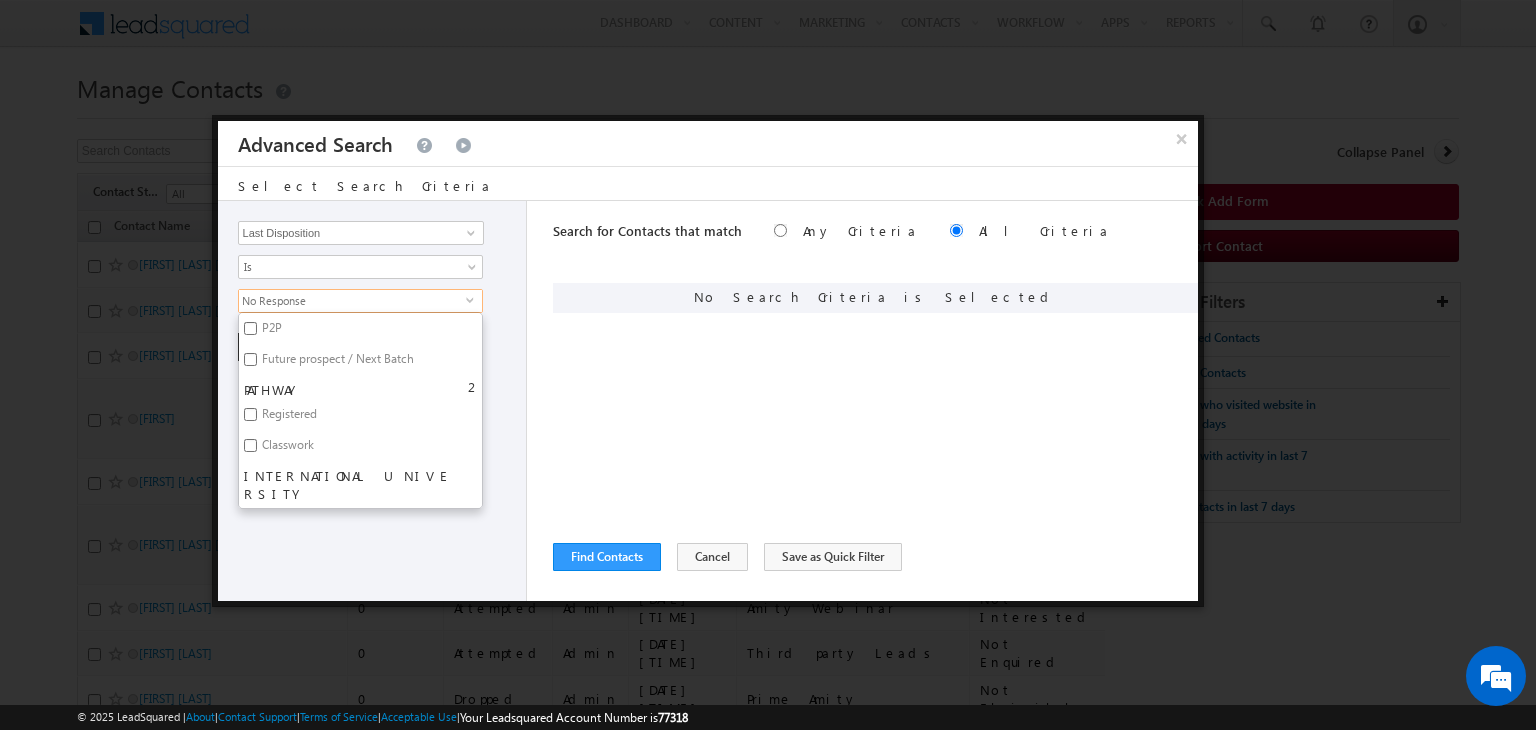 click on "Future prospect / Next Batch" at bounding box center [336, 362] 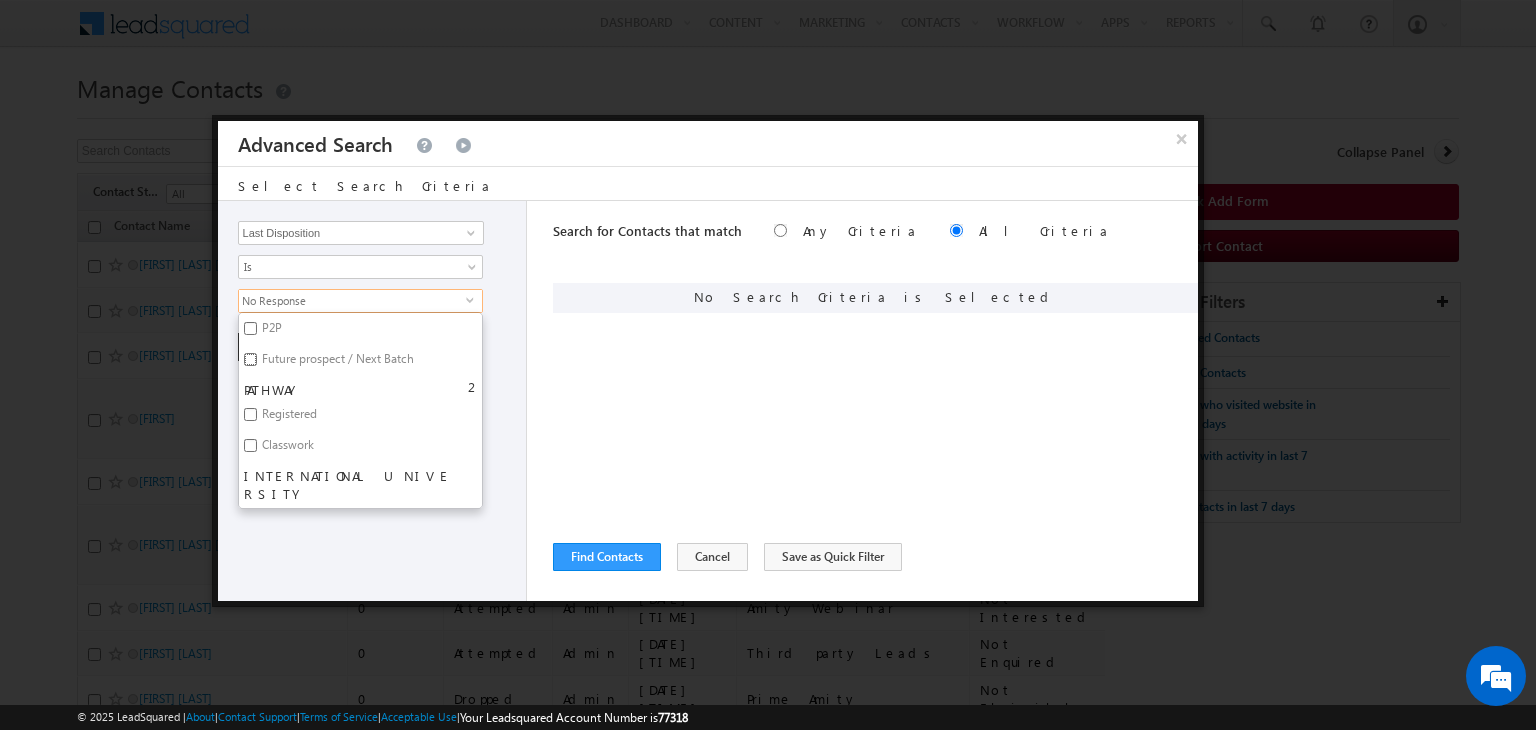 click on "Future prospect / Next Batch" at bounding box center [250, 359] 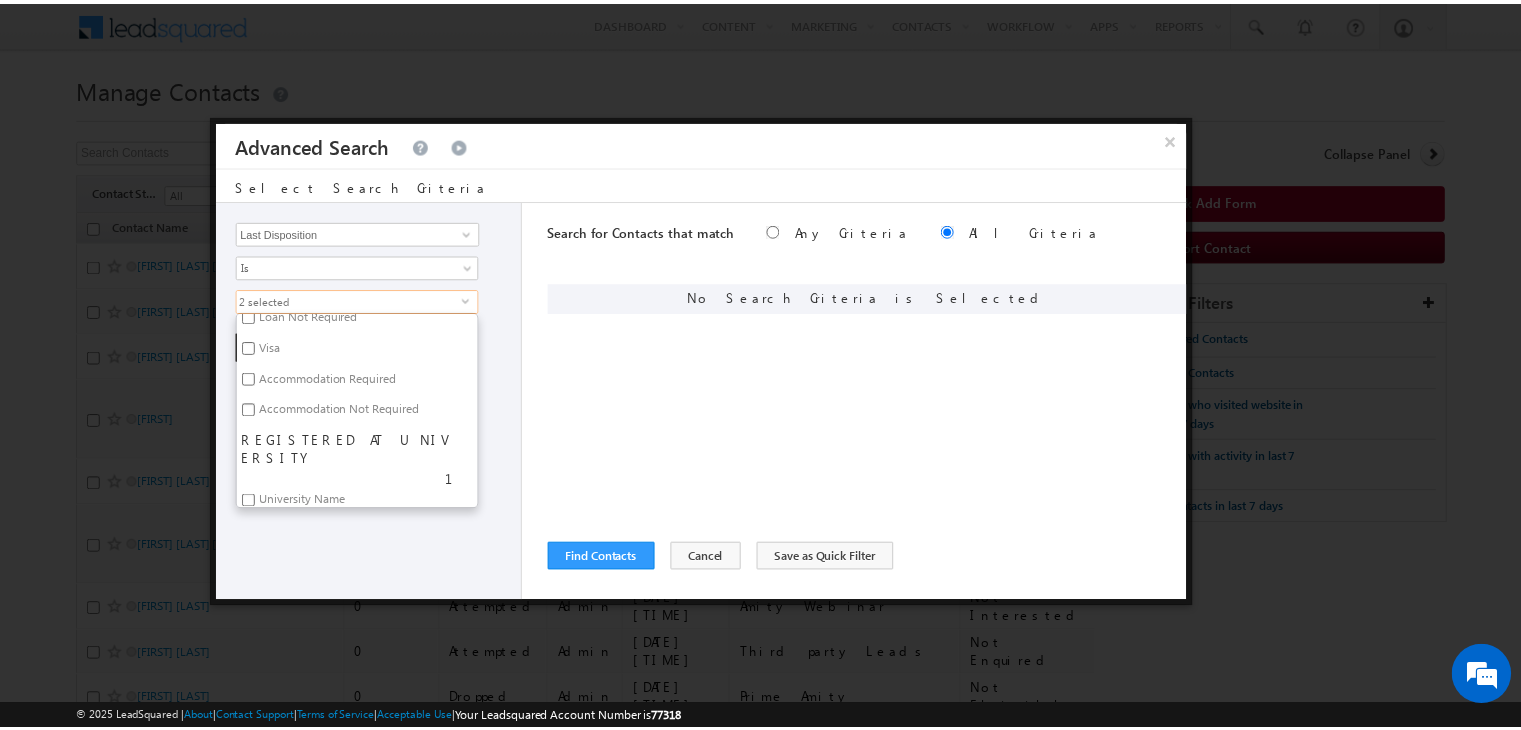 scroll, scrollTop: 867, scrollLeft: 0, axis: vertical 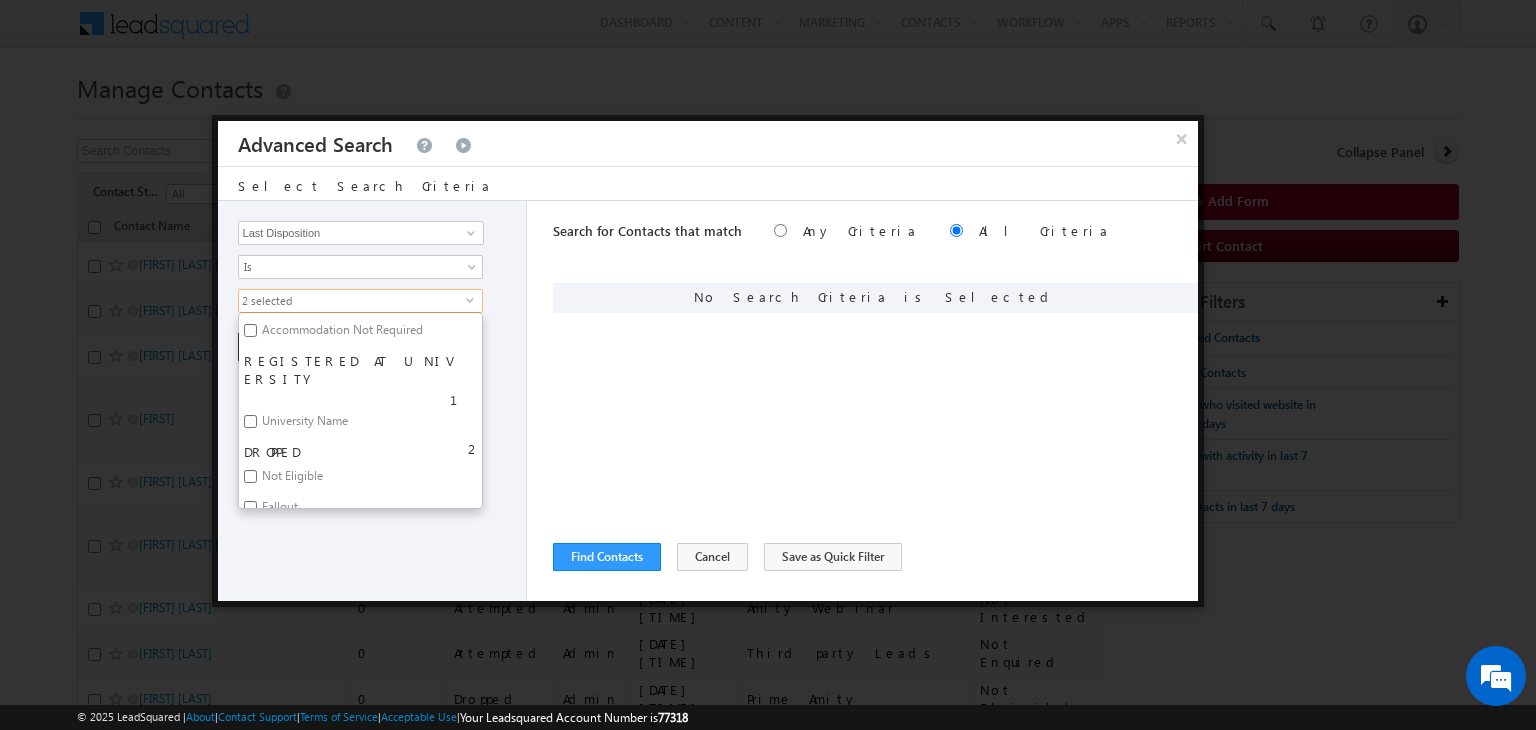 click on "Search for Contacts that match
Any Criteria
All Criteria
Note that the current triggering entity  is not considered  in the condition
If more than one opportunities are returned, the opportunity which is  most recently created  will be considered.
Descending
Ascending
ReLoad" at bounding box center [875, 401] 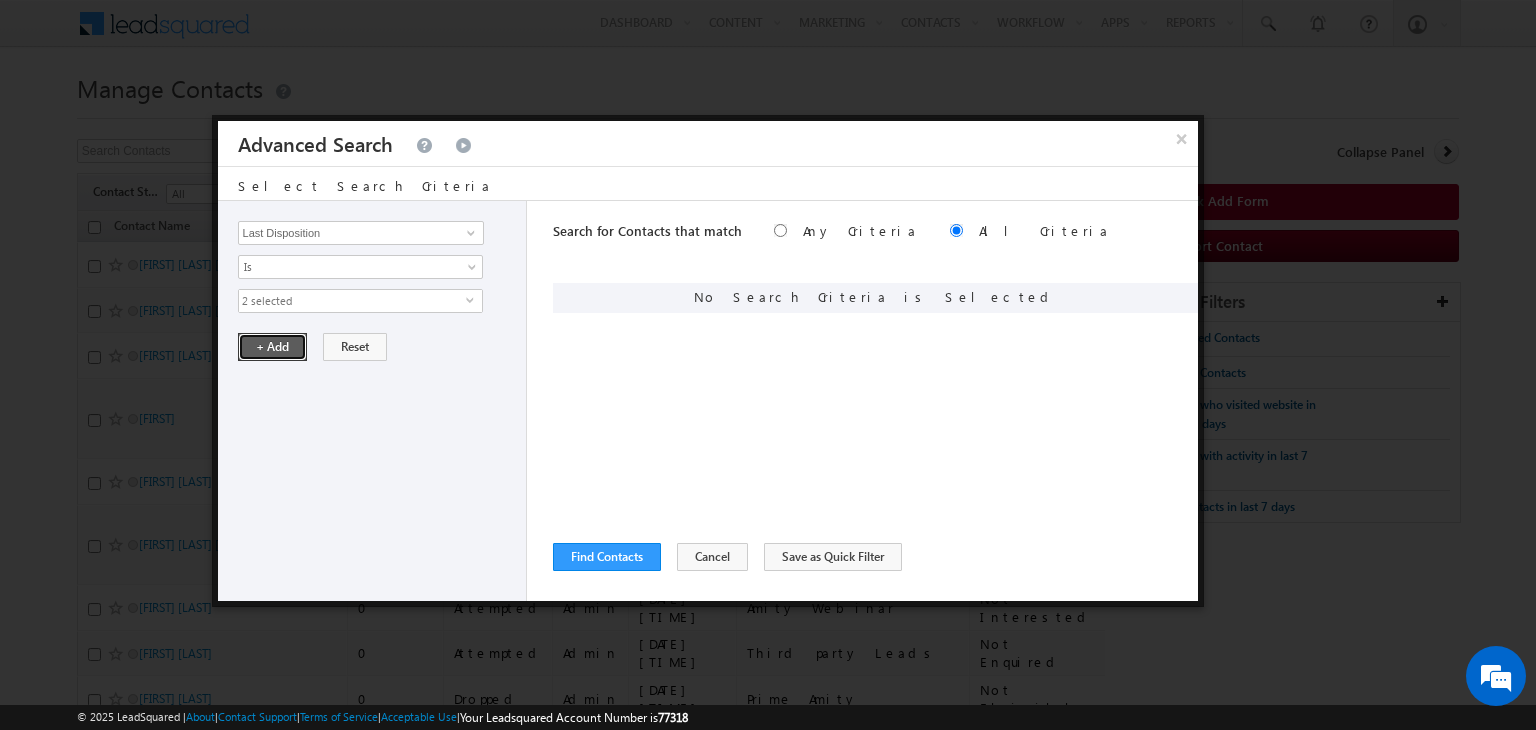 click on "+ Add" at bounding box center (272, 347) 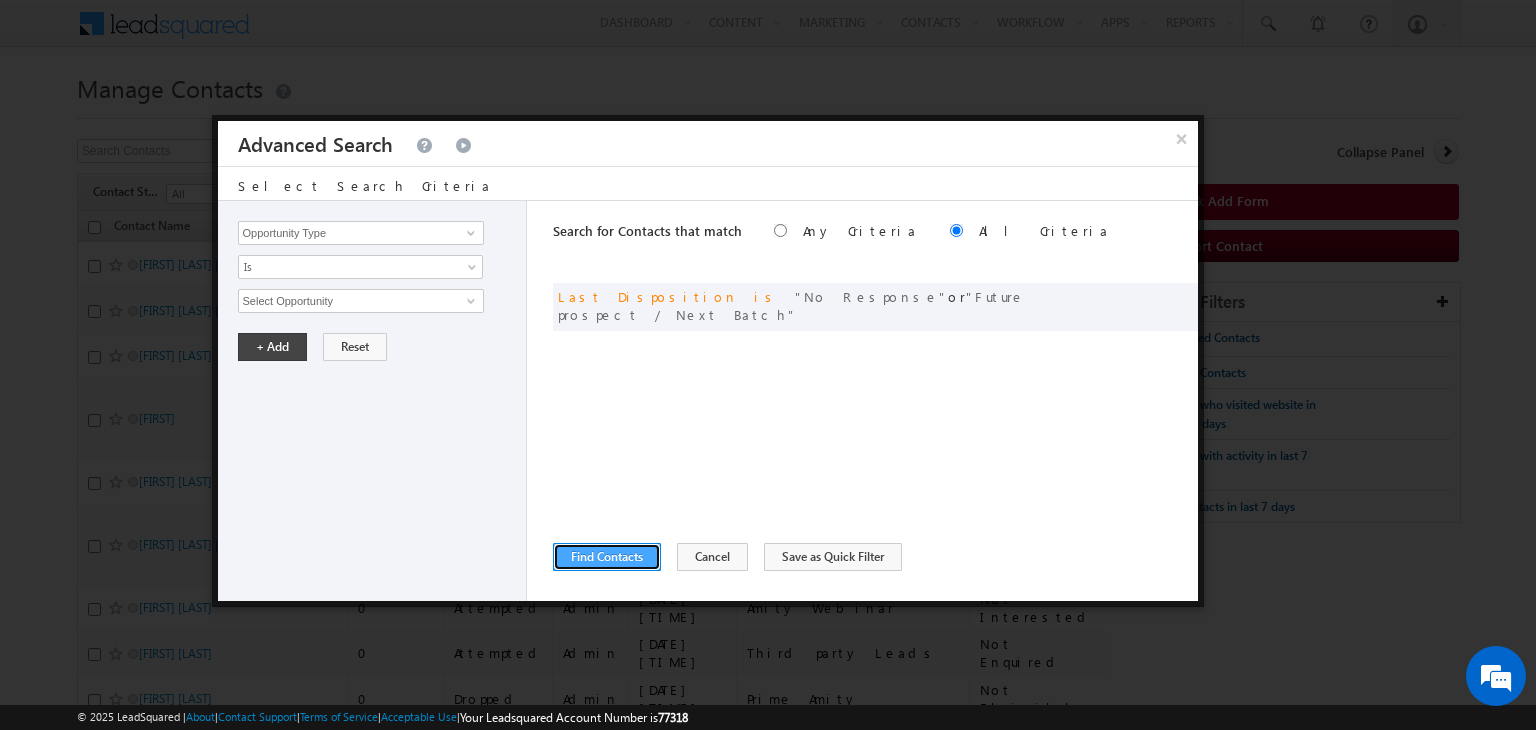 click on "Find Contacts" at bounding box center (607, 557) 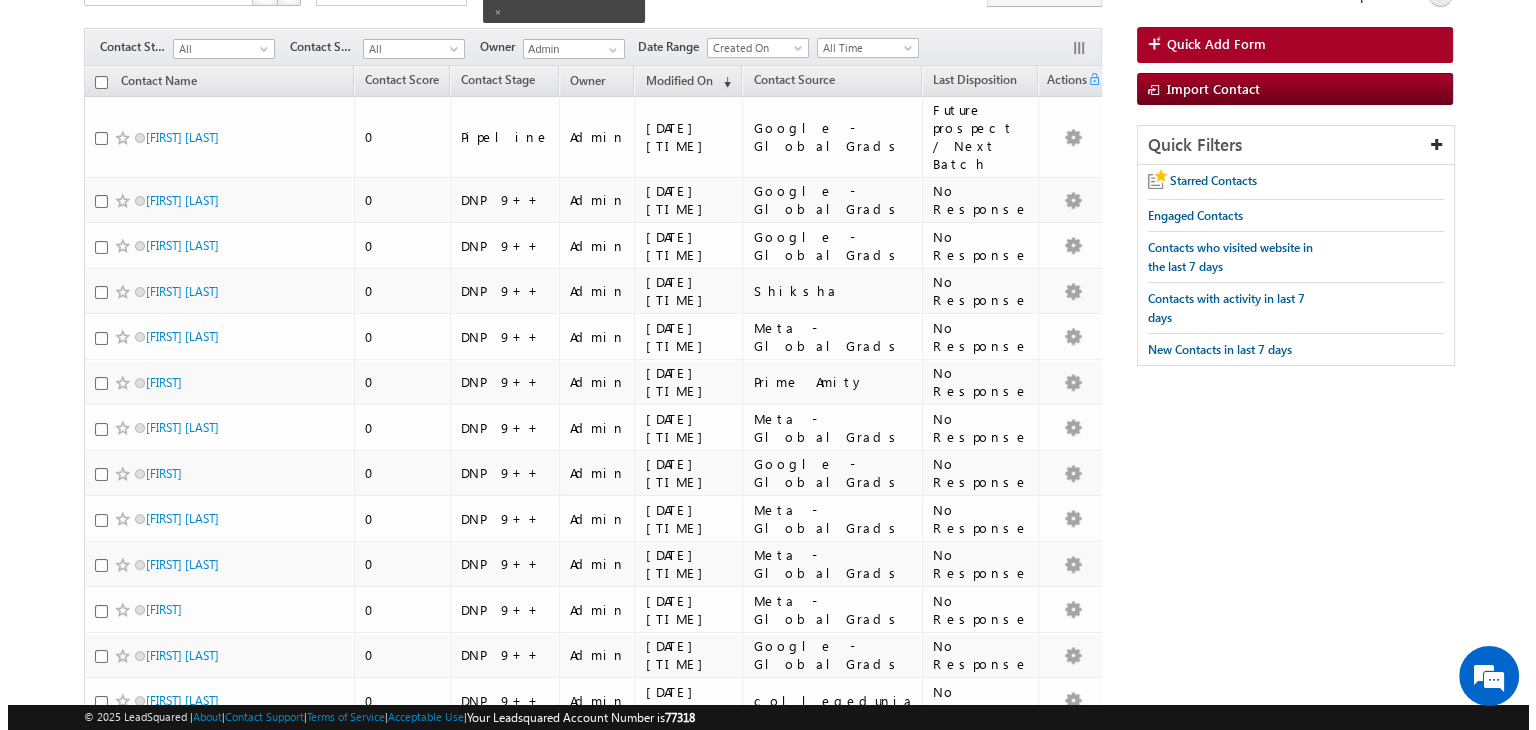 scroll, scrollTop: 0, scrollLeft: 0, axis: both 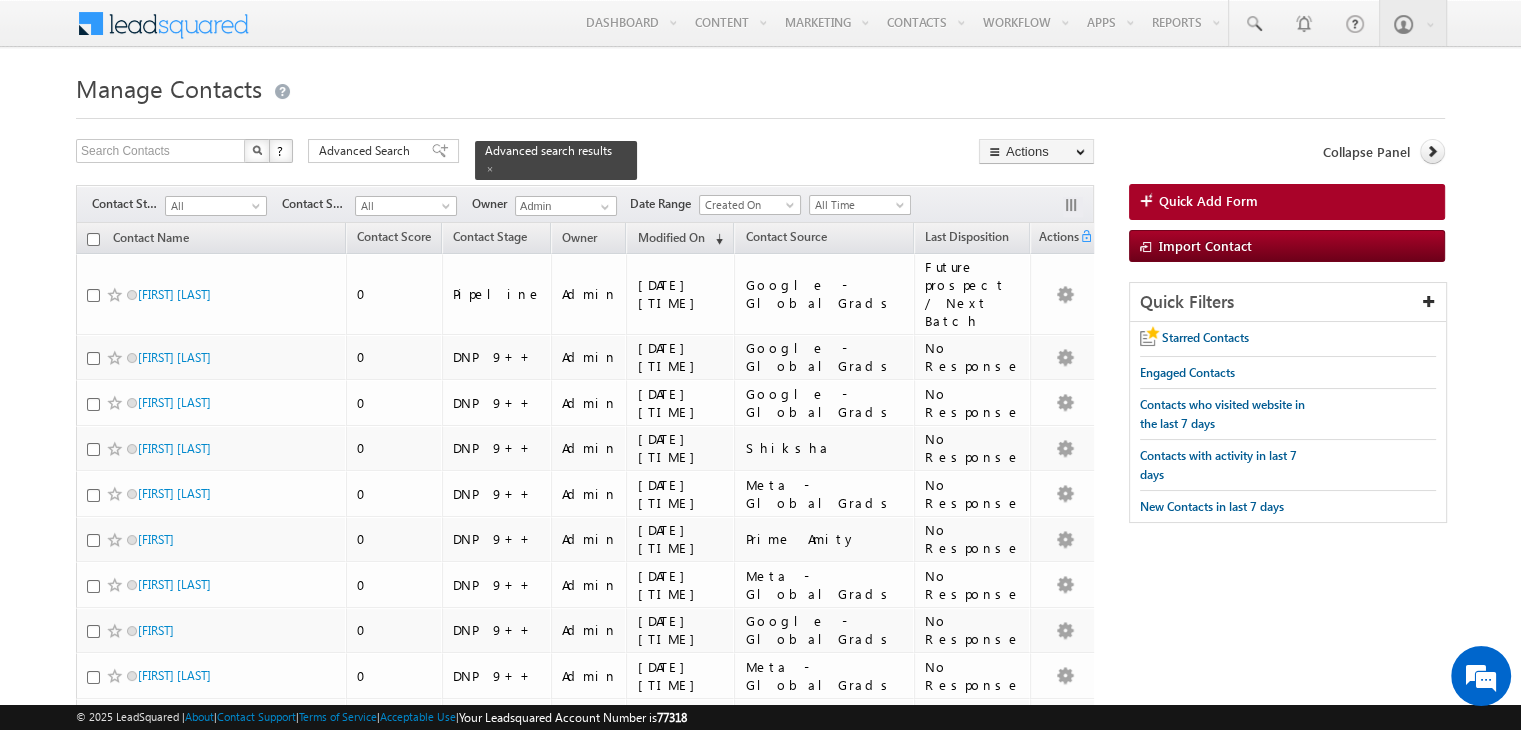 click at bounding box center (93, 239) 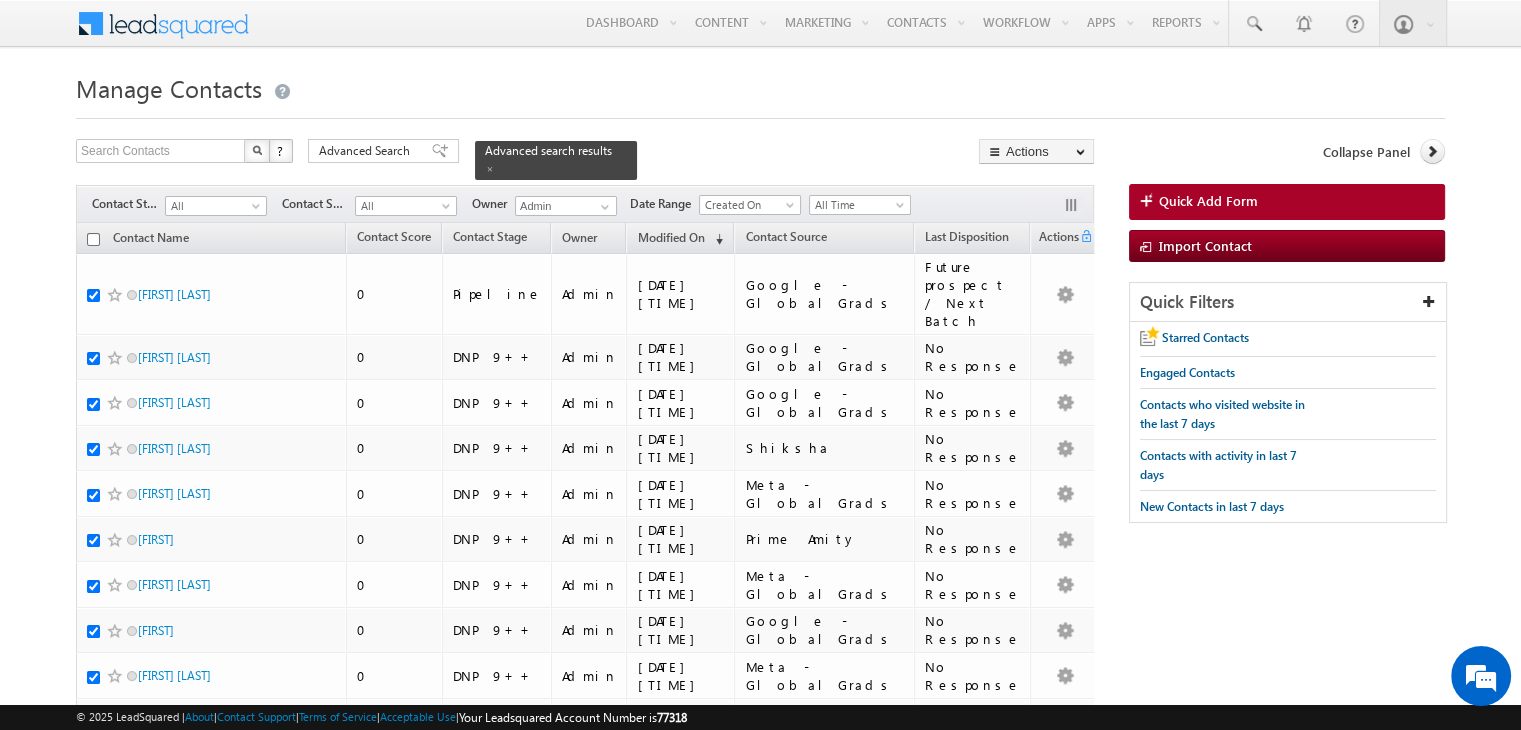 checkbox on "true" 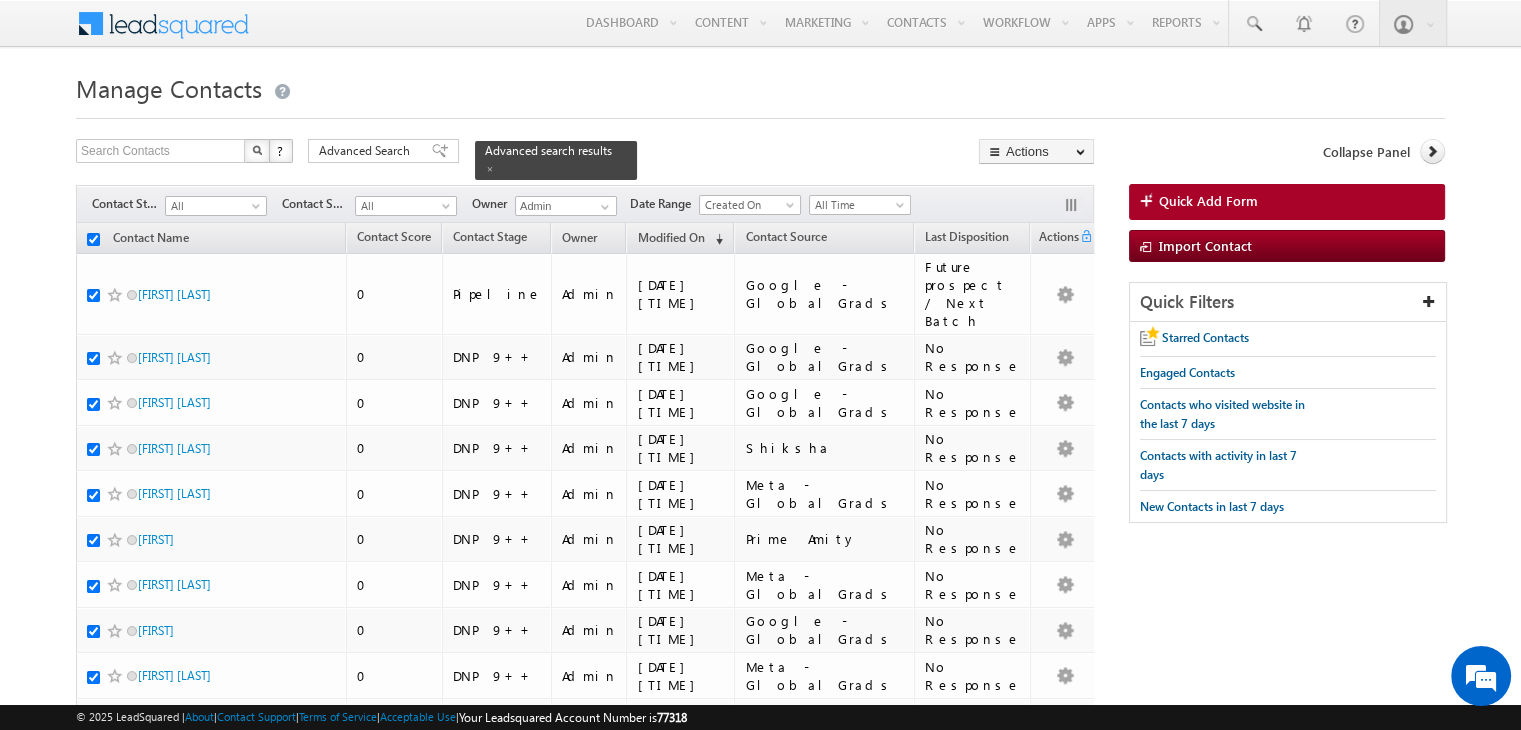 checkbox on "true" 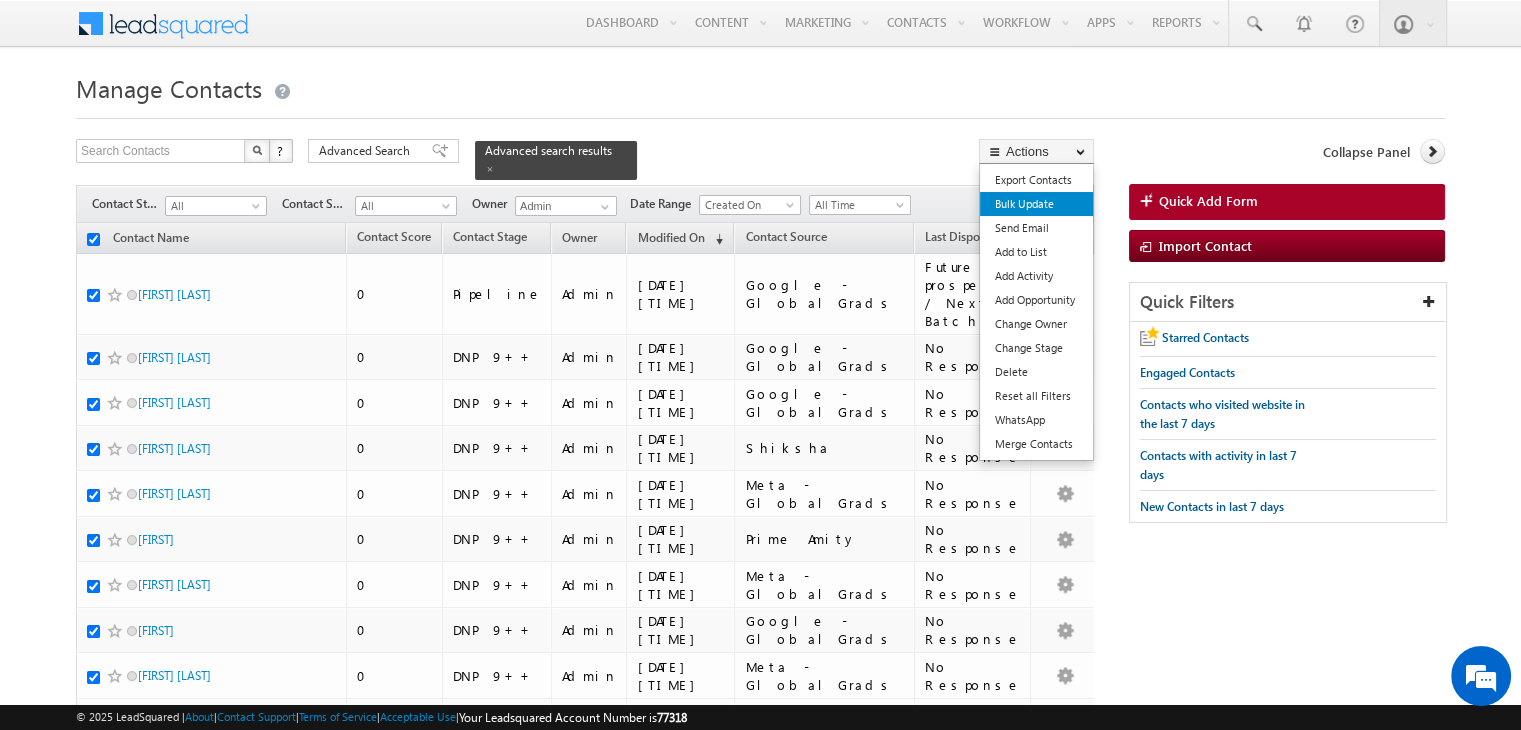 click on "Bulk Update" at bounding box center [1036, 204] 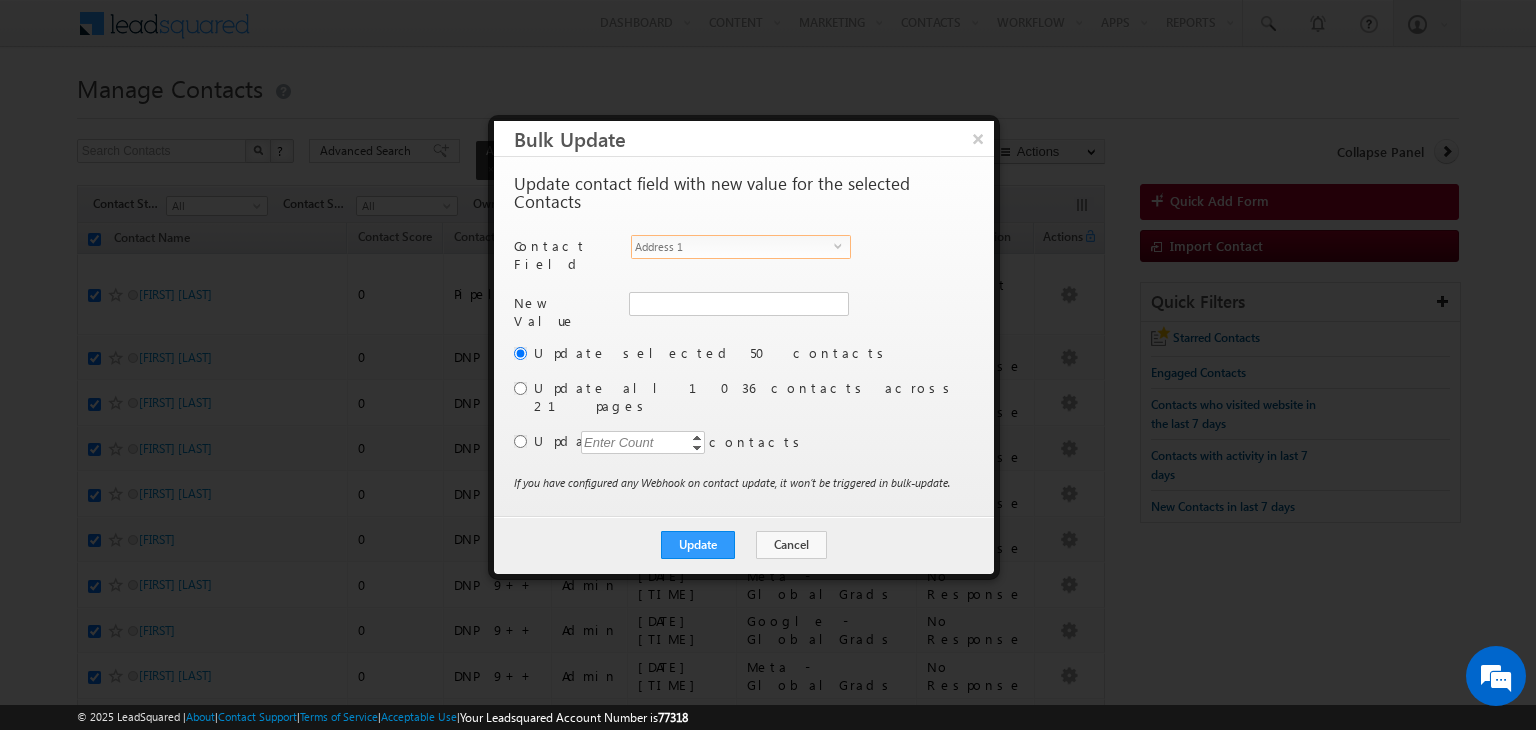 click on "select" at bounding box center (842, 253) 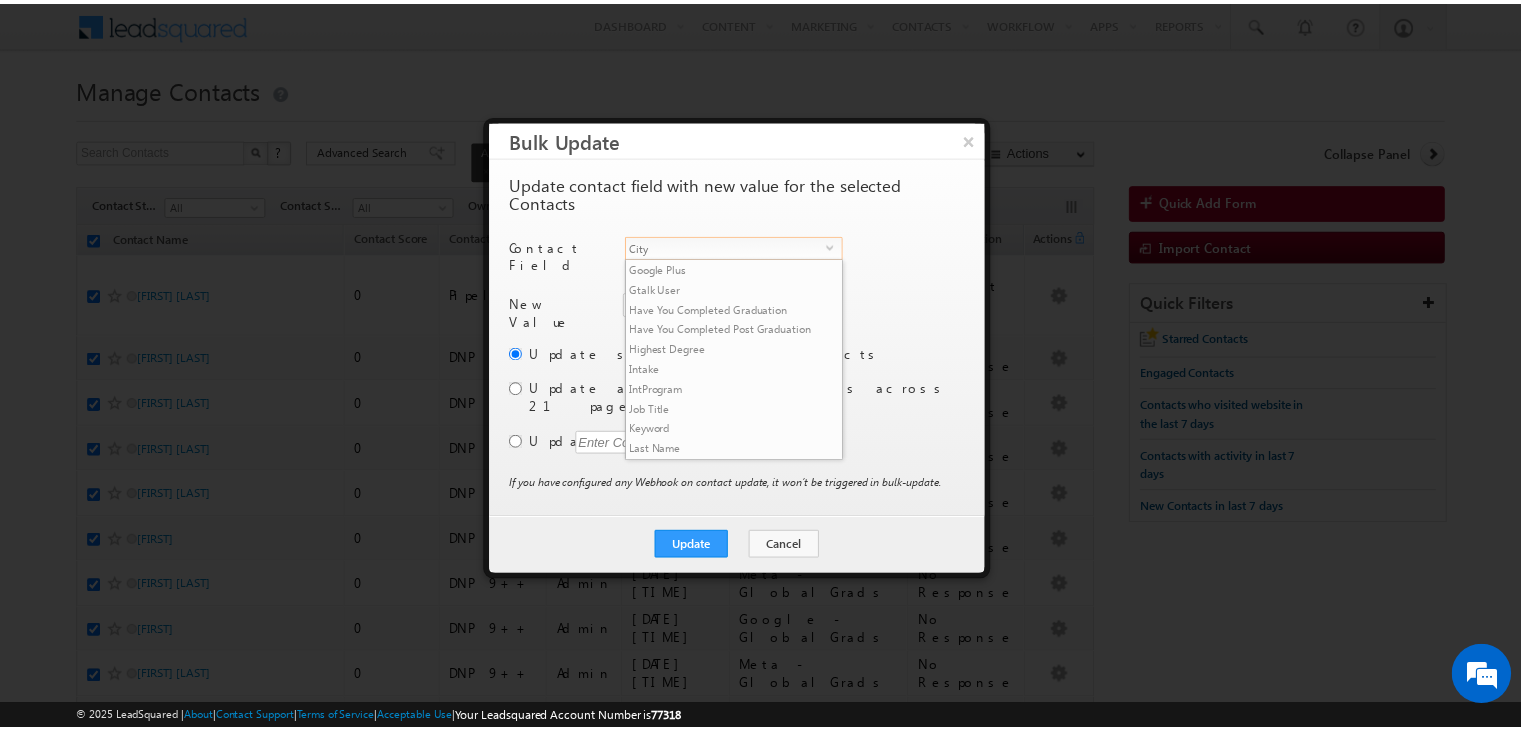 scroll, scrollTop: 100, scrollLeft: 0, axis: vertical 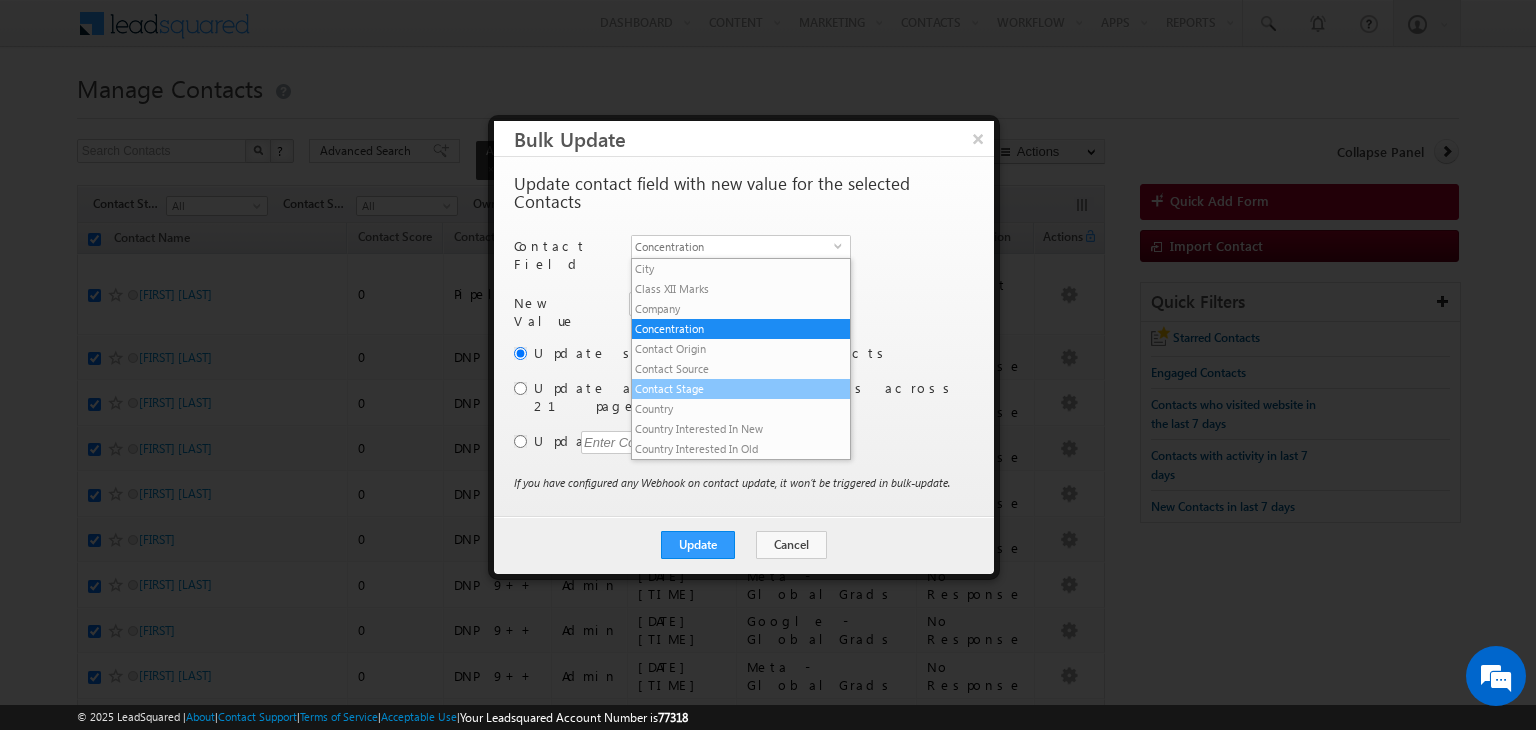 click on "Contact Stage" at bounding box center (741, 389) 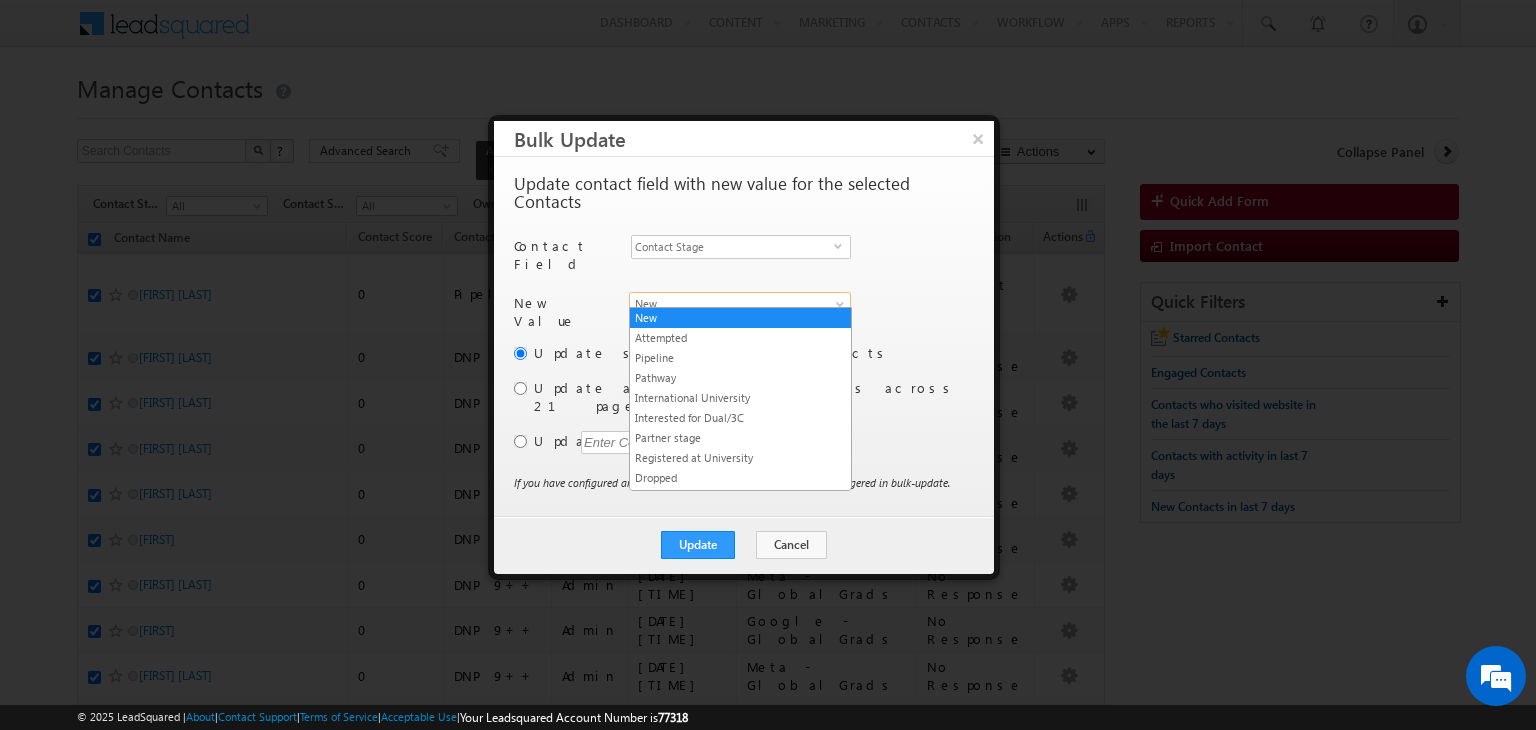 click on "New" at bounding box center [728, 304] 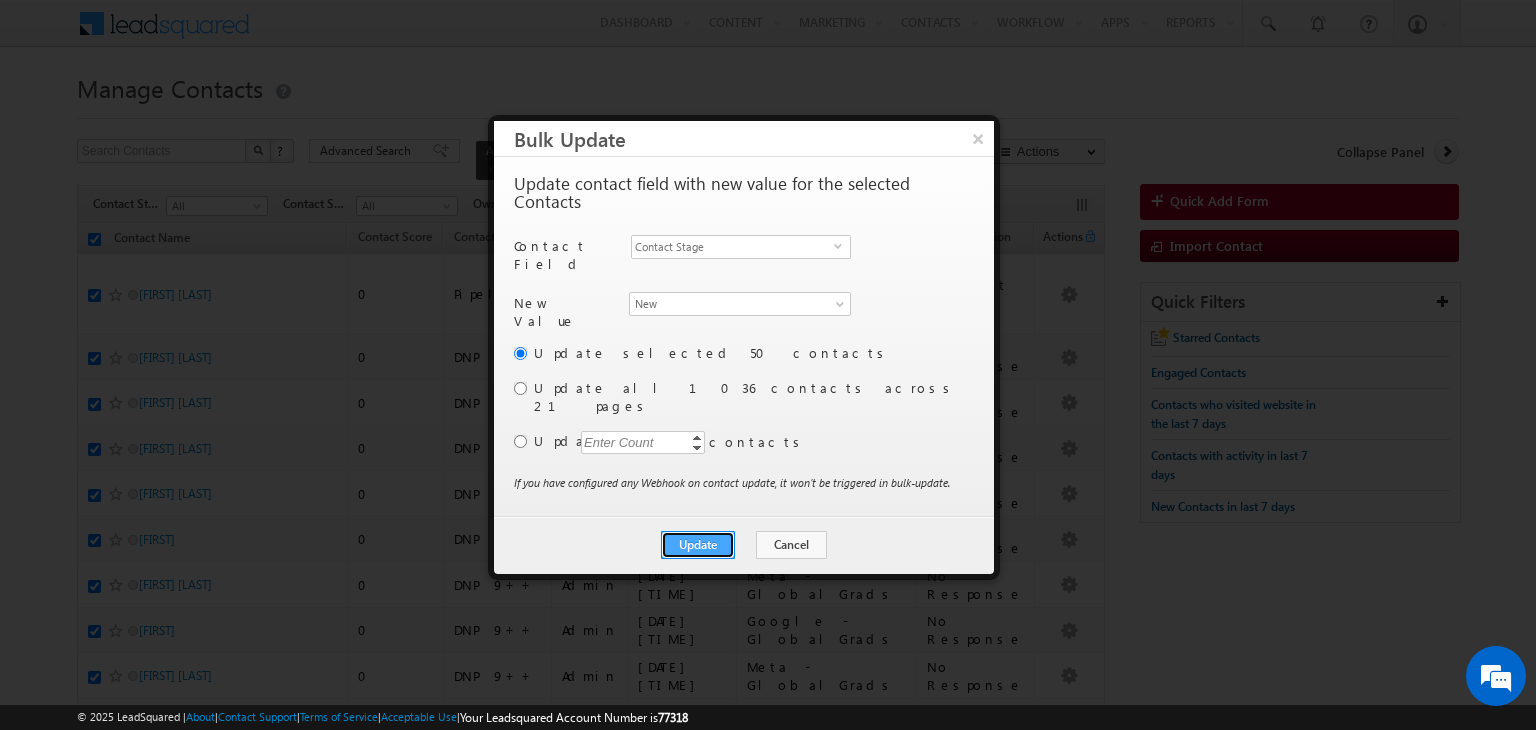 click on "Update" at bounding box center [698, 545] 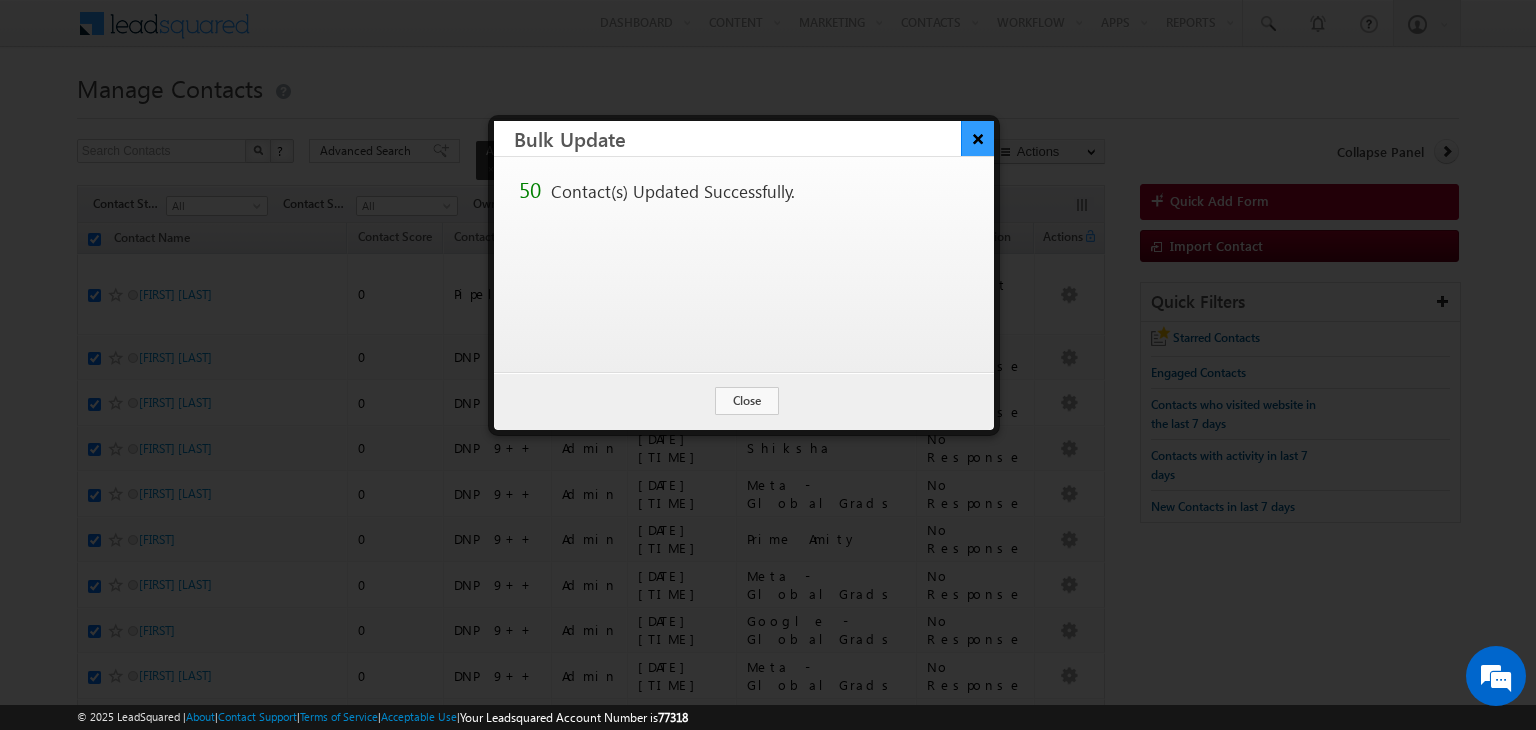 click on "×" at bounding box center [977, 138] 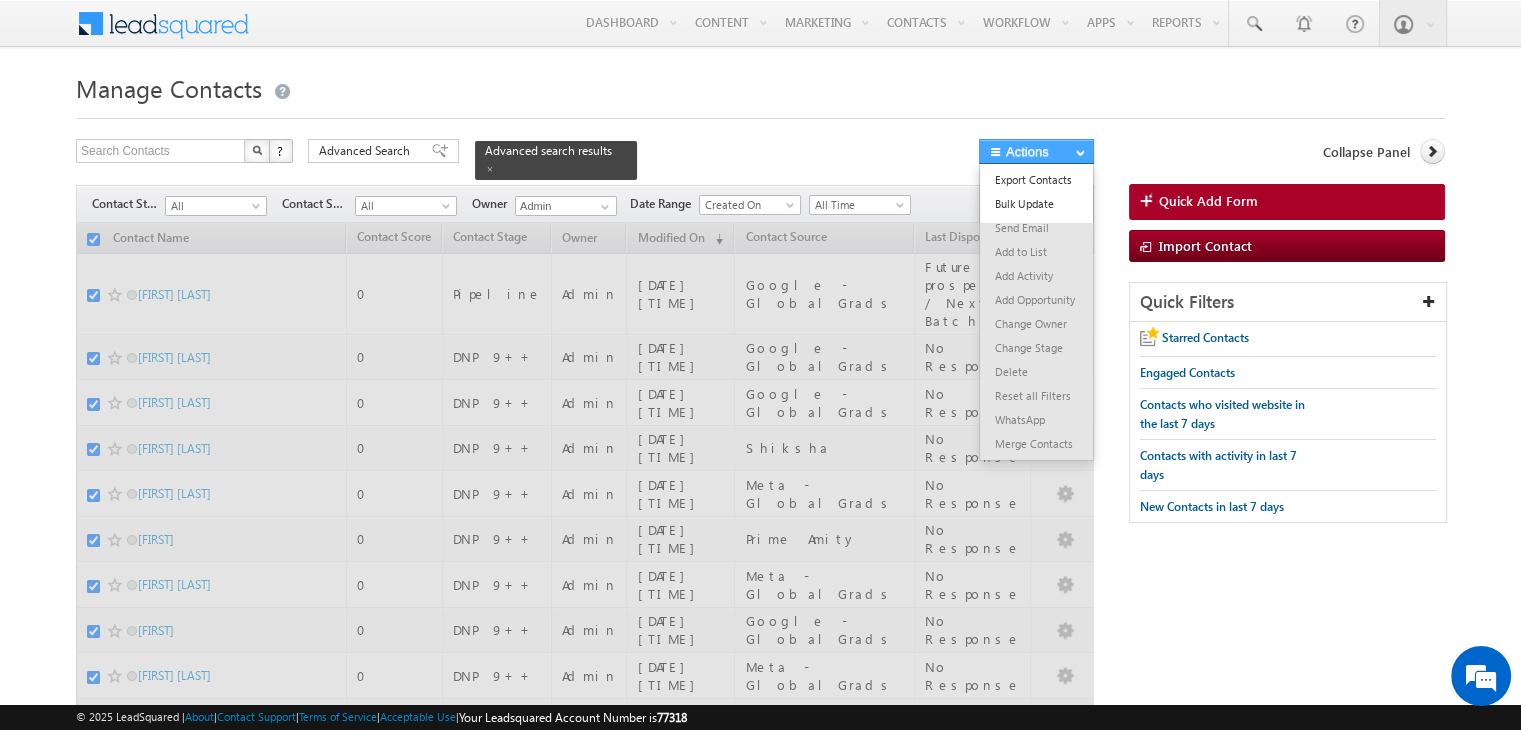 checkbox on "false" 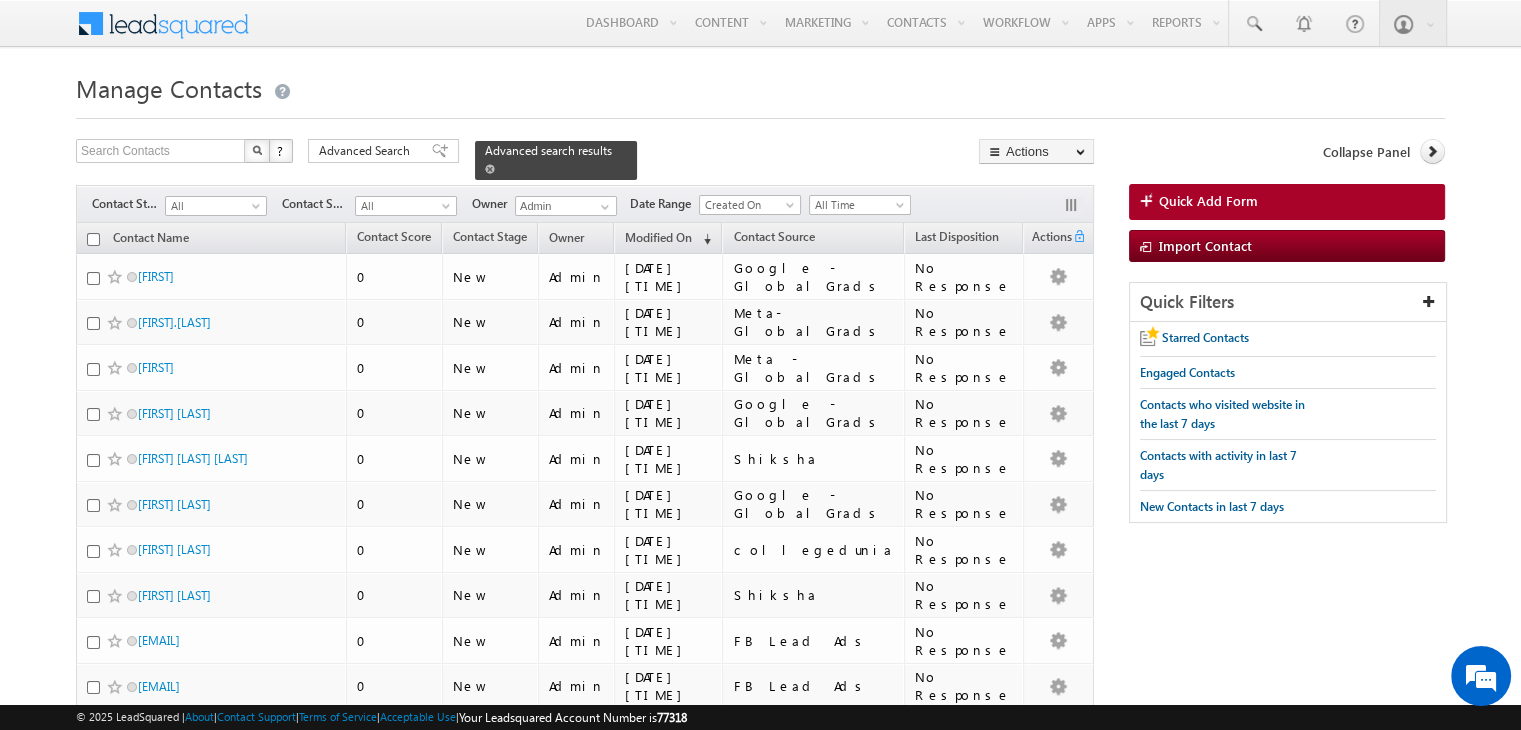 click at bounding box center (490, 168) 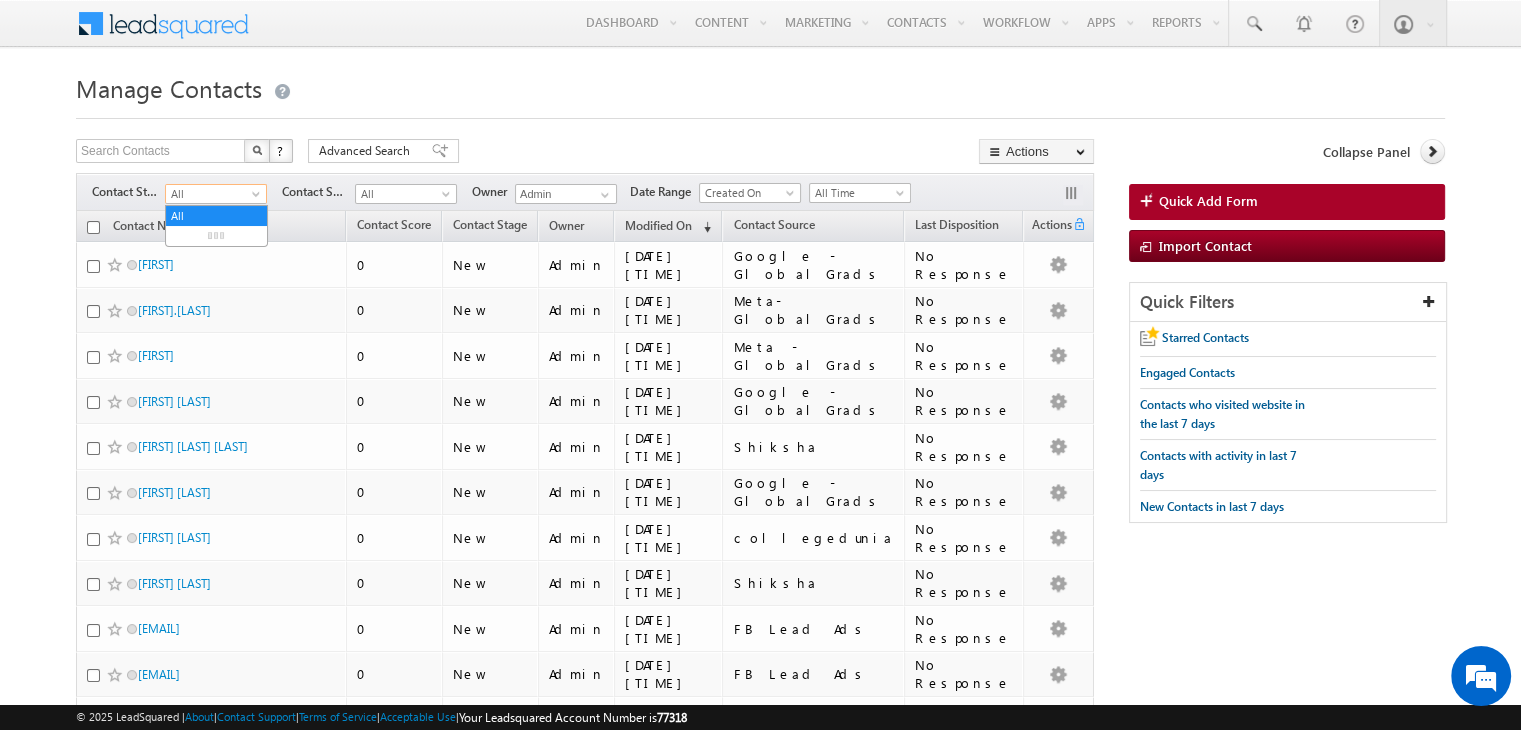 click on "All" at bounding box center [213, 194] 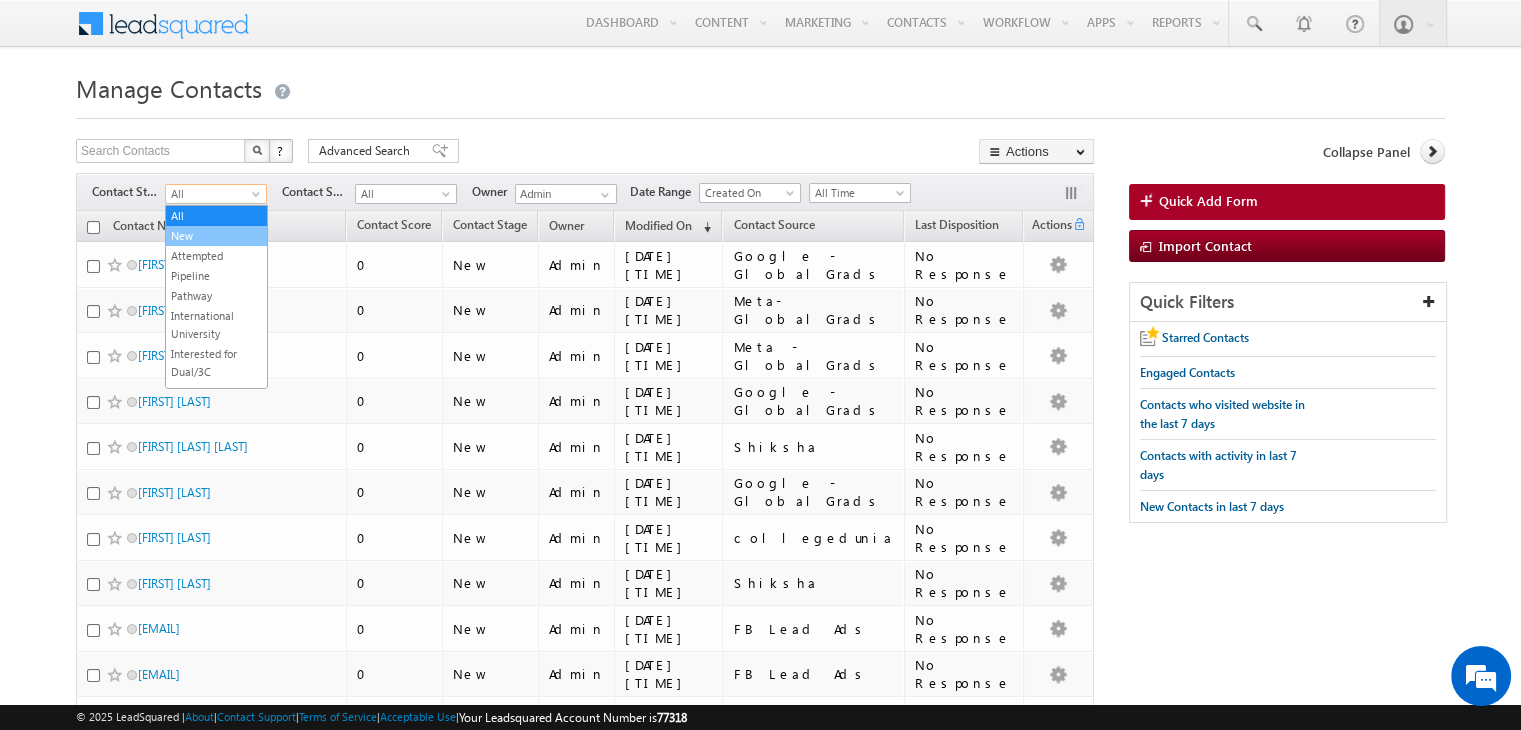 click on "New" at bounding box center (216, 236) 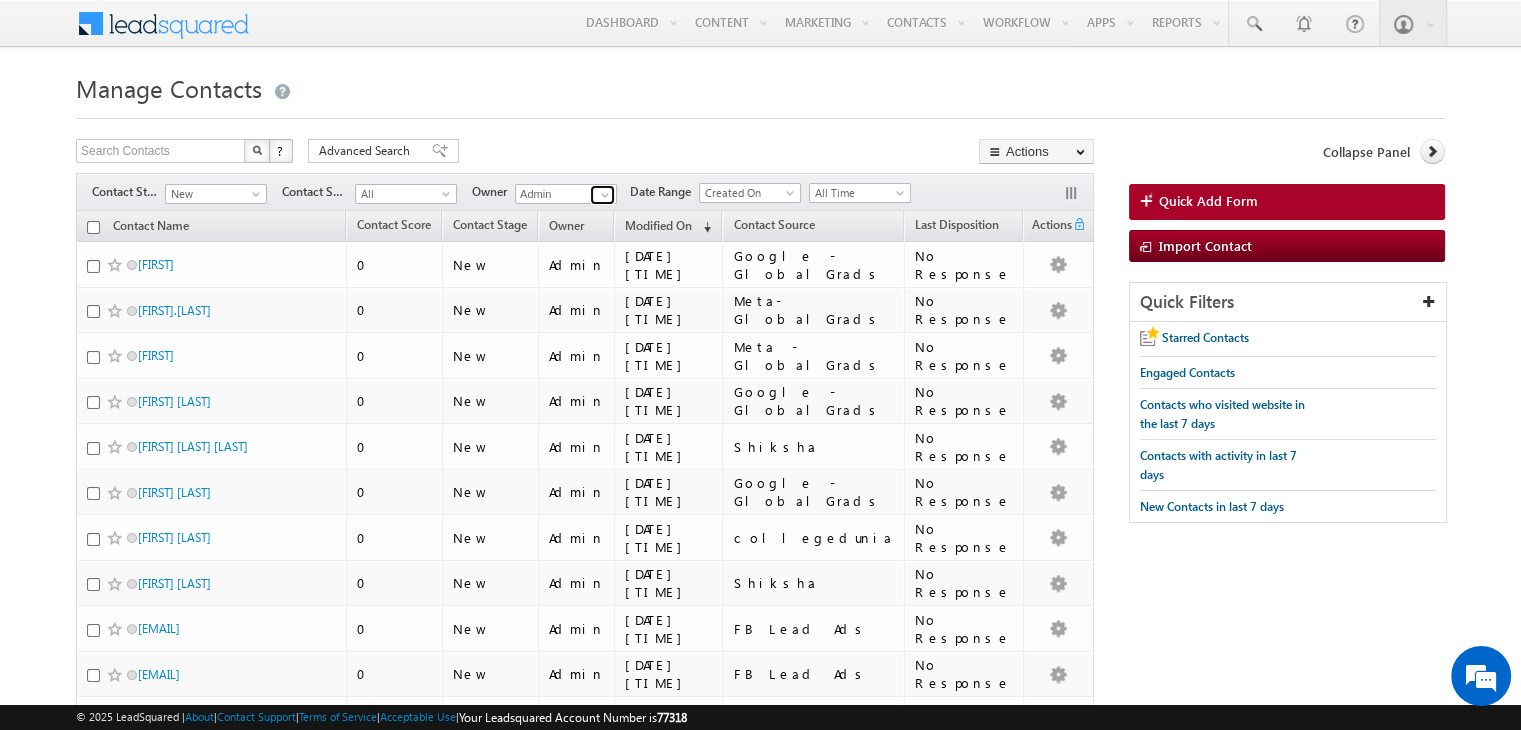 click at bounding box center (605, 195) 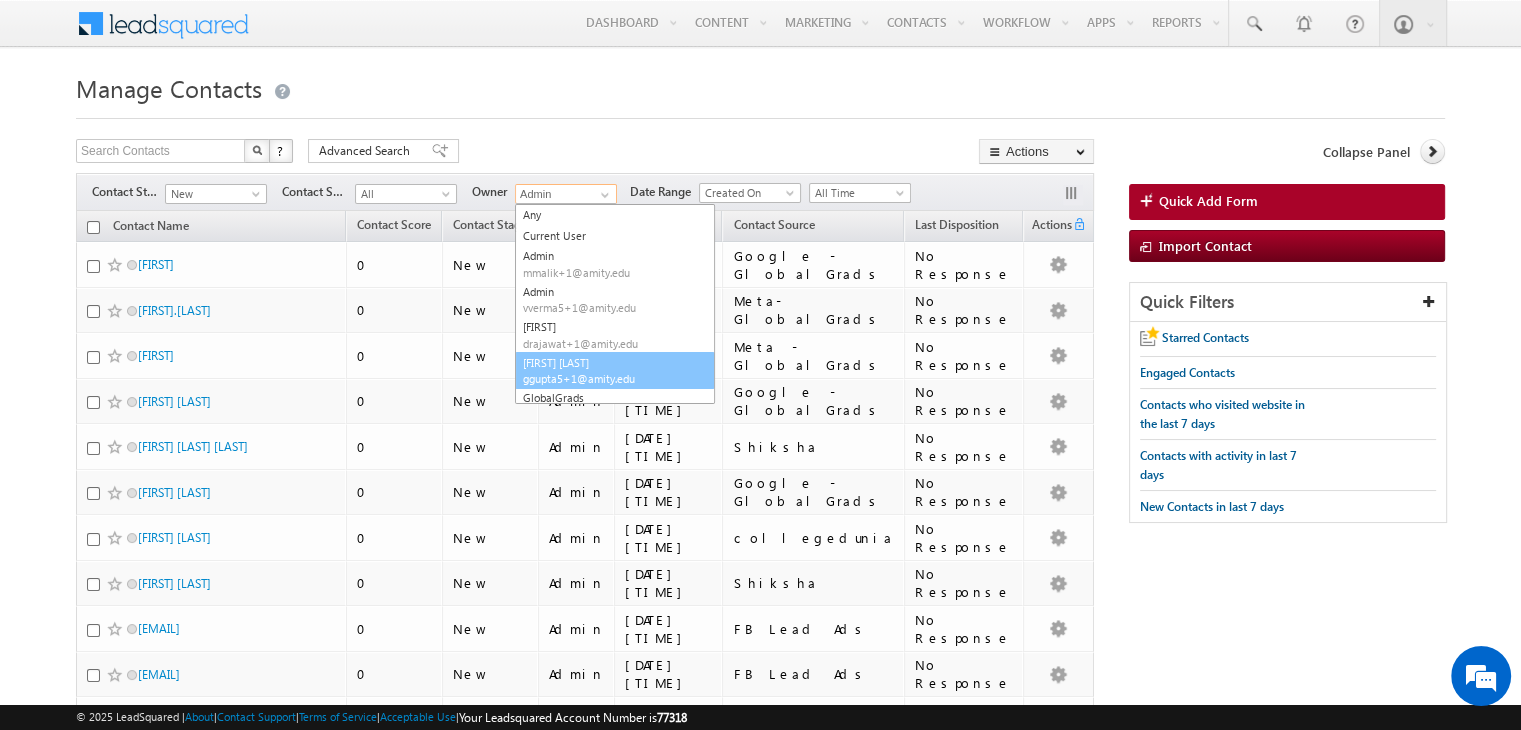 click on "ggupta5+1@amity.edu" at bounding box center [613, 378] 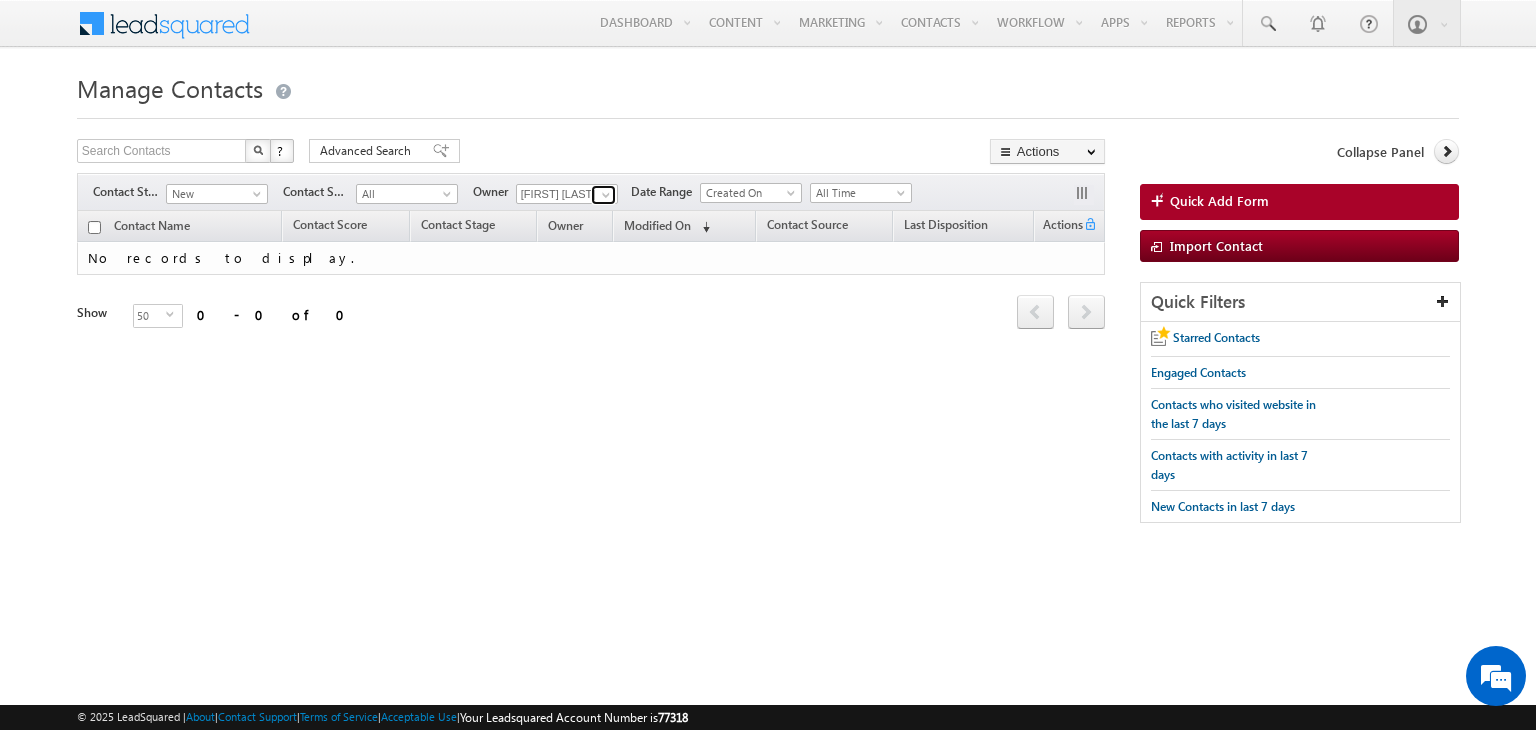 click at bounding box center (606, 195) 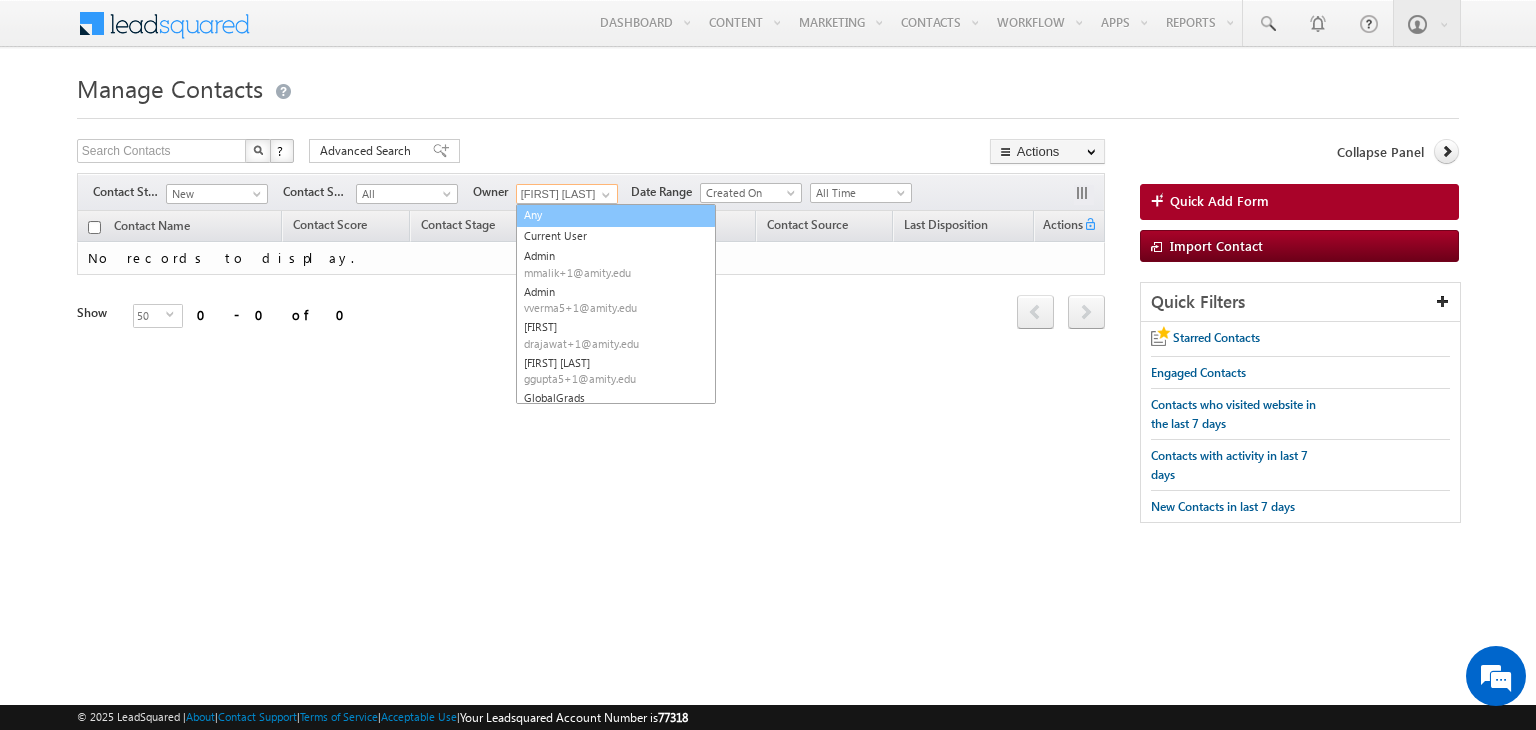 click on "Any" at bounding box center (616, 215) 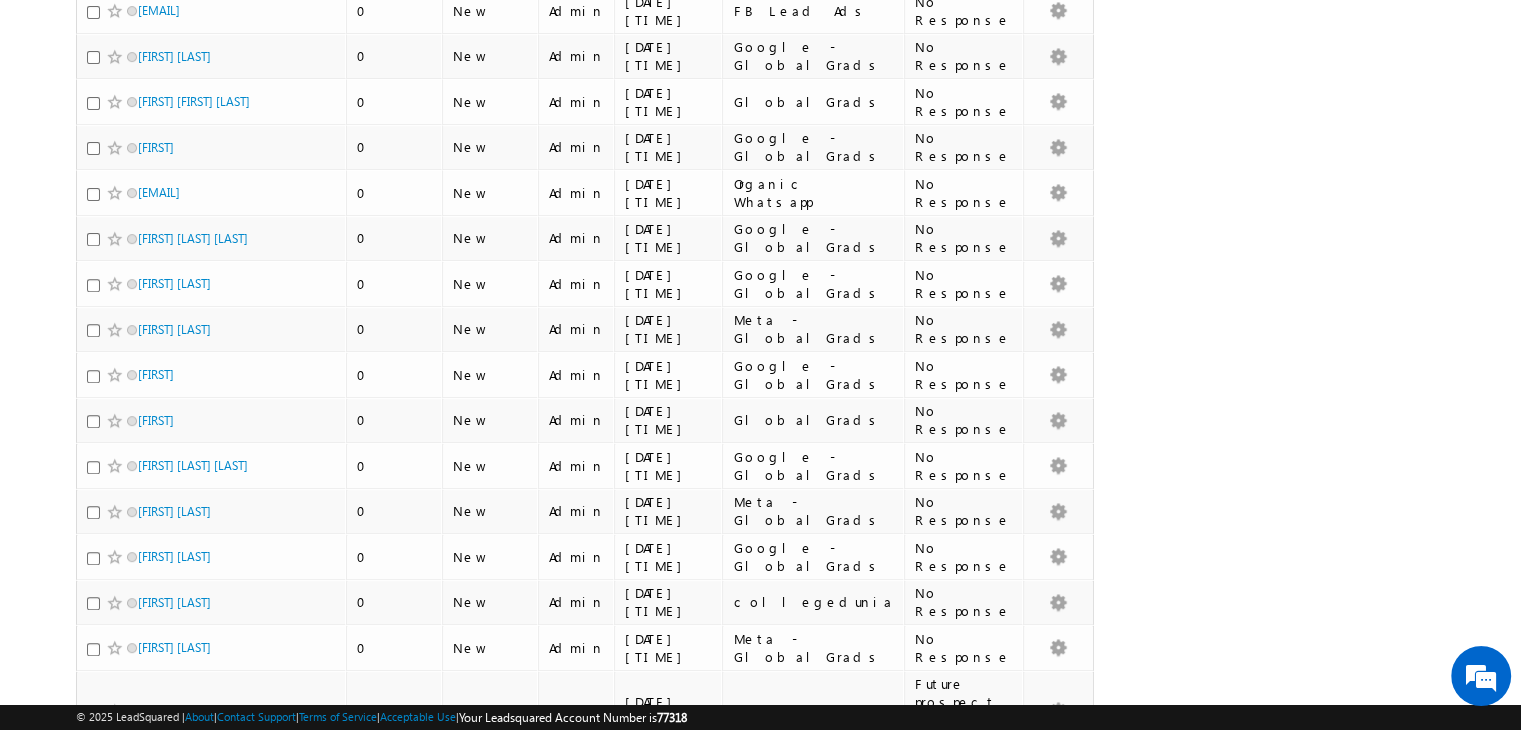 scroll, scrollTop: 0, scrollLeft: 0, axis: both 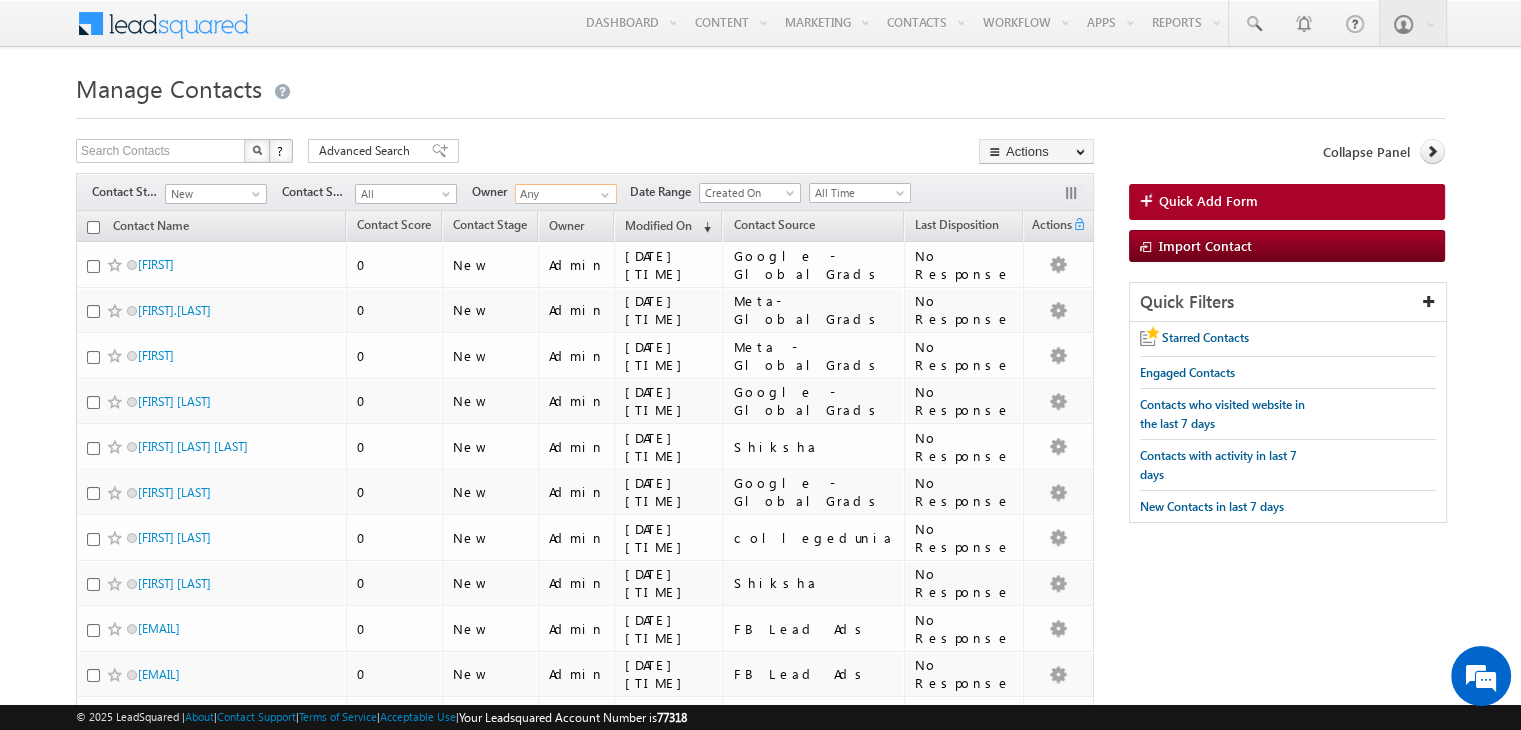 click at bounding box center [93, 227] 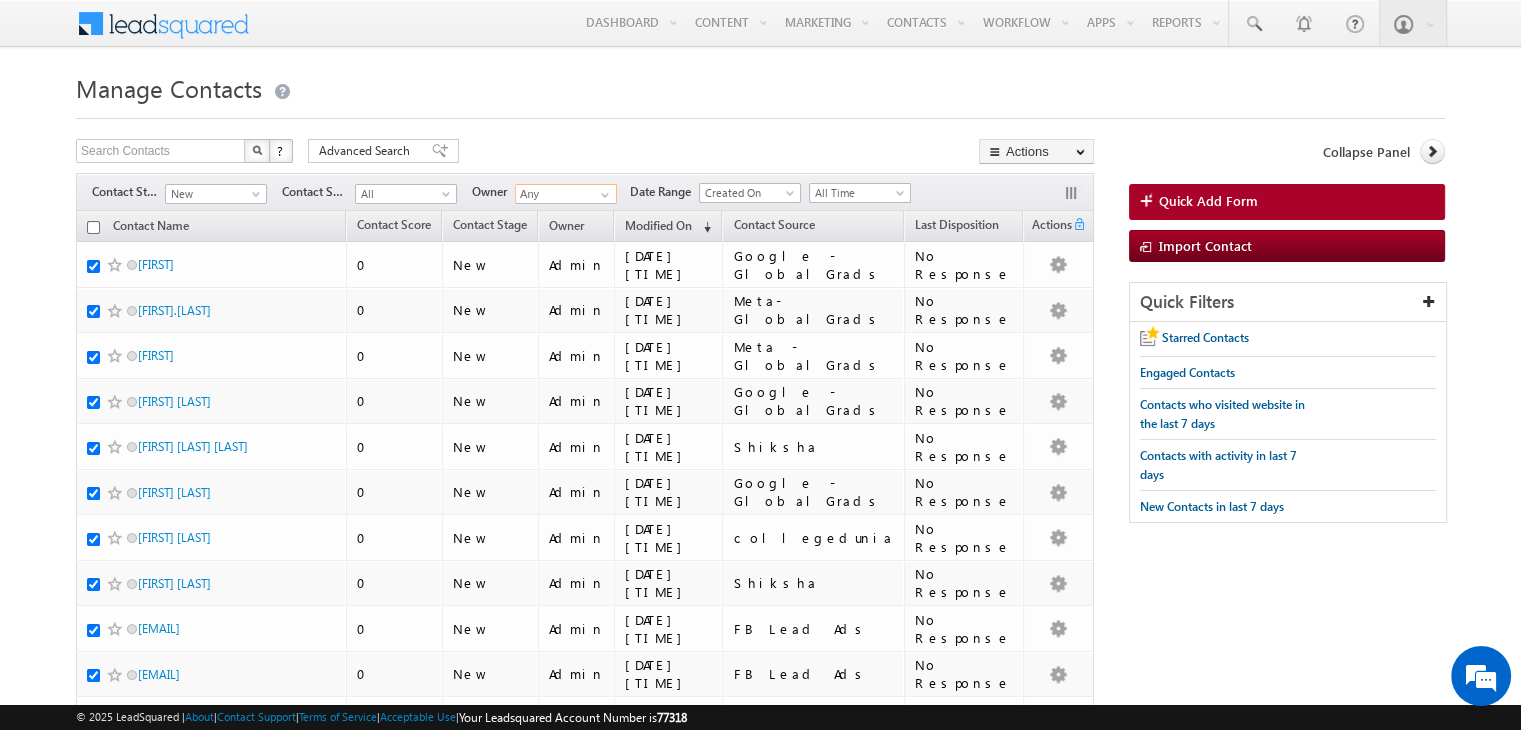 checkbox on "true" 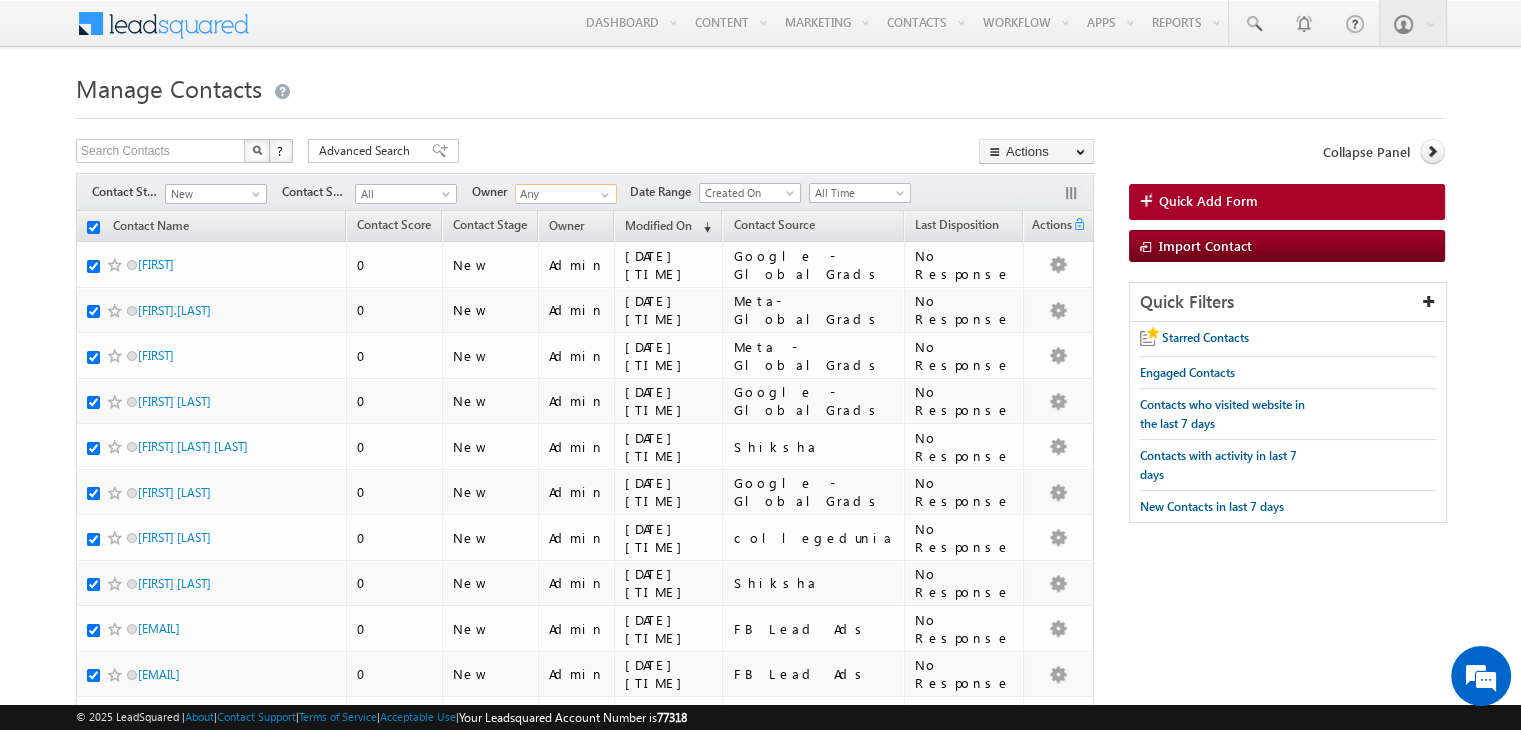 checkbox on "true" 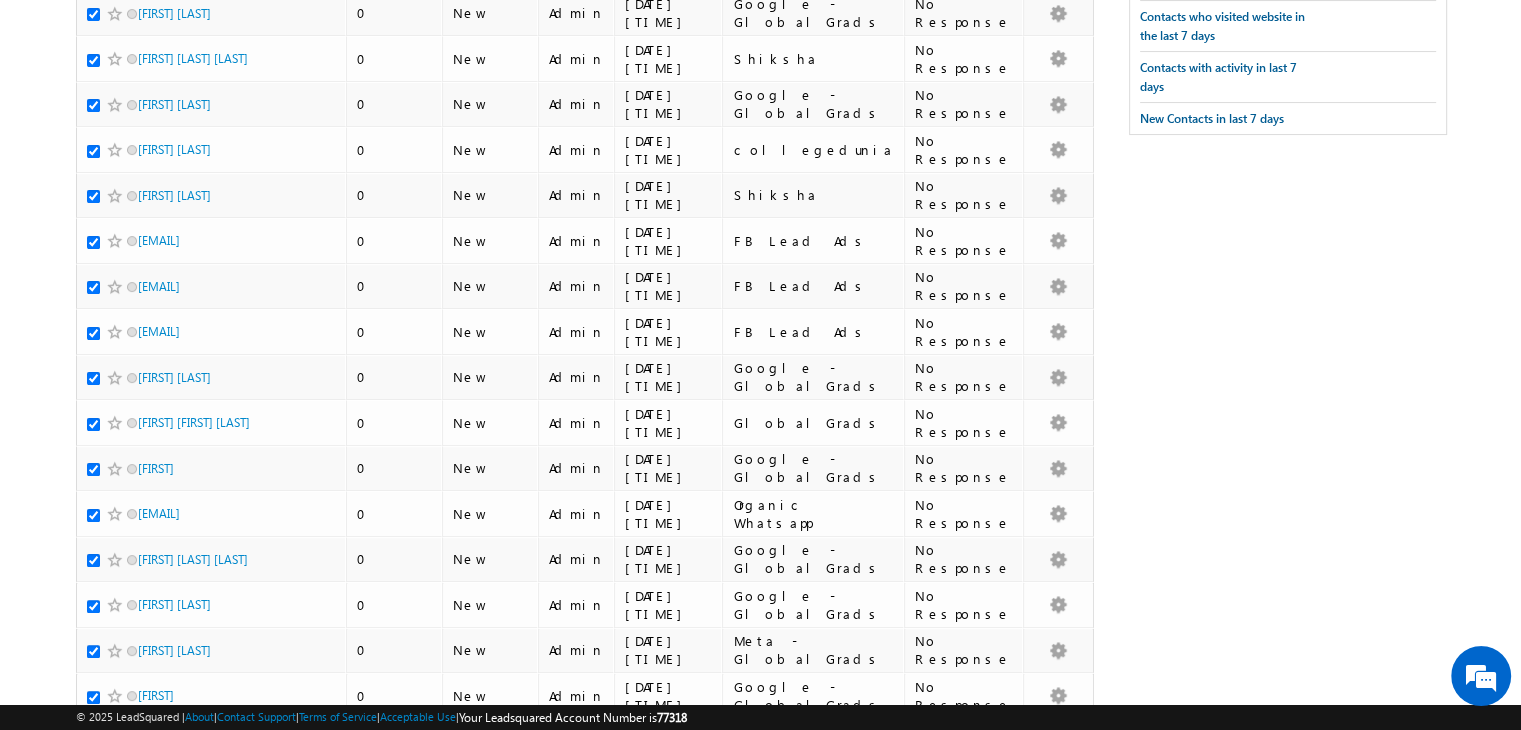 scroll, scrollTop: 0, scrollLeft: 0, axis: both 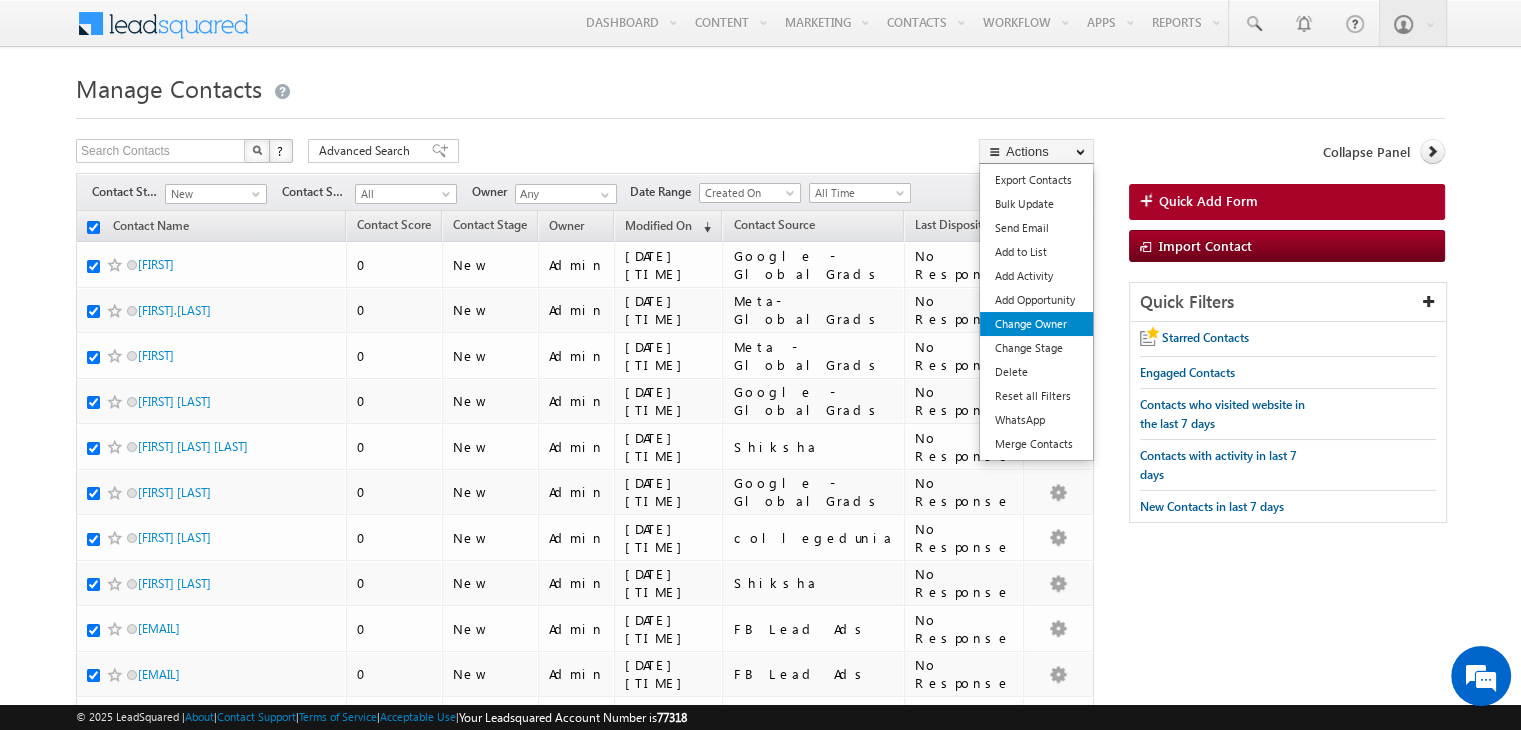 click on "Change Owner" at bounding box center [1036, 324] 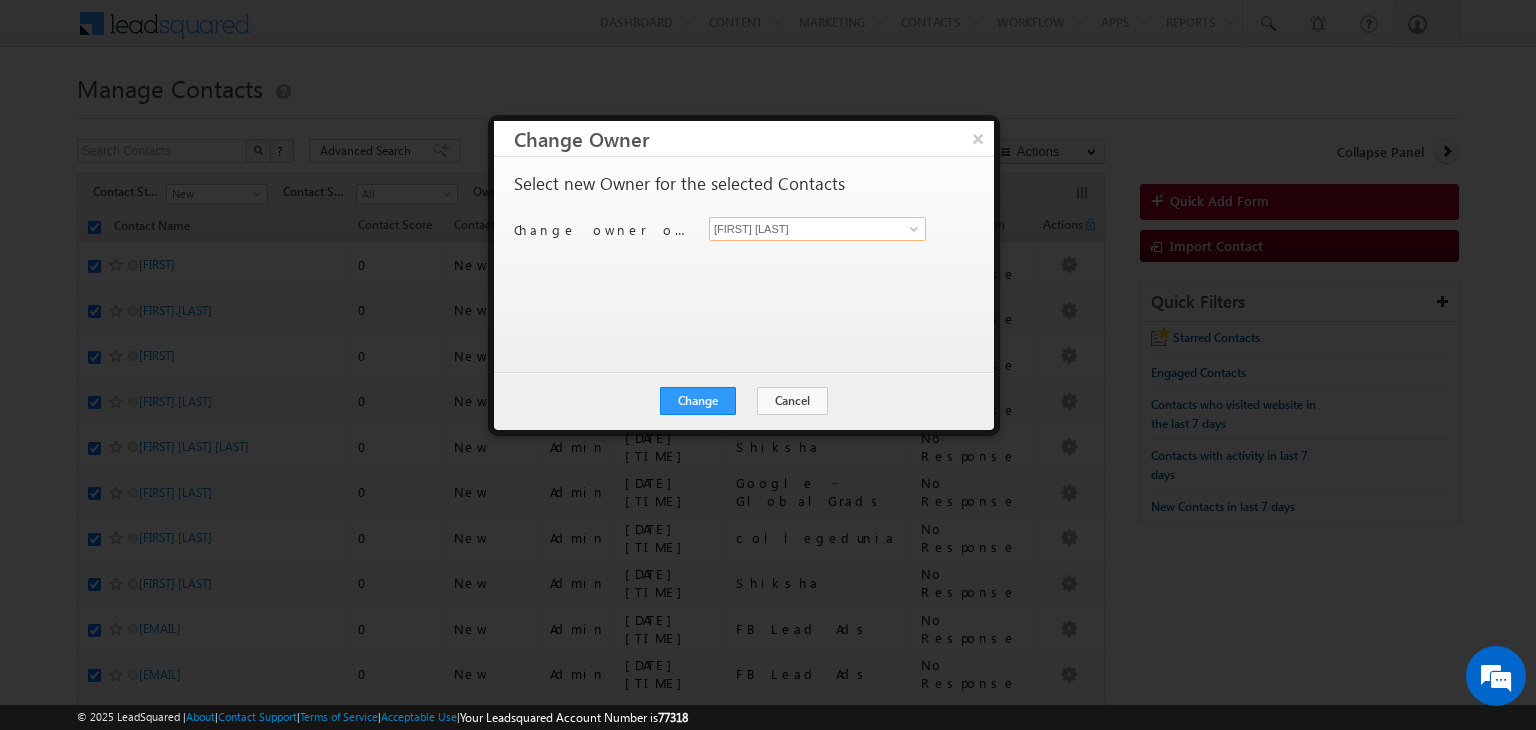 click on "[FIRST] [LAST]" at bounding box center [817, 229] 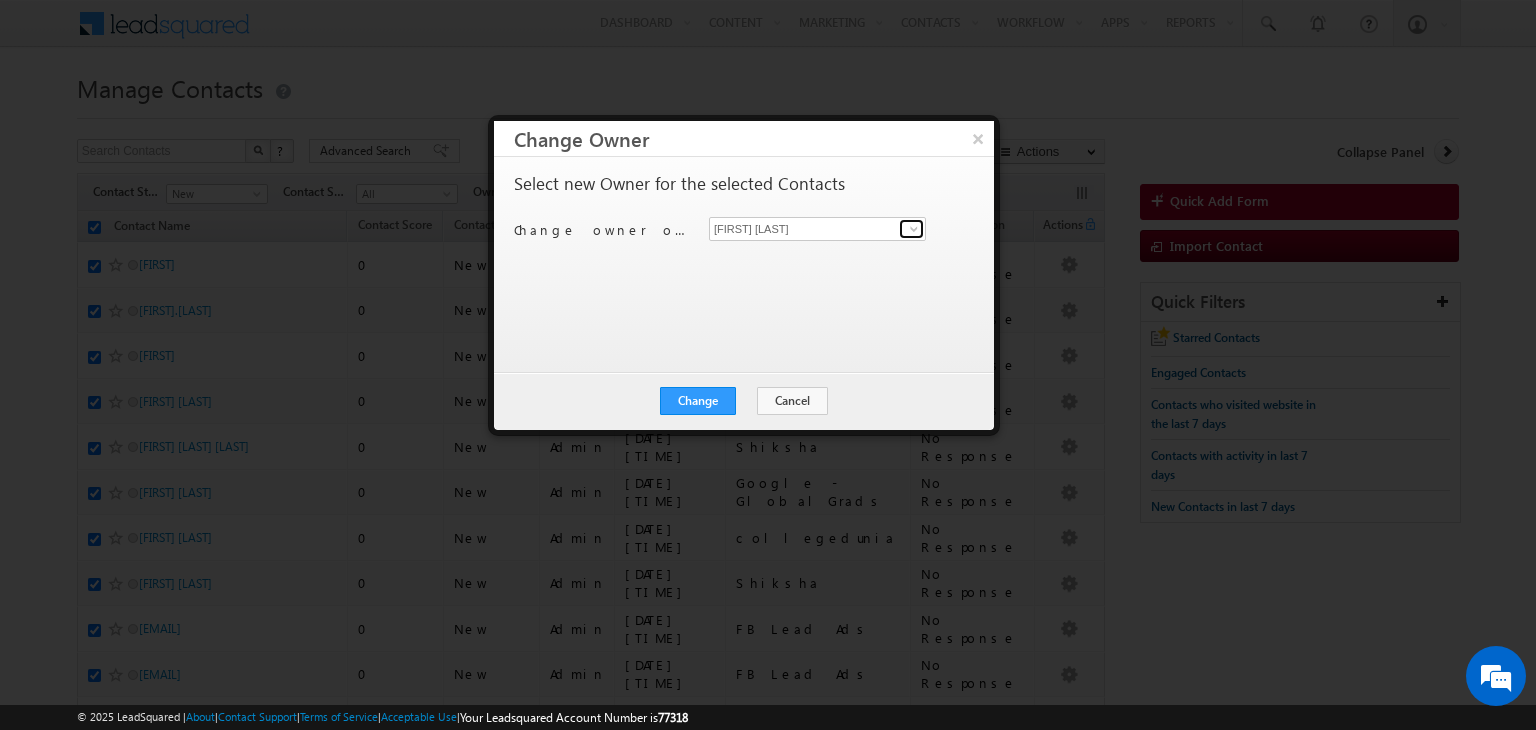 click at bounding box center (914, 229) 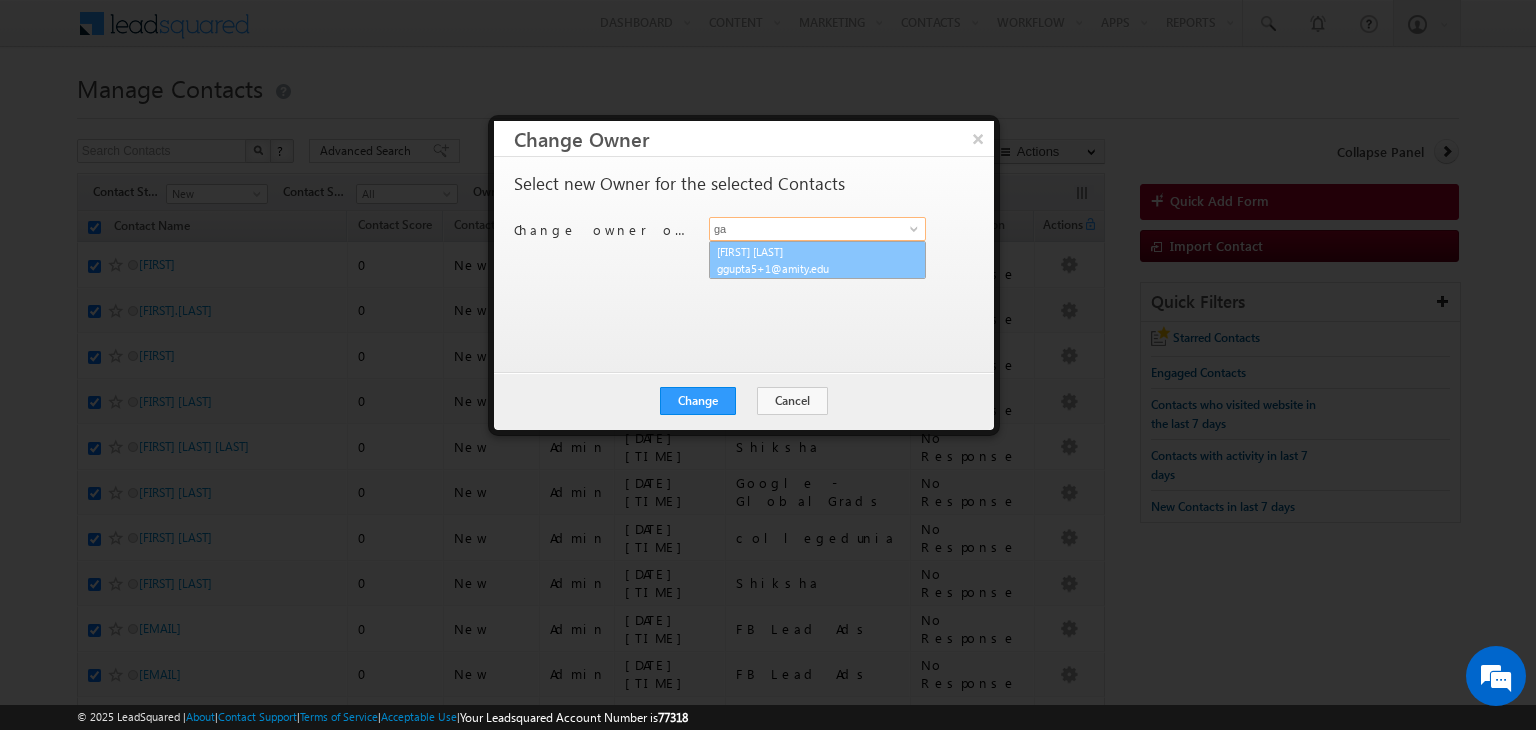 click on "Gaurav Gupta   ggupta5+1@amity.edu" at bounding box center [817, 260] 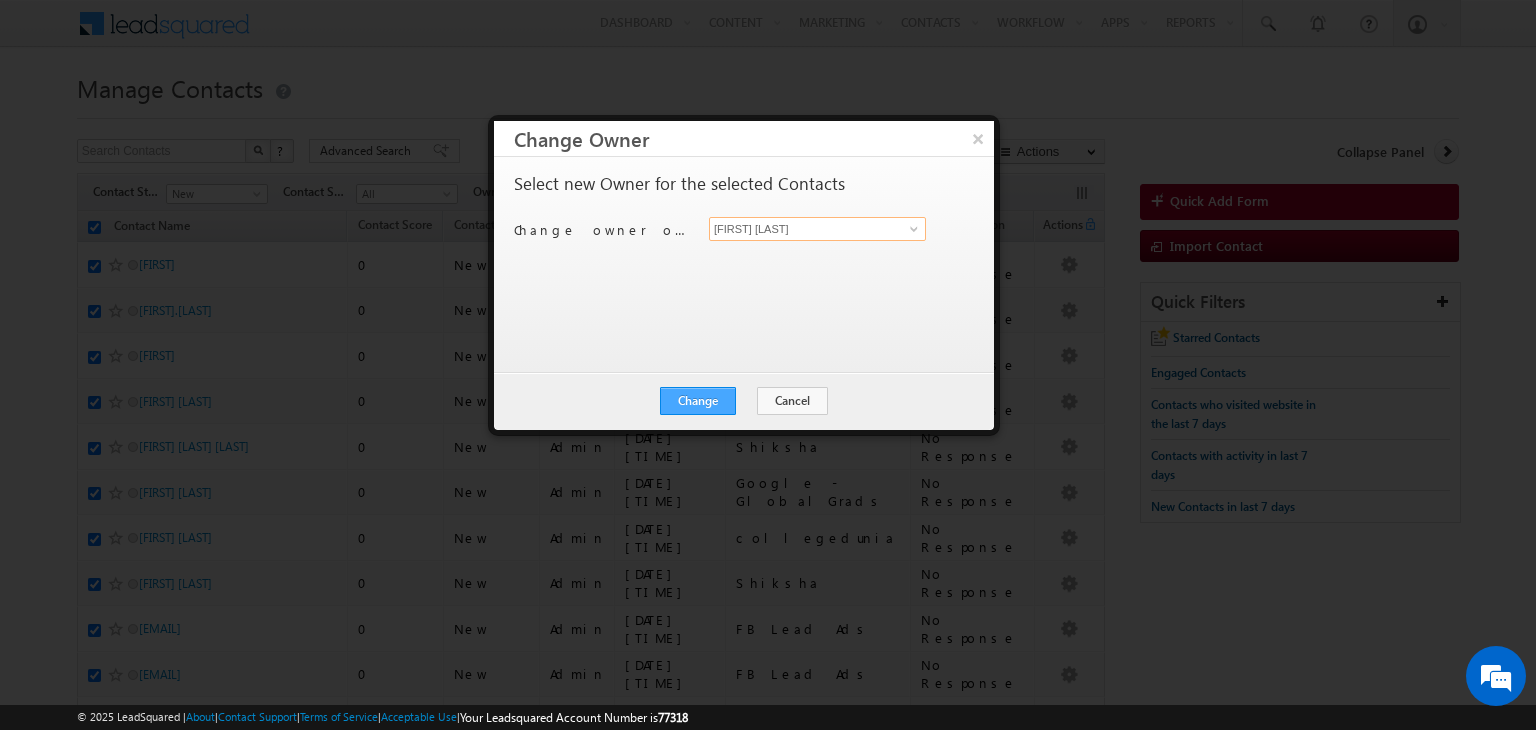 type on "[FIRST] [LAST]" 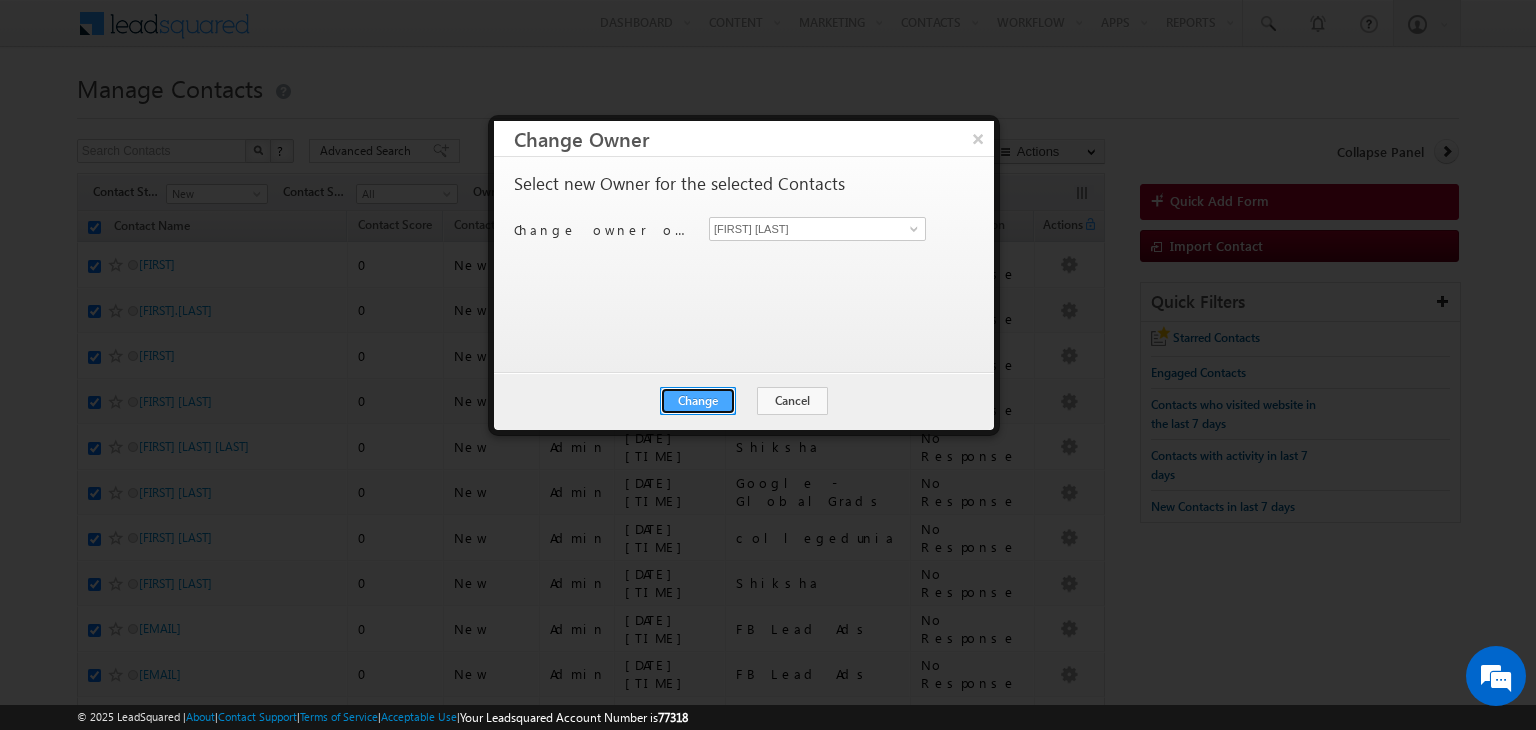 click on "Change" at bounding box center (698, 401) 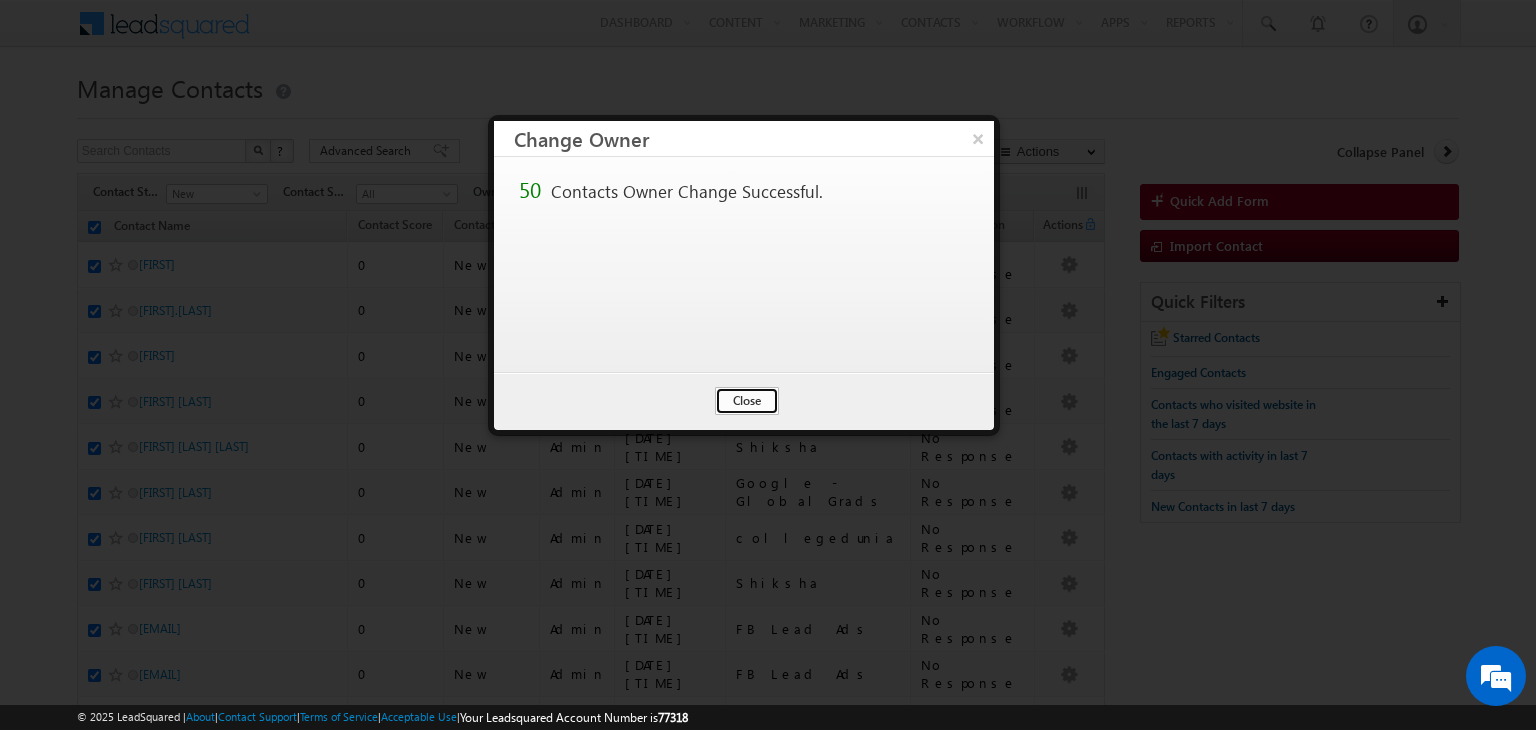 click on "Close" at bounding box center [747, 401] 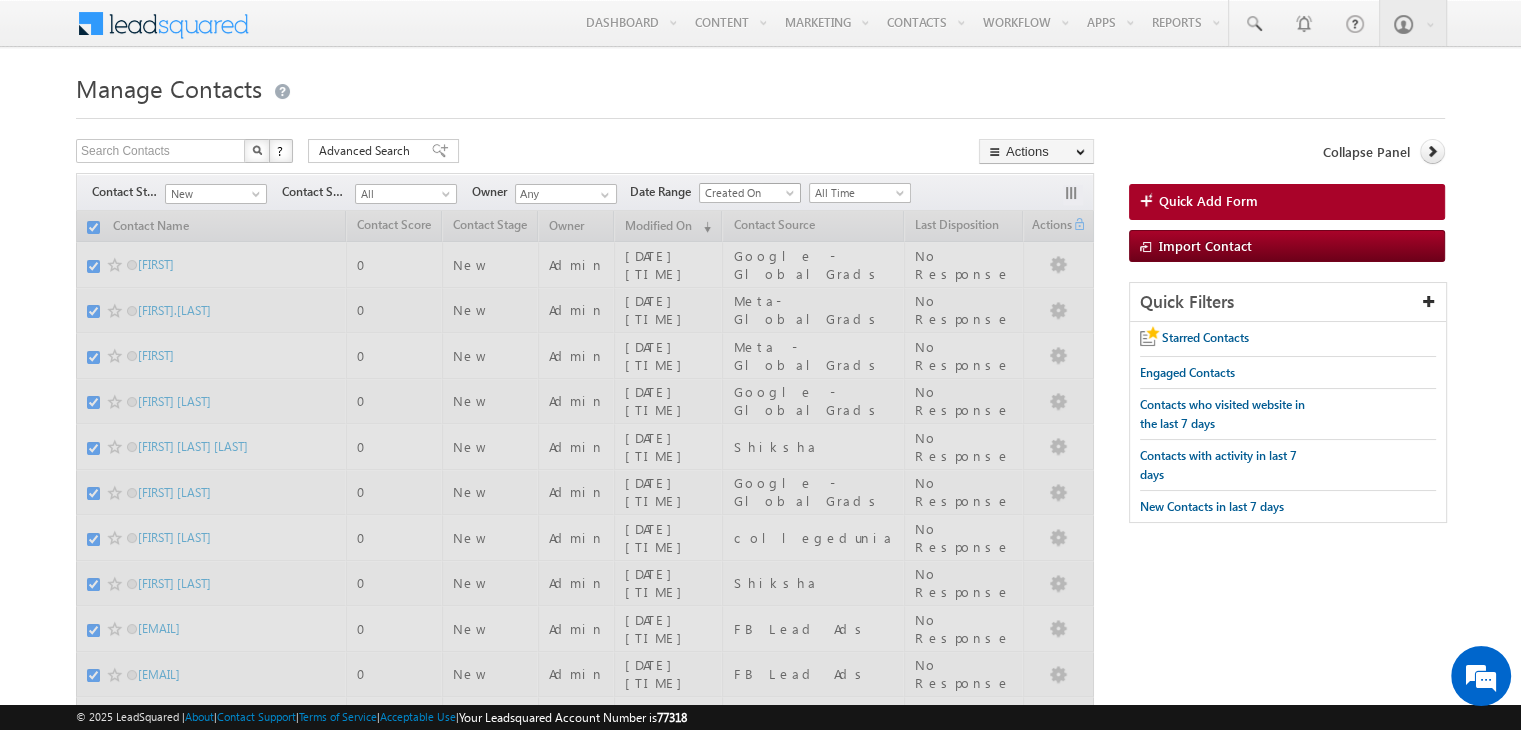 checkbox on "false" 